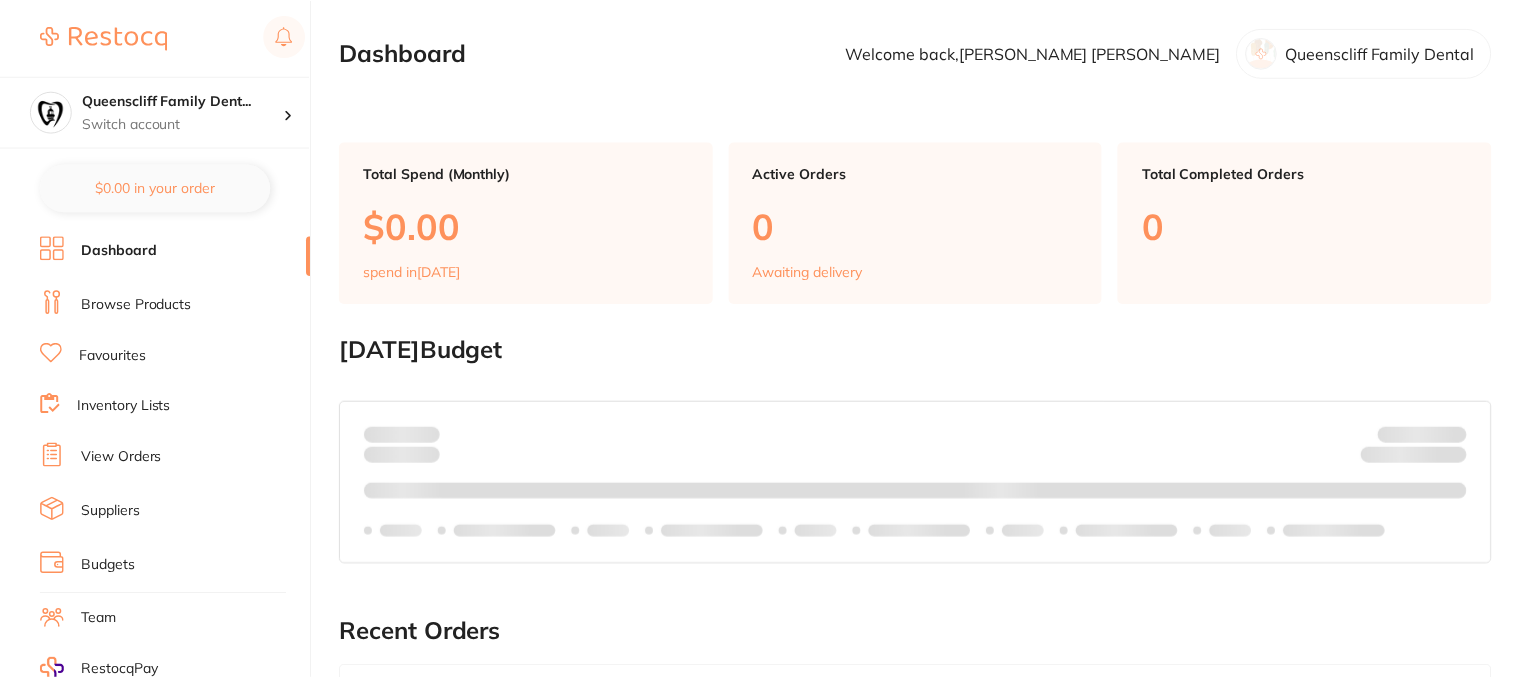 scroll, scrollTop: 0, scrollLeft: 0, axis: both 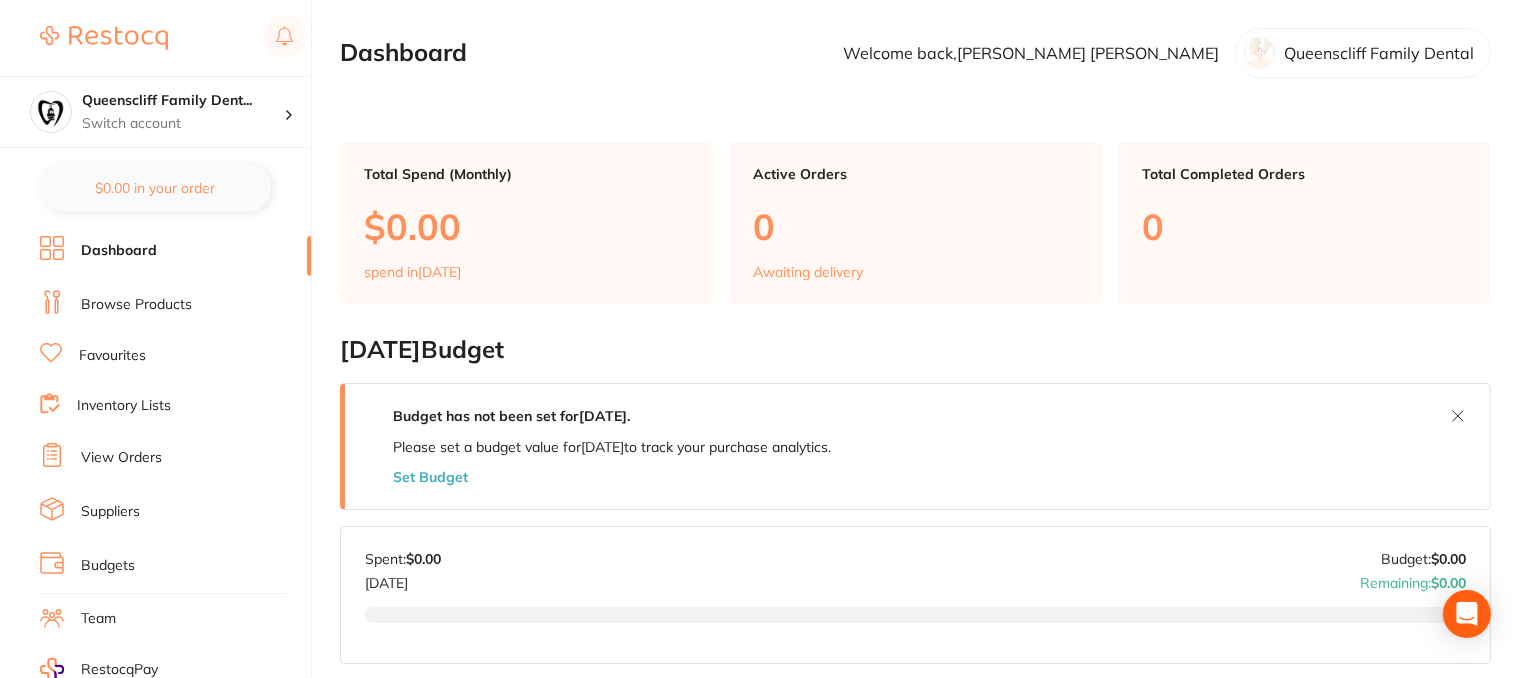 click on "Team" at bounding box center (175, 619) 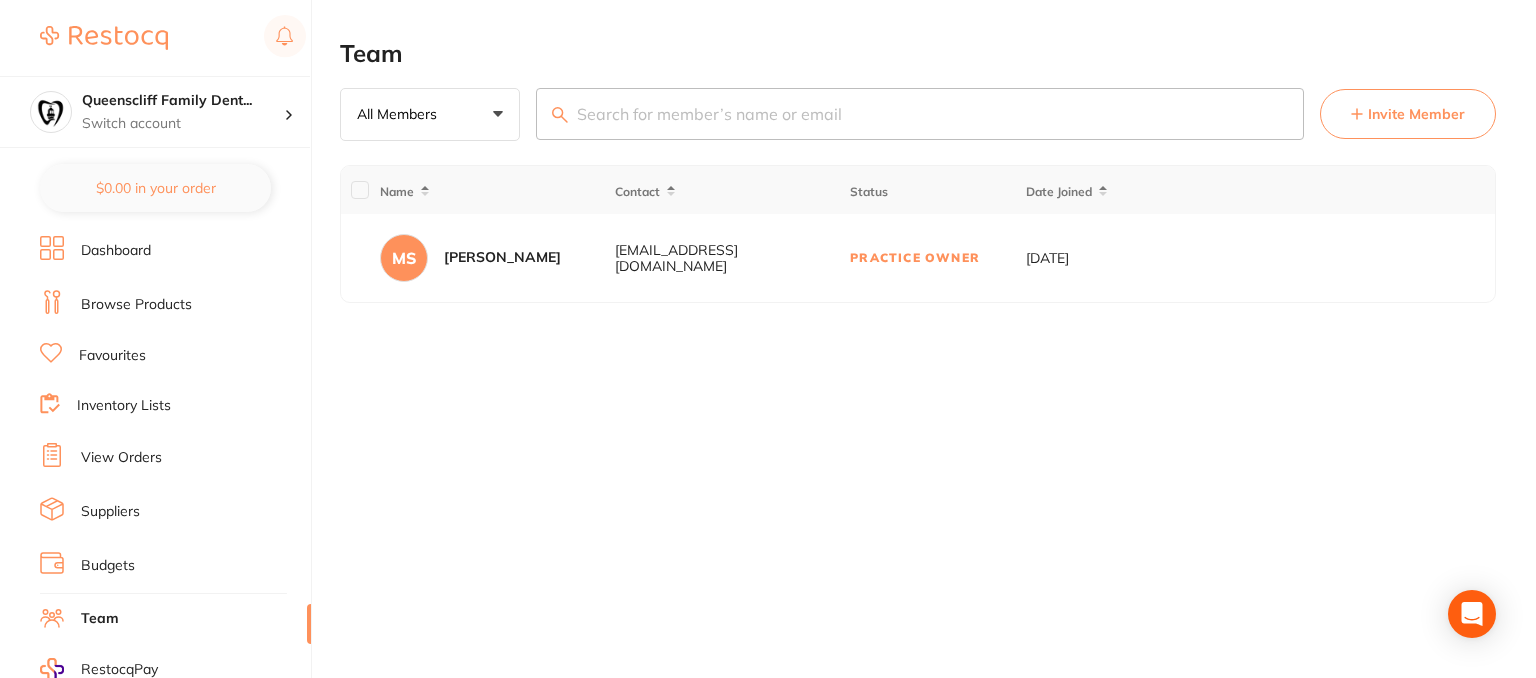 click on "Invite Member" at bounding box center [1408, 114] 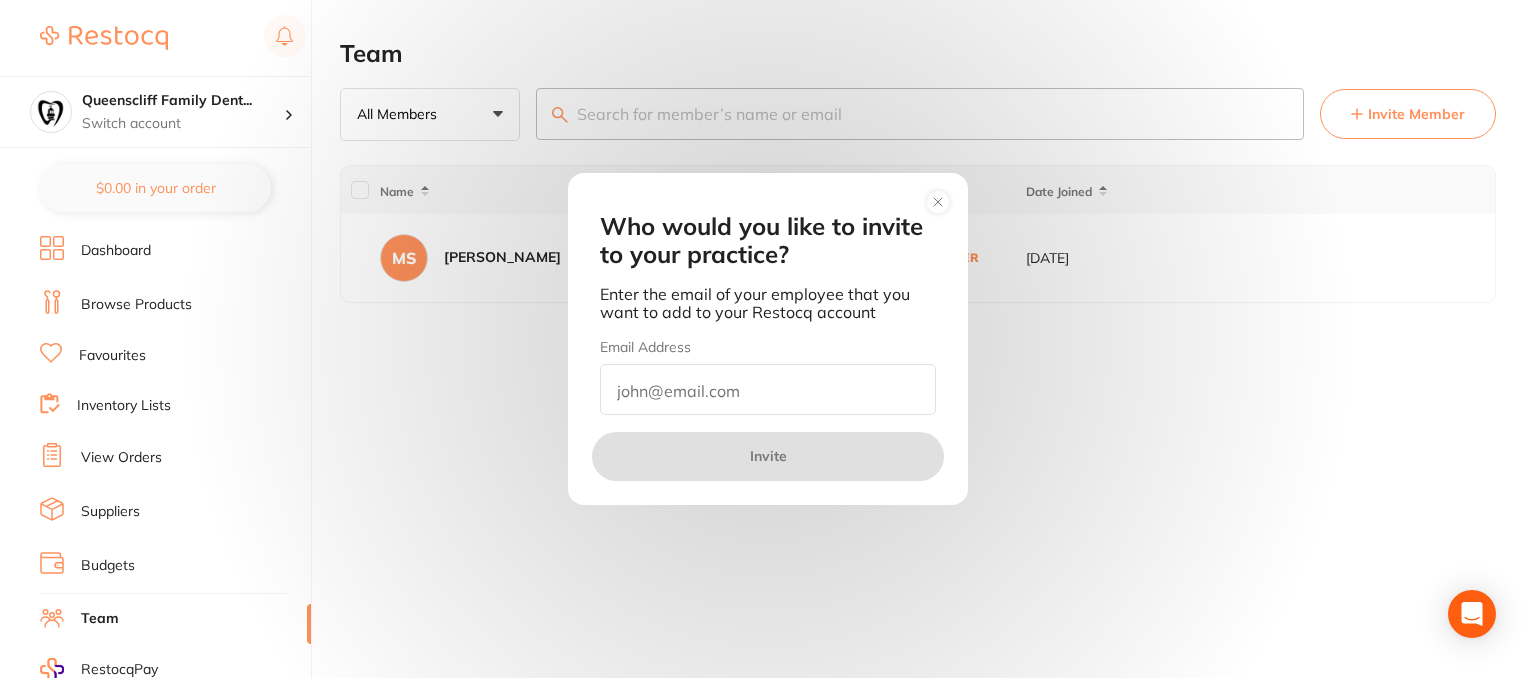 click at bounding box center (768, 389) 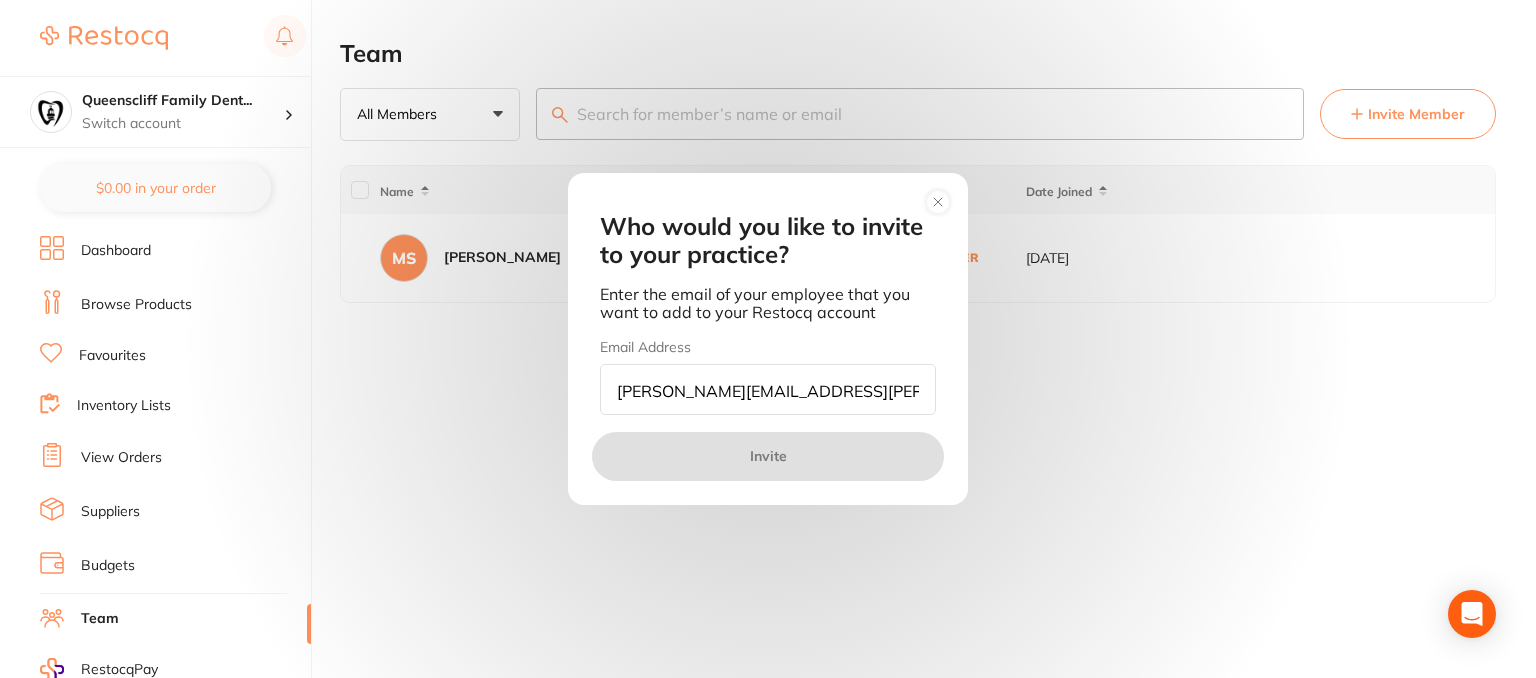 scroll, scrollTop: 0, scrollLeft: 55, axis: horizontal 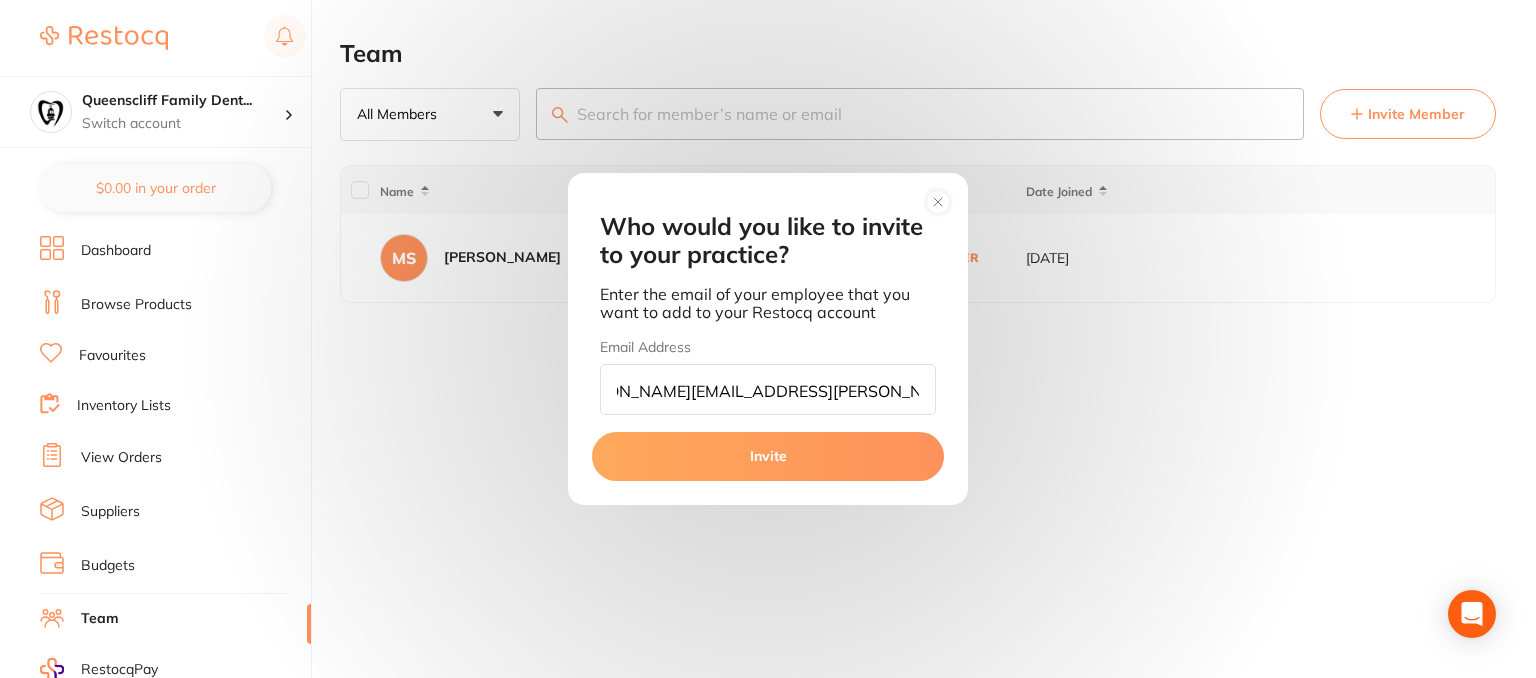 type on "martin.sinnett@barwonheadsdental.com.au" 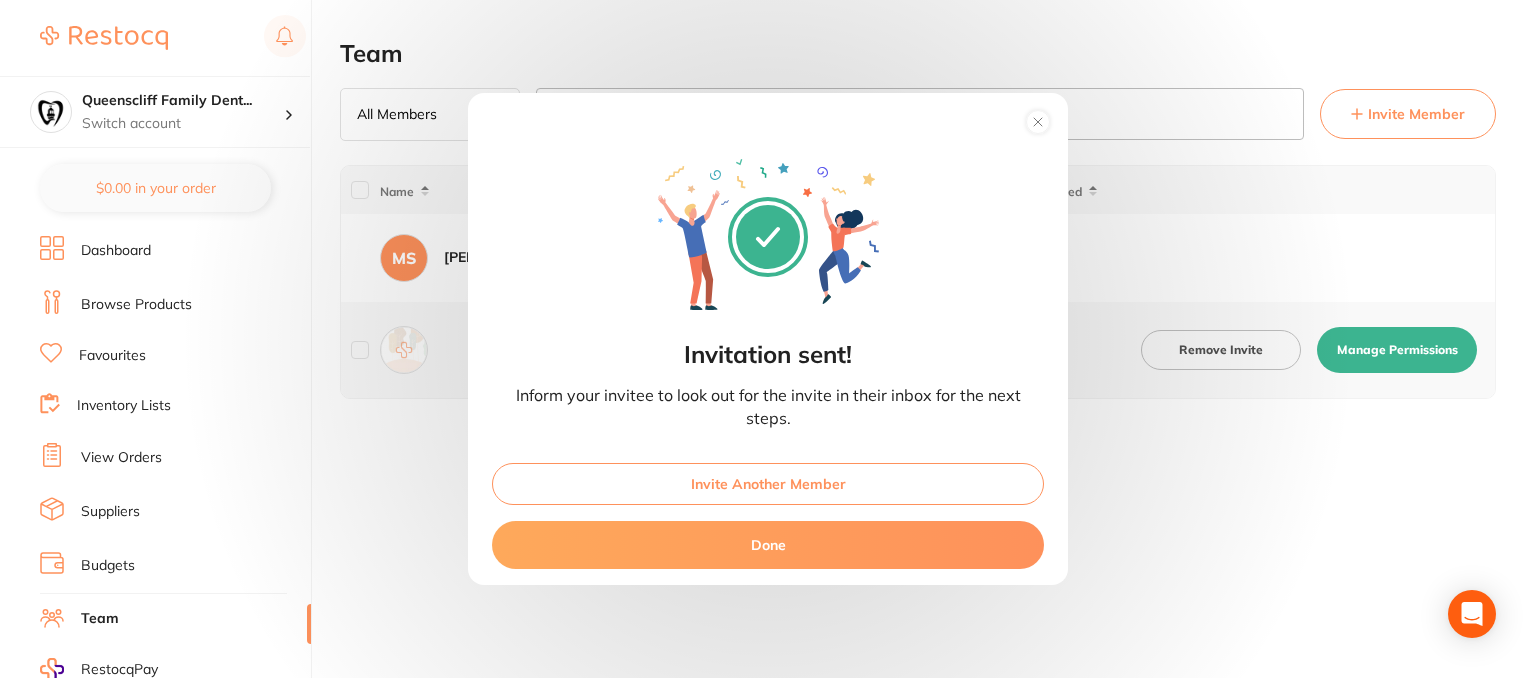 click 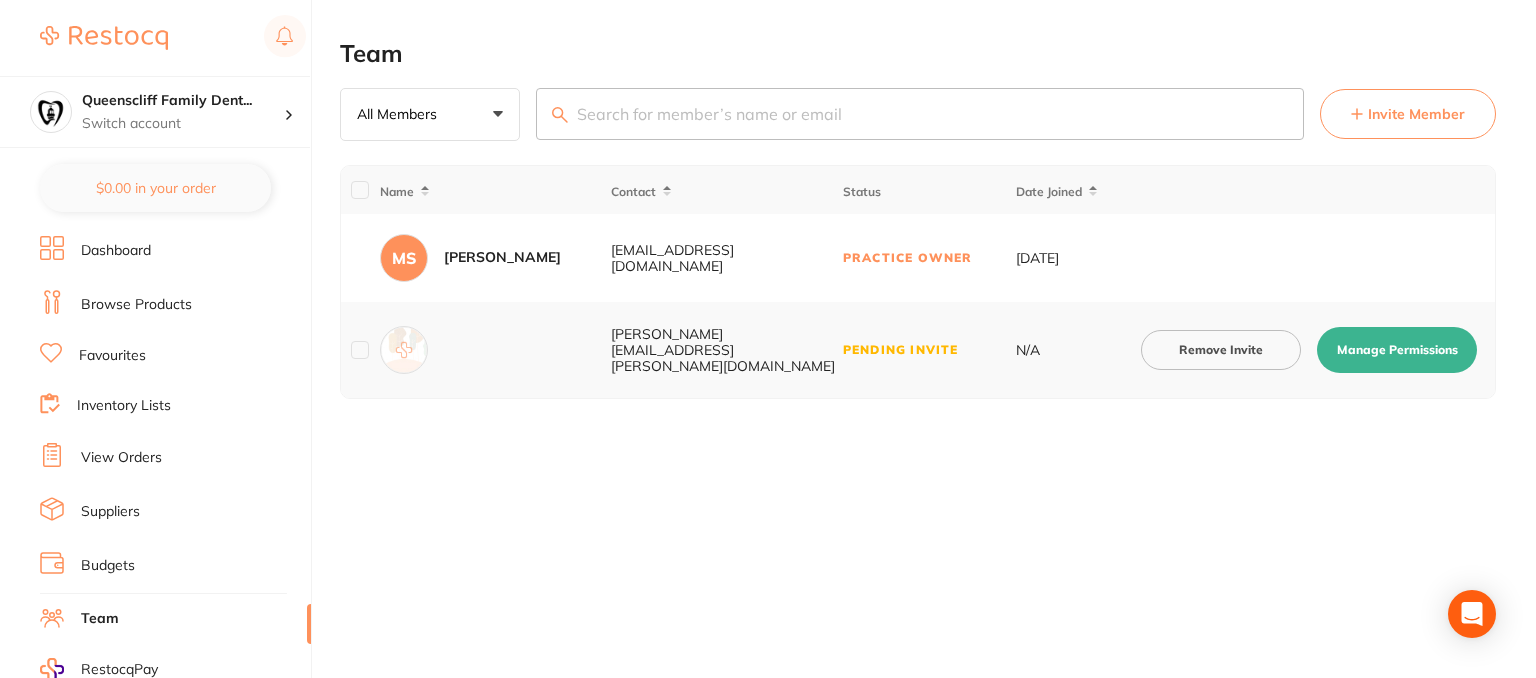 click on "Manage Permissions" at bounding box center (1397, 350) 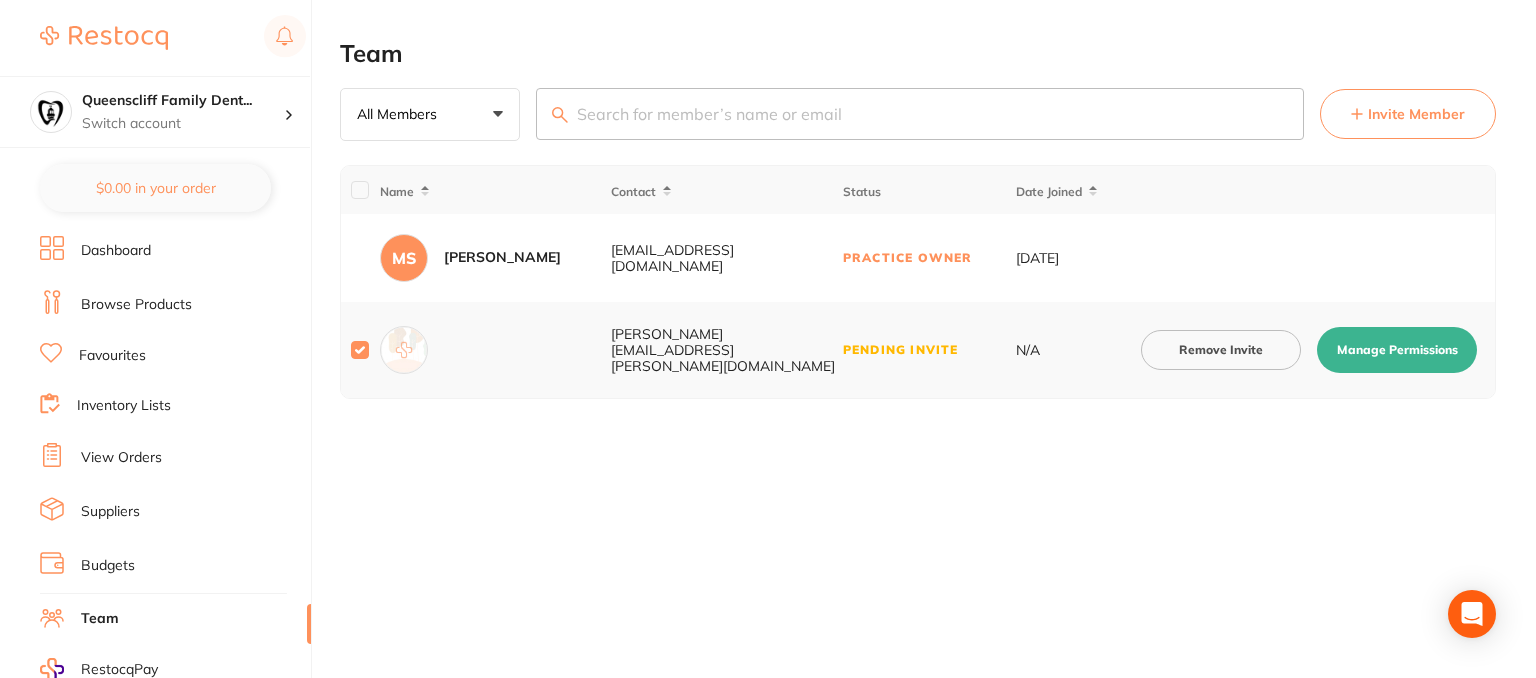 checkbox on "true" 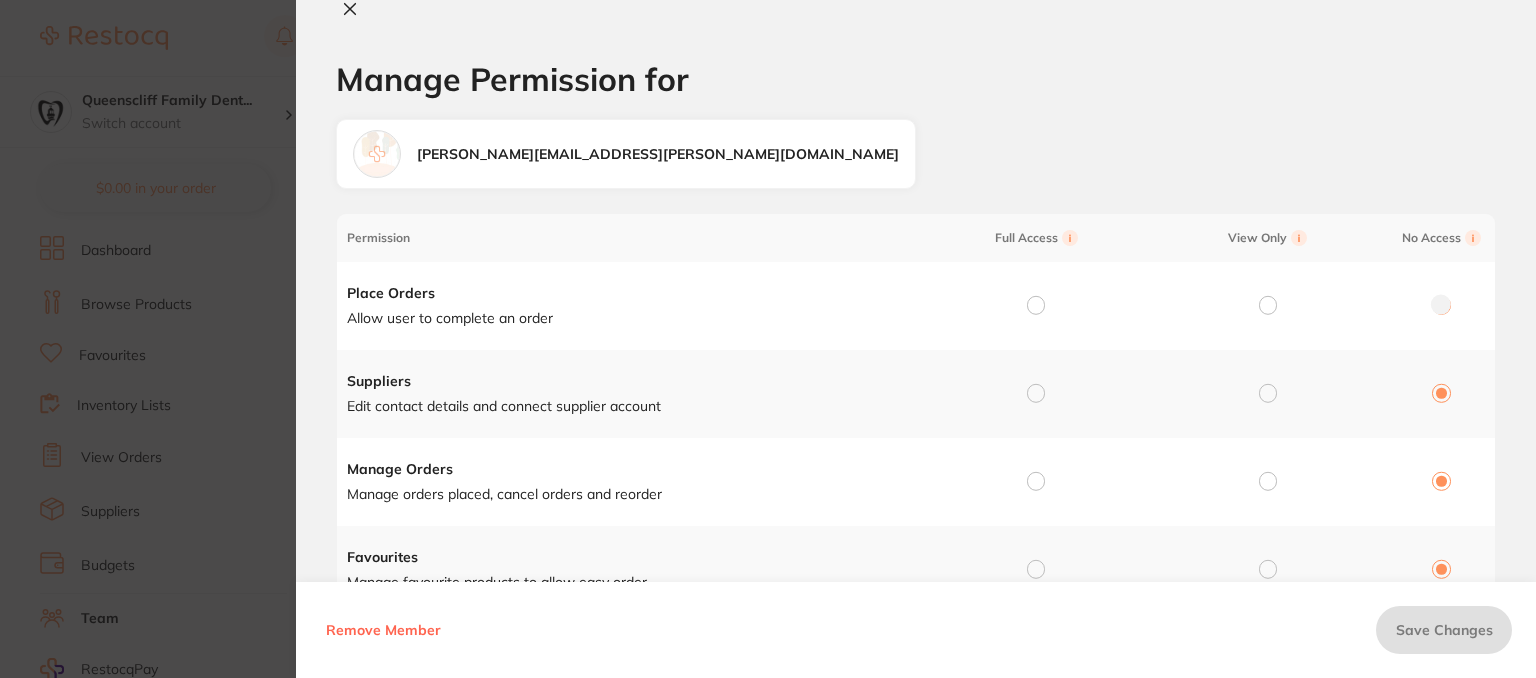 drag, startPoint x: 1042, startPoint y: 303, endPoint x: 1015, endPoint y: 385, distance: 86.33076 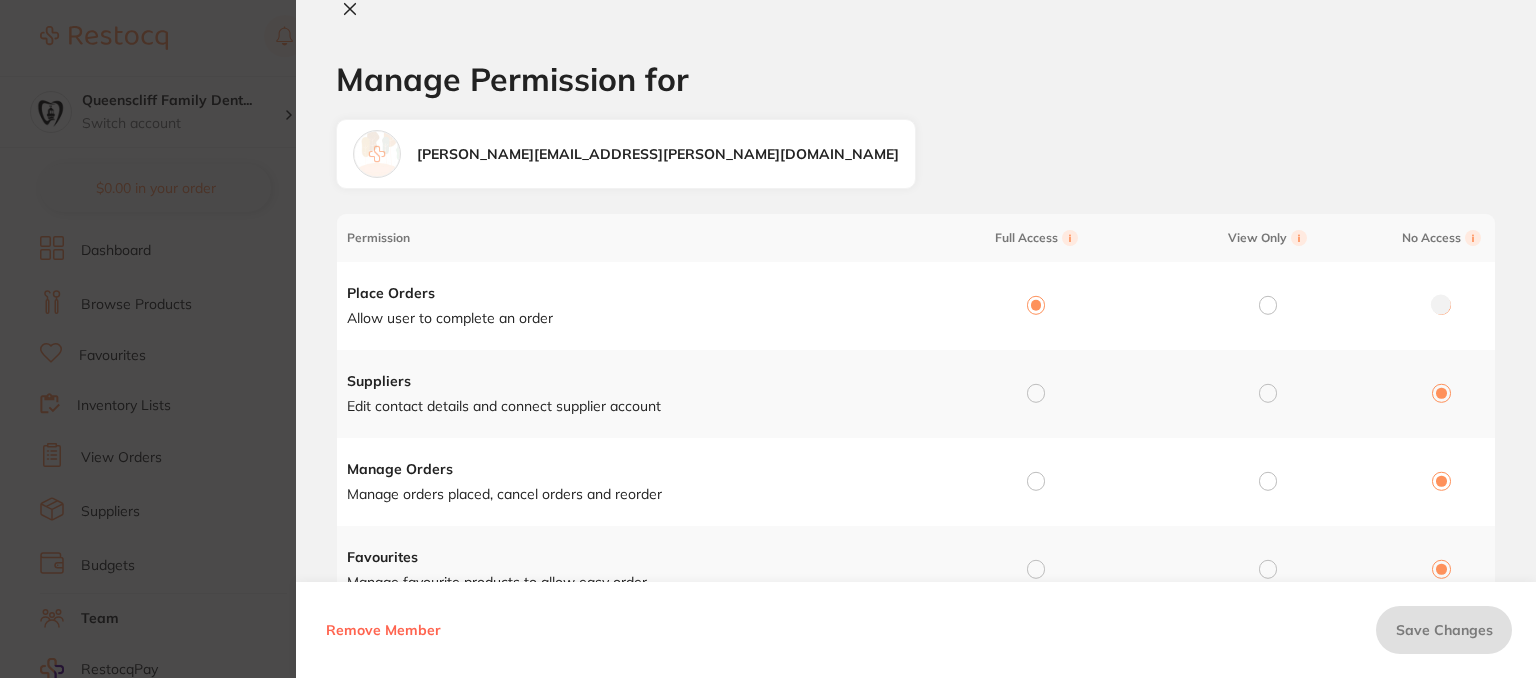 radio on "true" 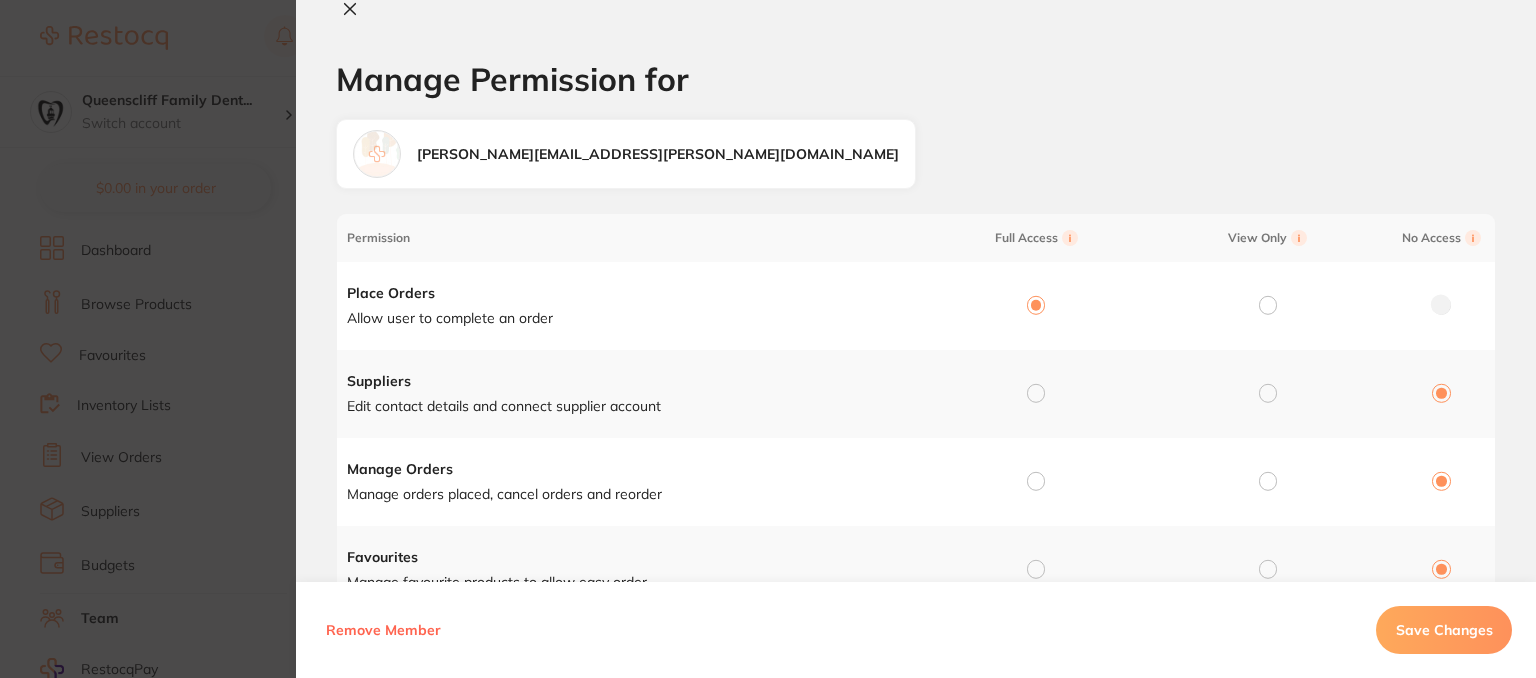 drag, startPoint x: 1036, startPoint y: 384, endPoint x: 1036, endPoint y: 409, distance: 25 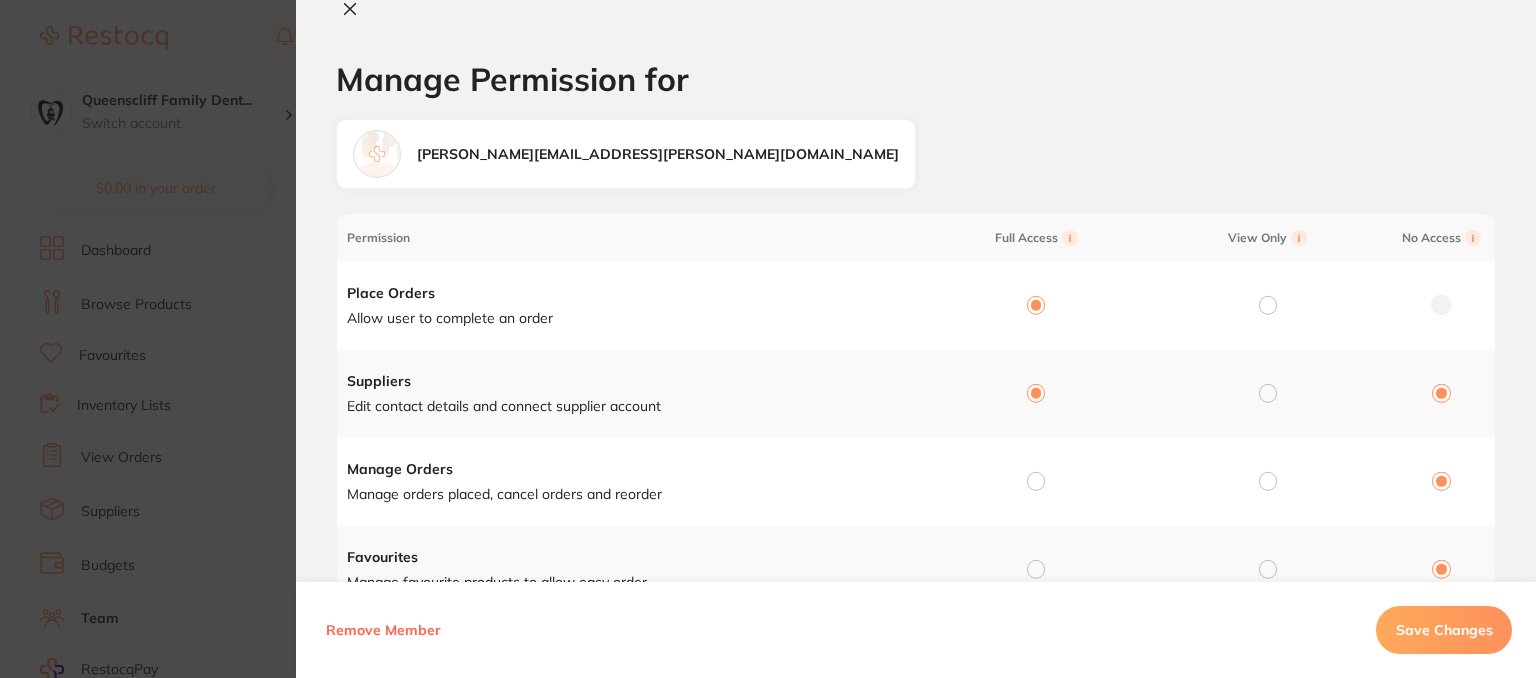 radio on "true" 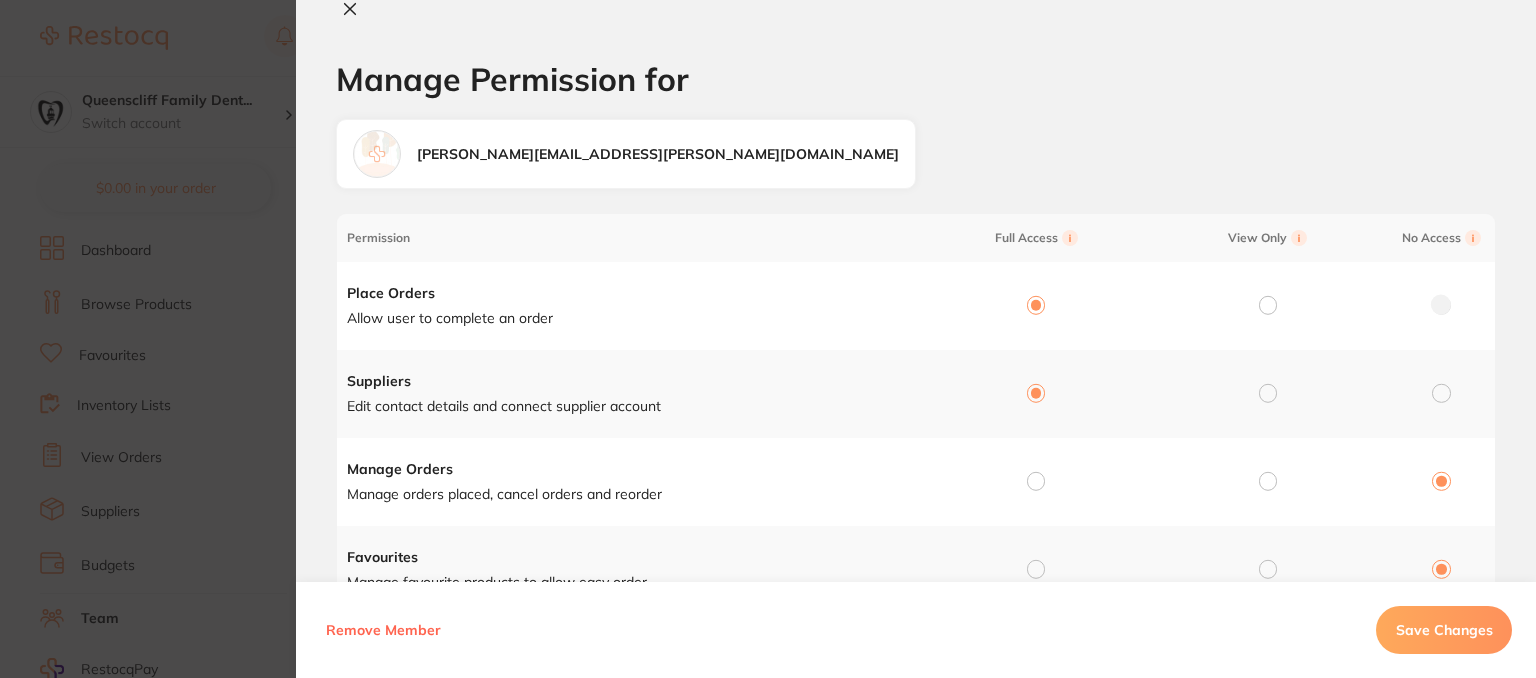 click at bounding box center (1036, 481) 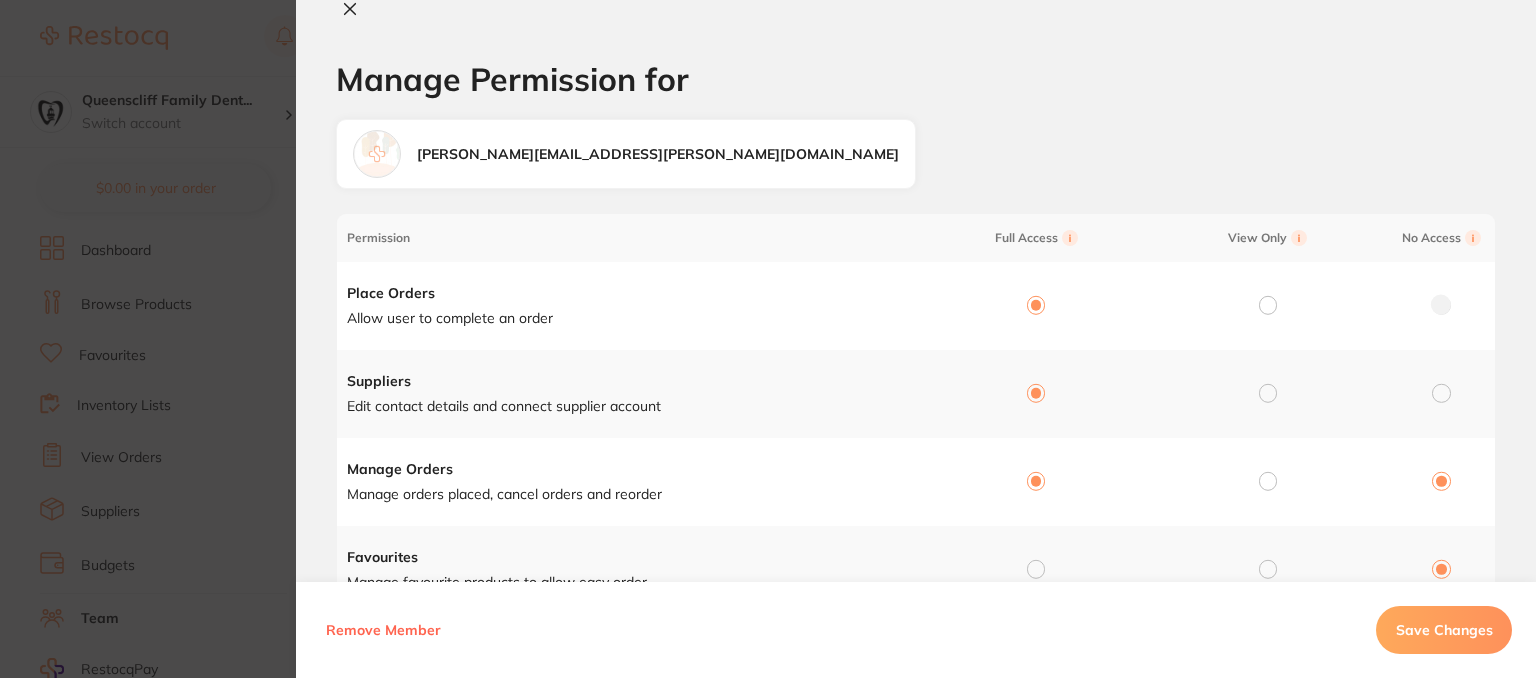 radio on "true" 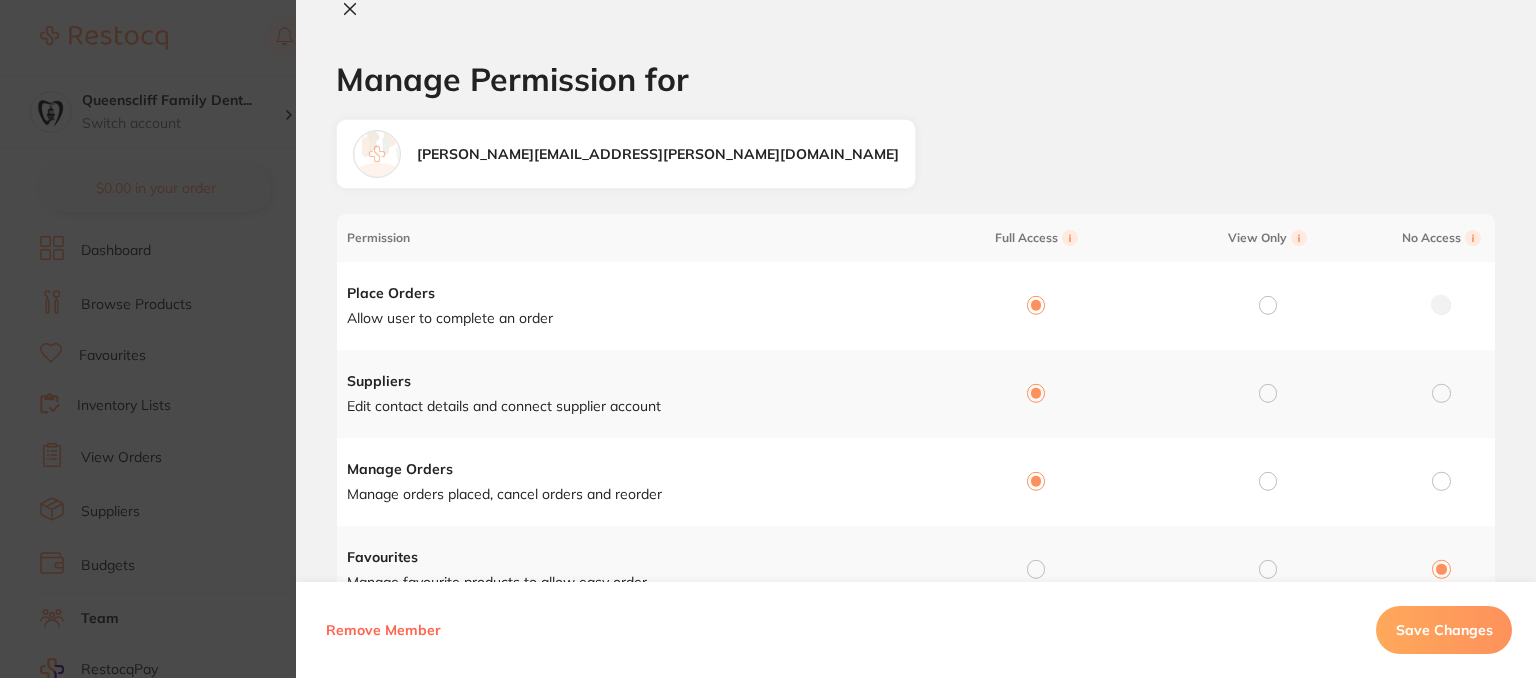 click at bounding box center [1036, 569] 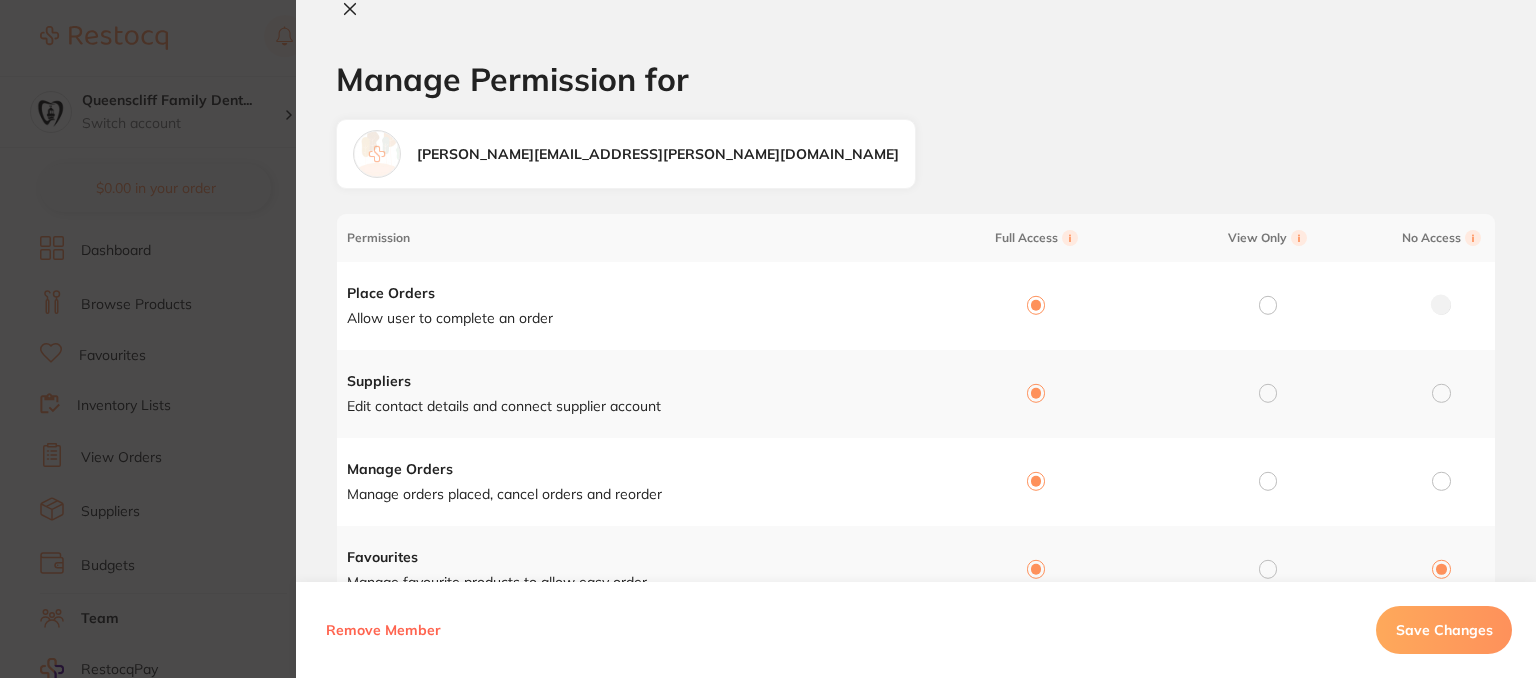 radio on "true" 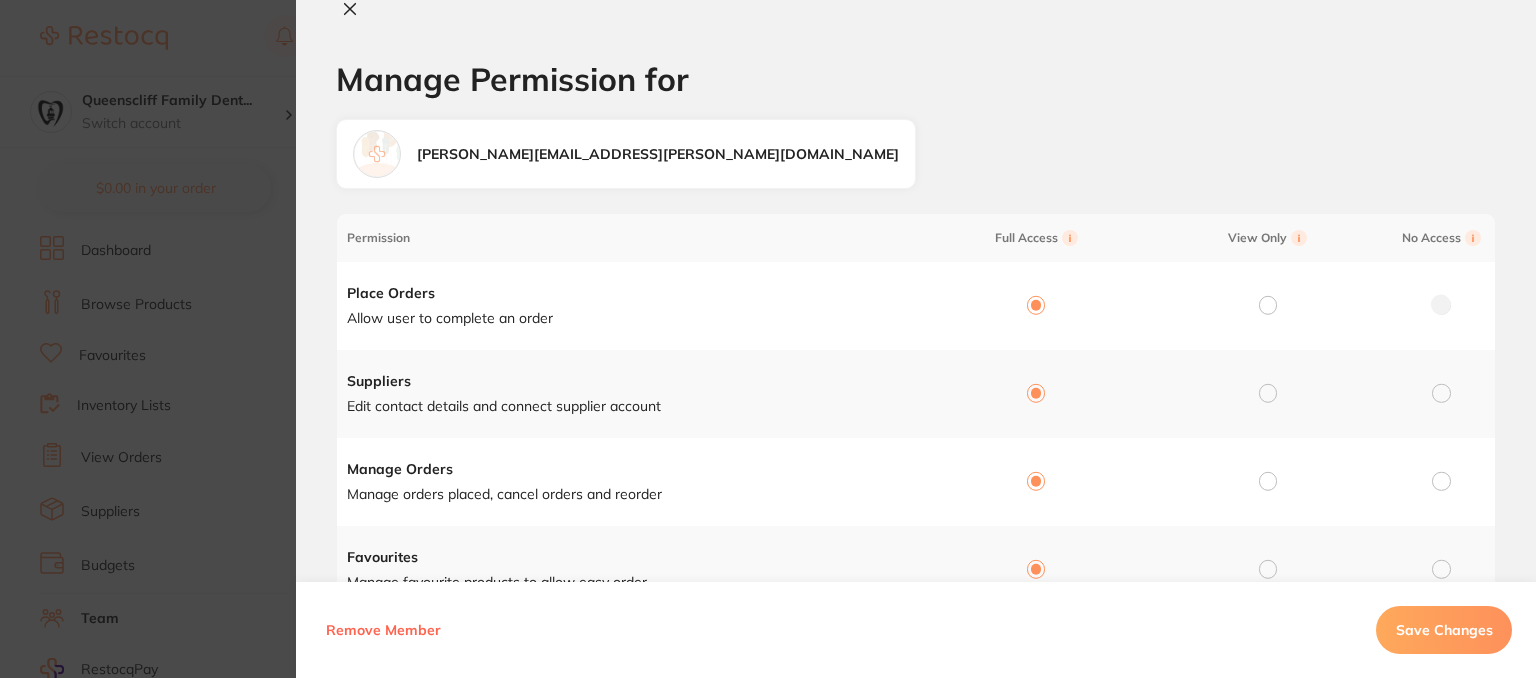 scroll, scrollTop: 400, scrollLeft: 0, axis: vertical 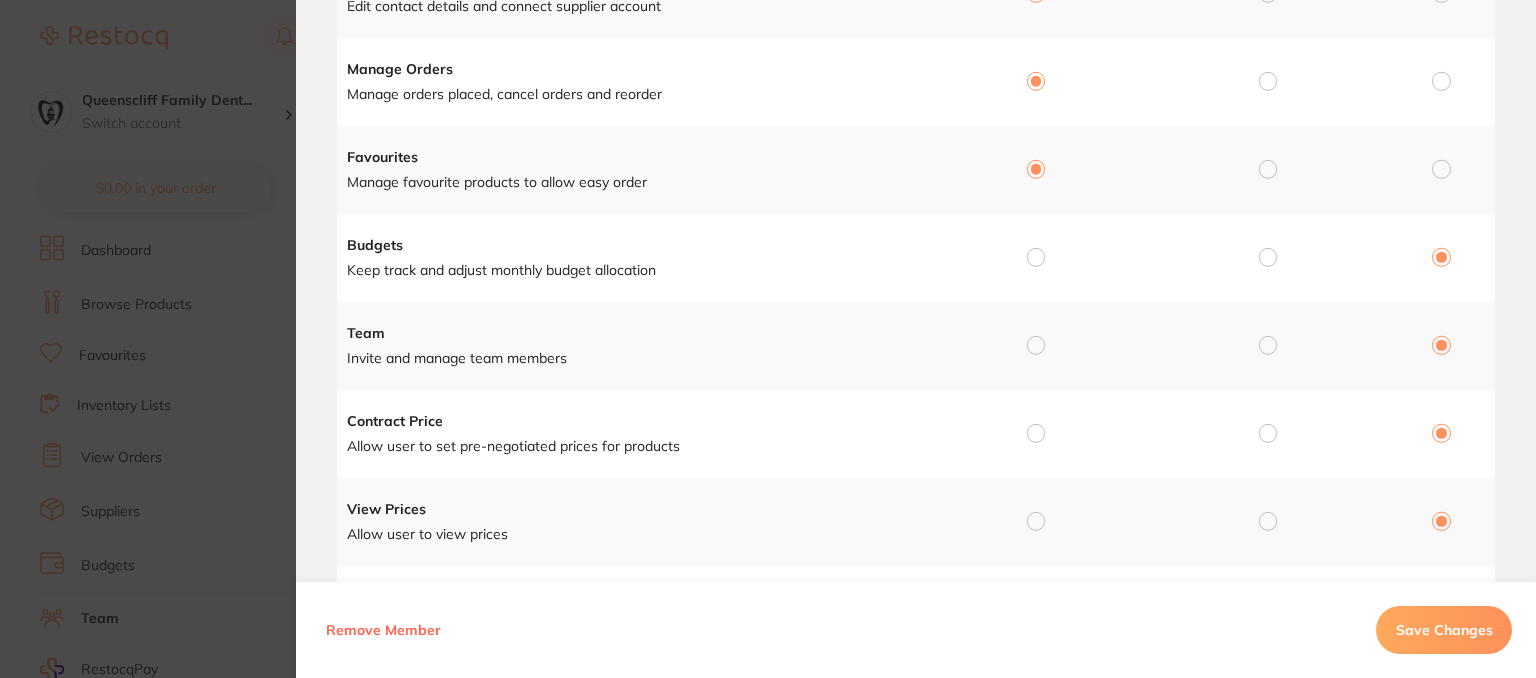 drag, startPoint x: 1034, startPoint y: 254, endPoint x: 1022, endPoint y: 340, distance: 86.833176 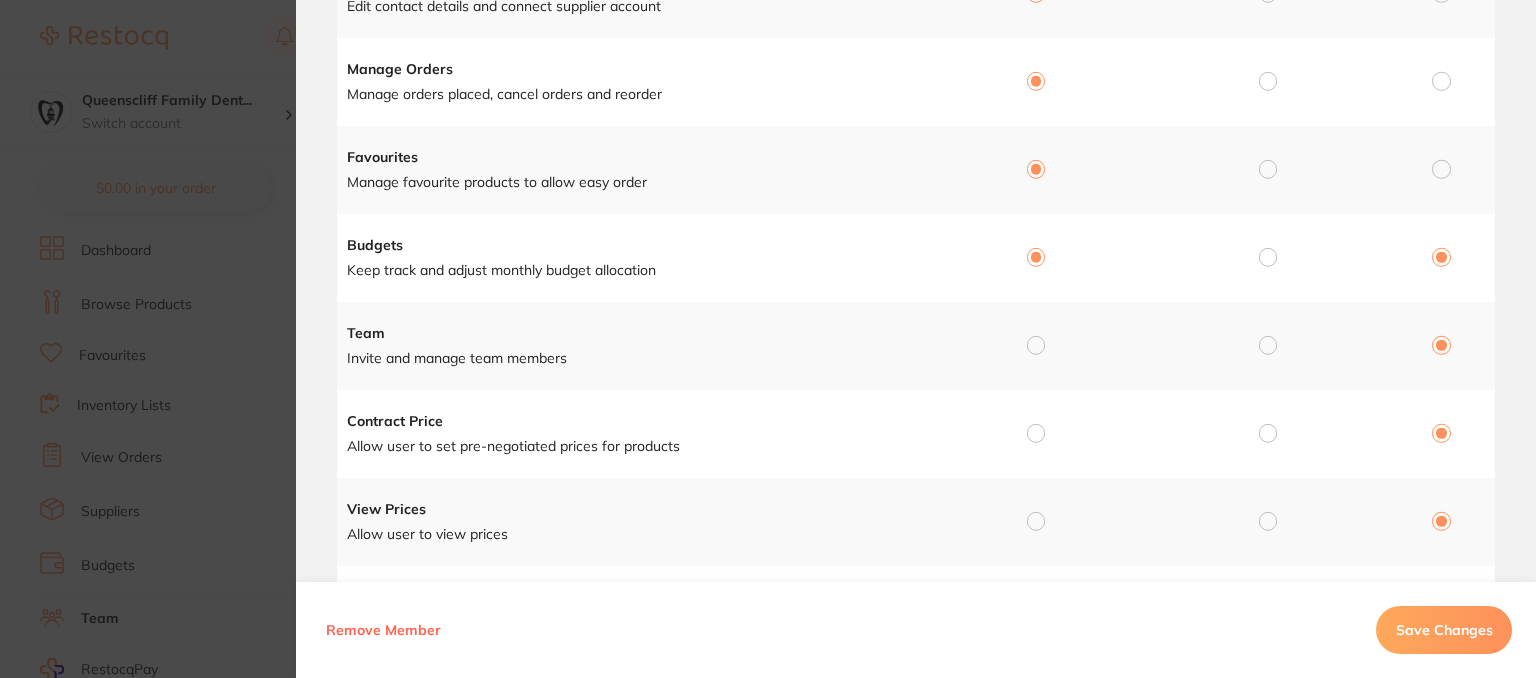 radio on "true" 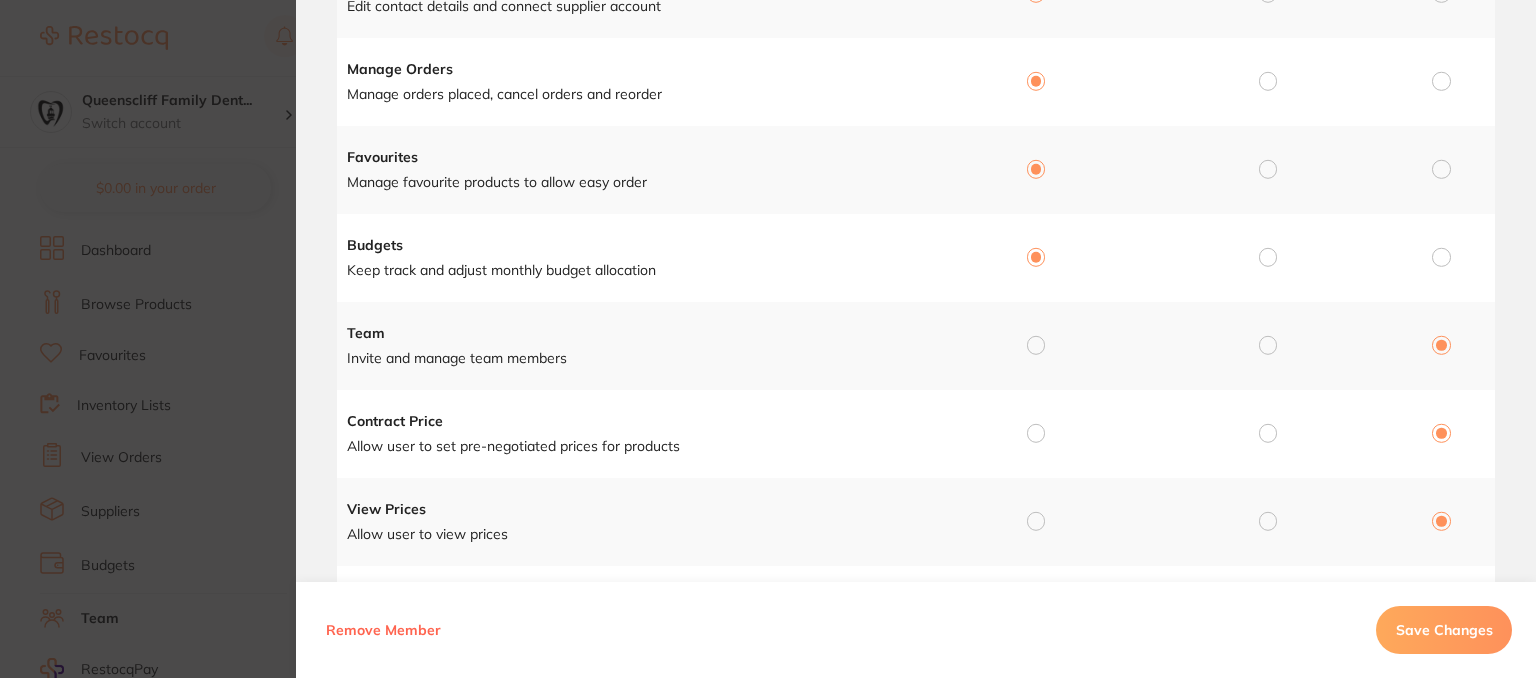 drag, startPoint x: 1034, startPoint y: 345, endPoint x: 1047, endPoint y: 429, distance: 85 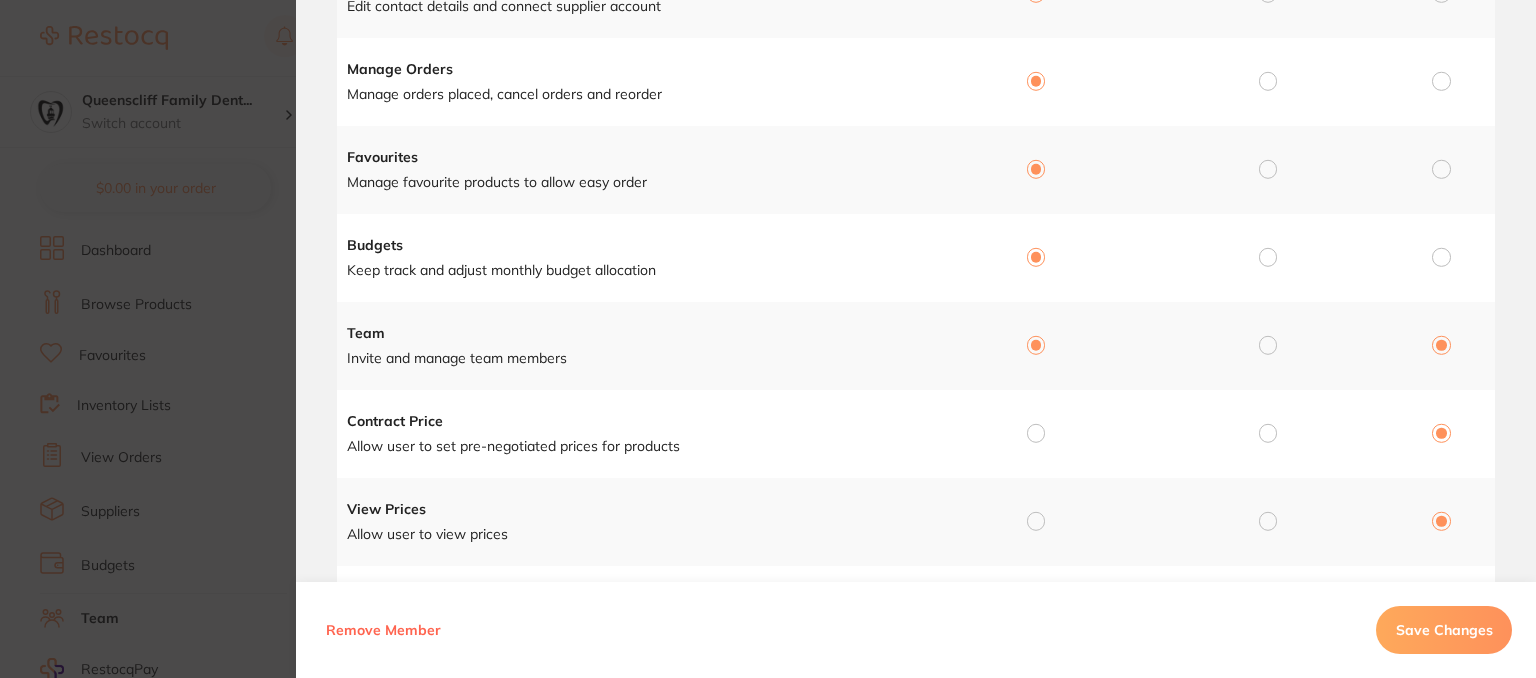 radio on "true" 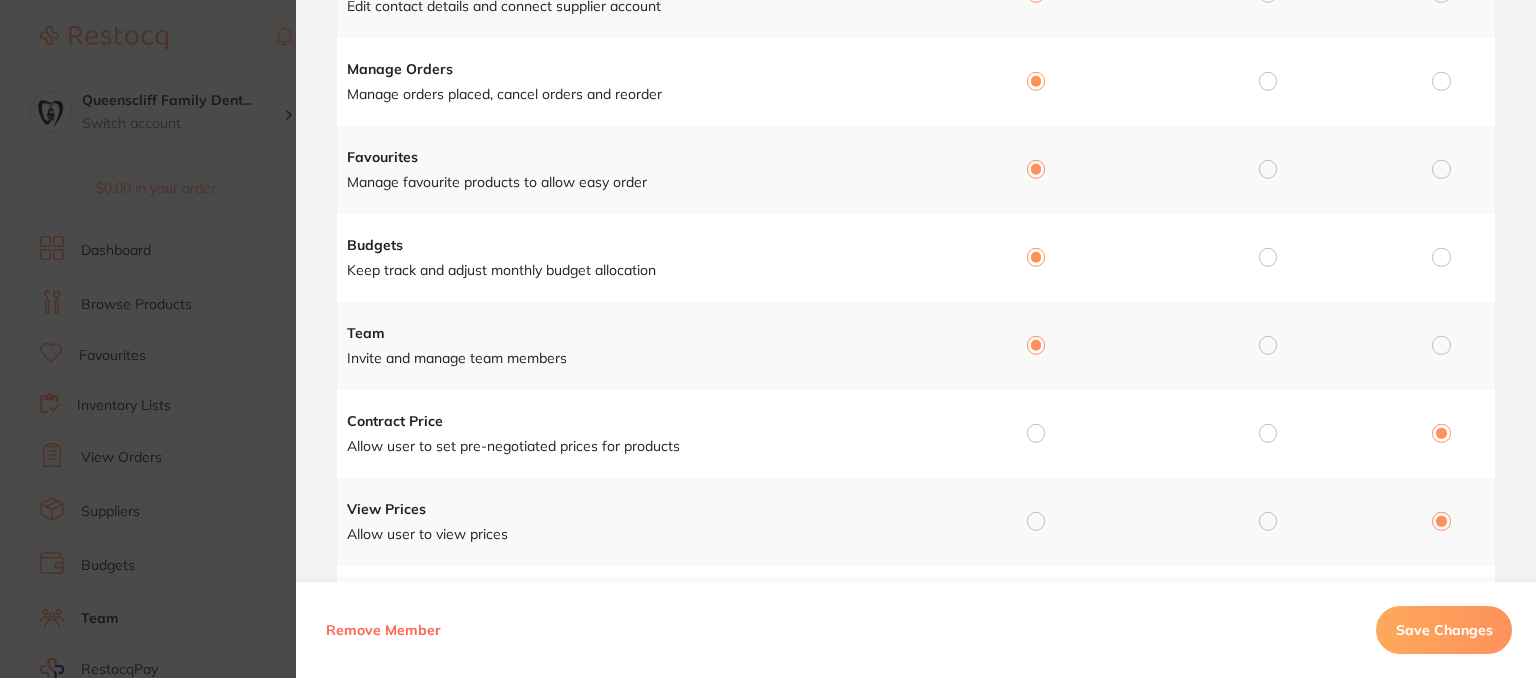 drag, startPoint x: 1039, startPoint y: 436, endPoint x: 1025, endPoint y: 513, distance: 78.26238 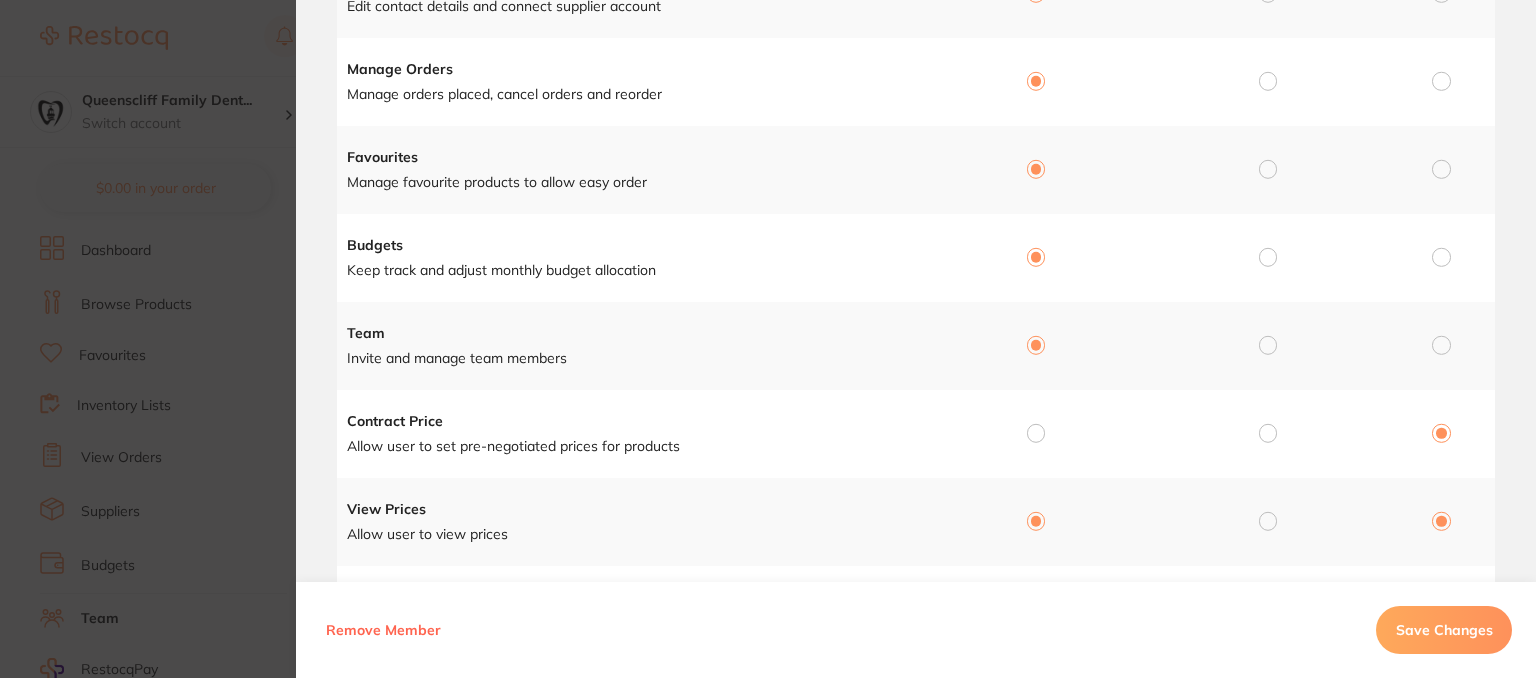 radio on "true" 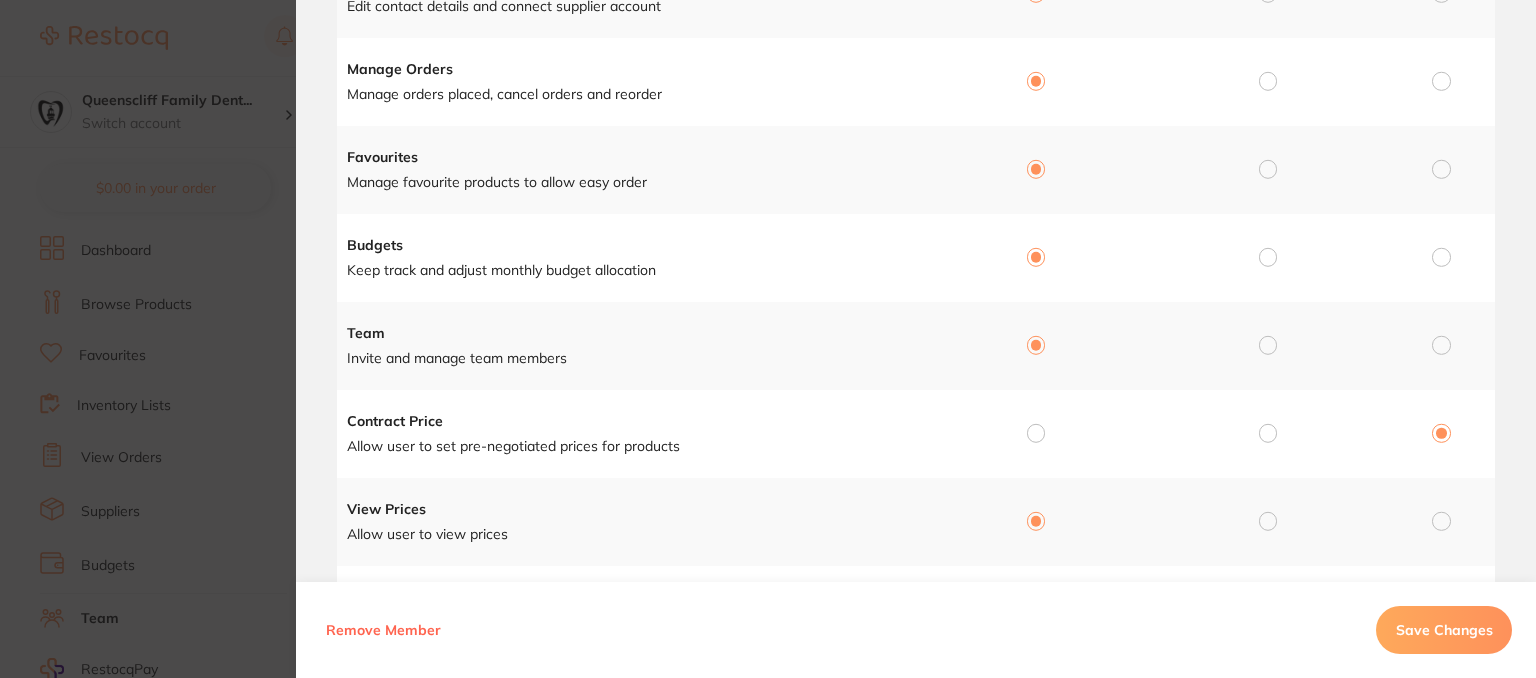 click at bounding box center [1036, 433] 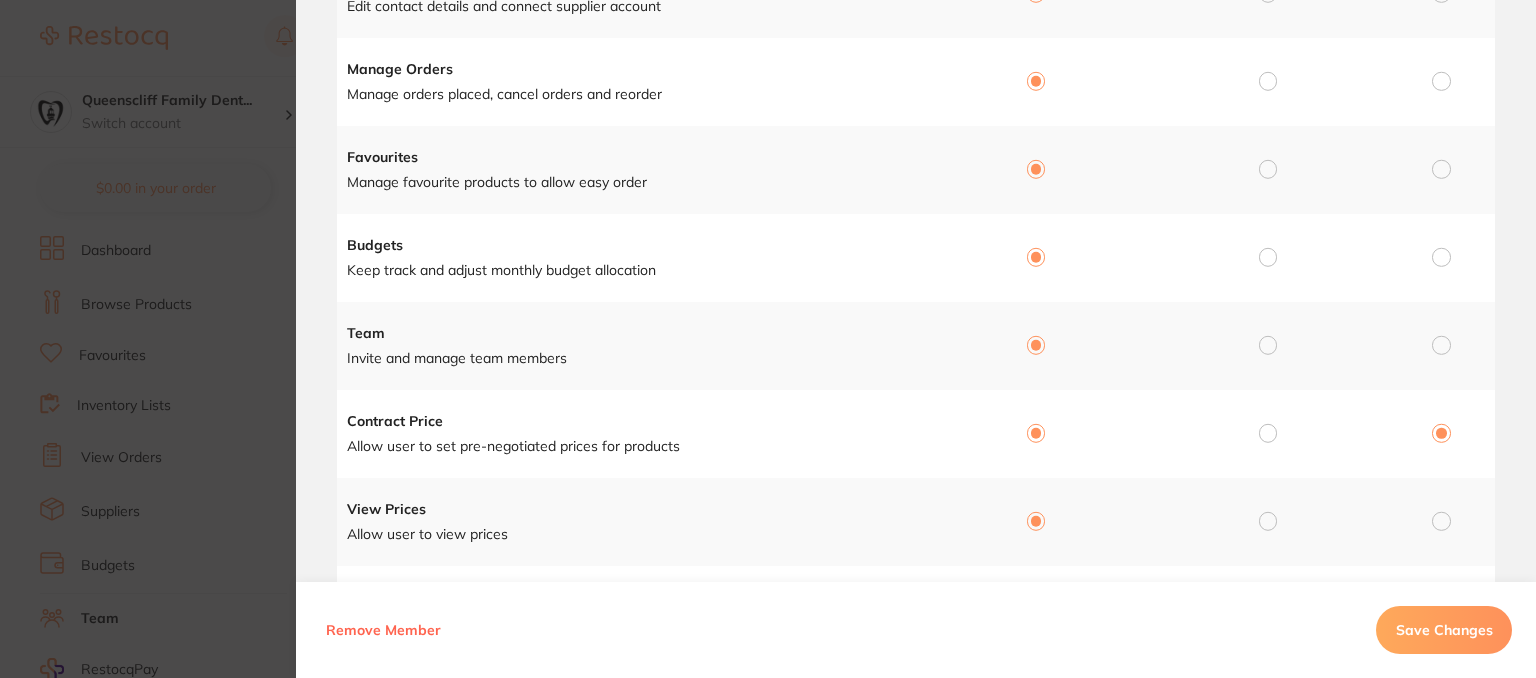 radio on "true" 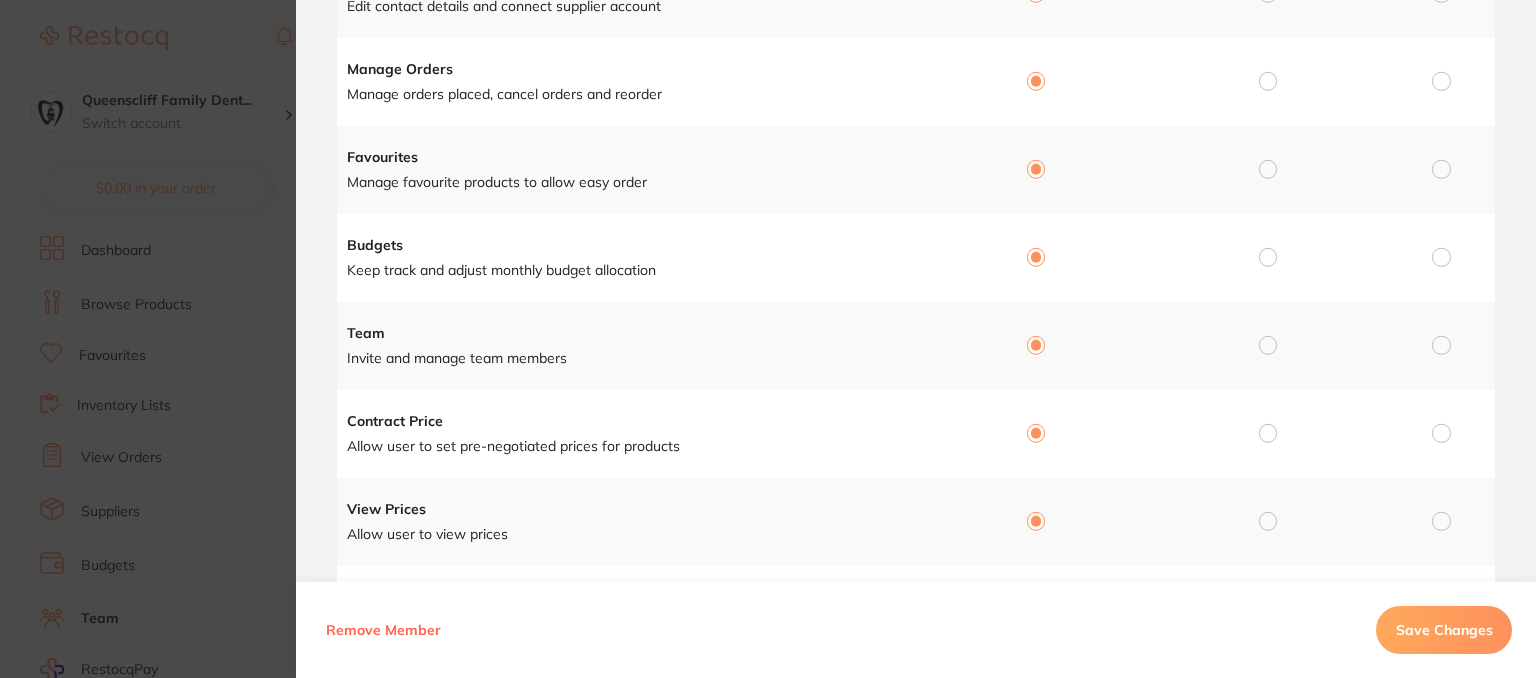 scroll, scrollTop: 614, scrollLeft: 0, axis: vertical 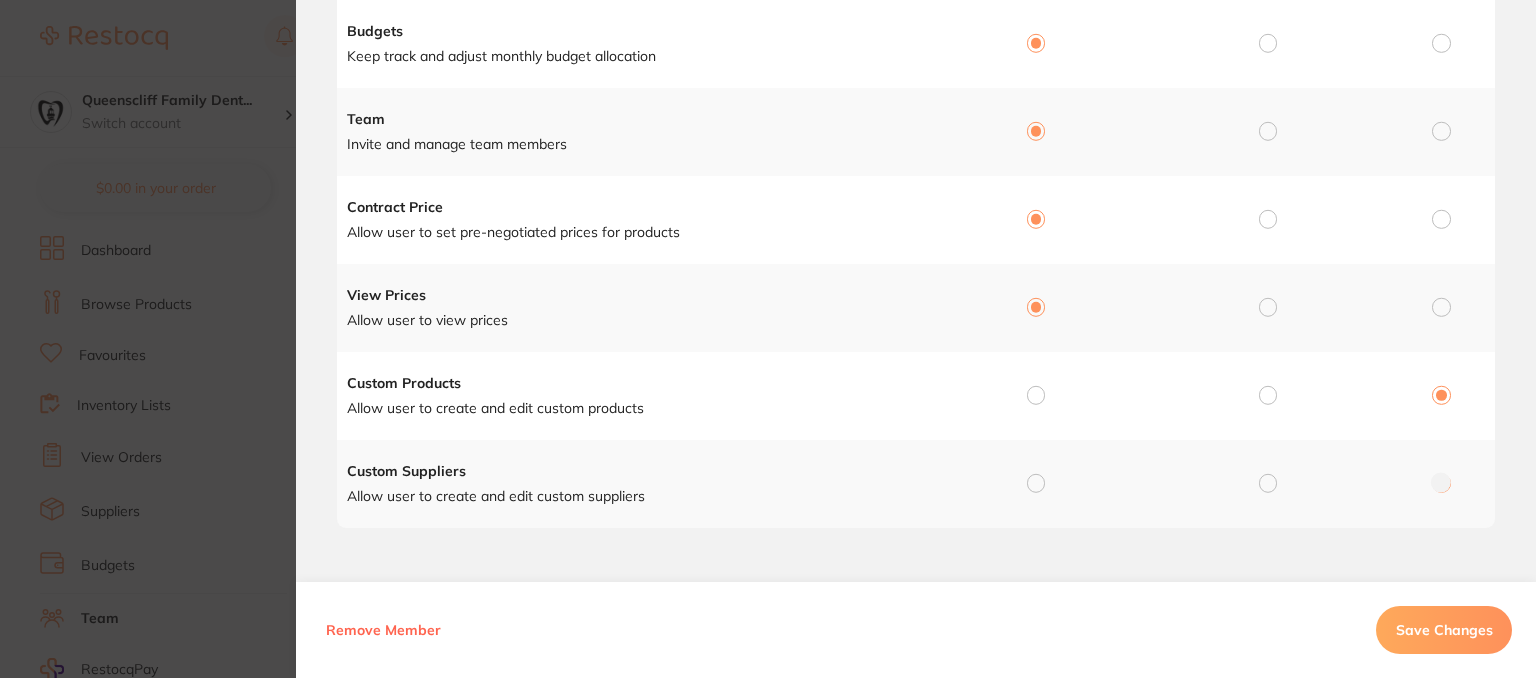 click at bounding box center [1036, 395] 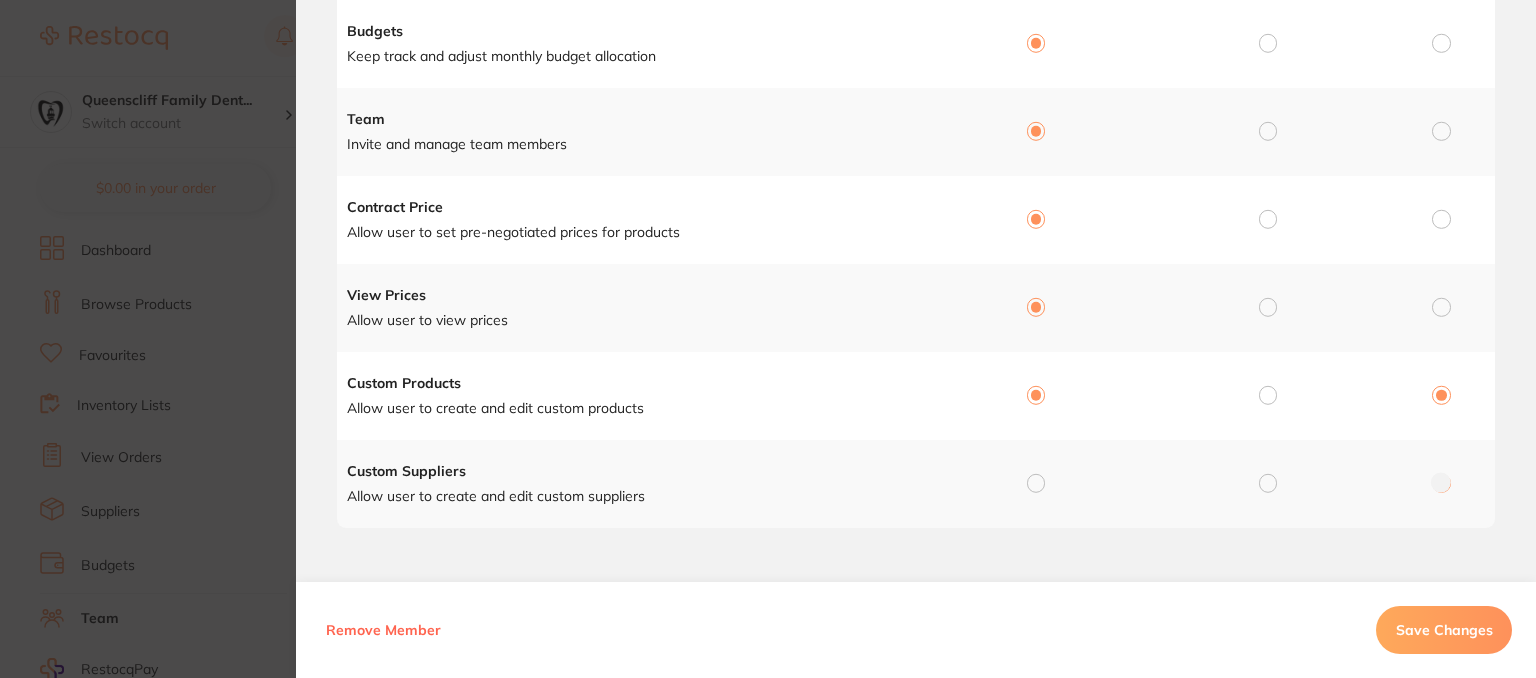 radio on "true" 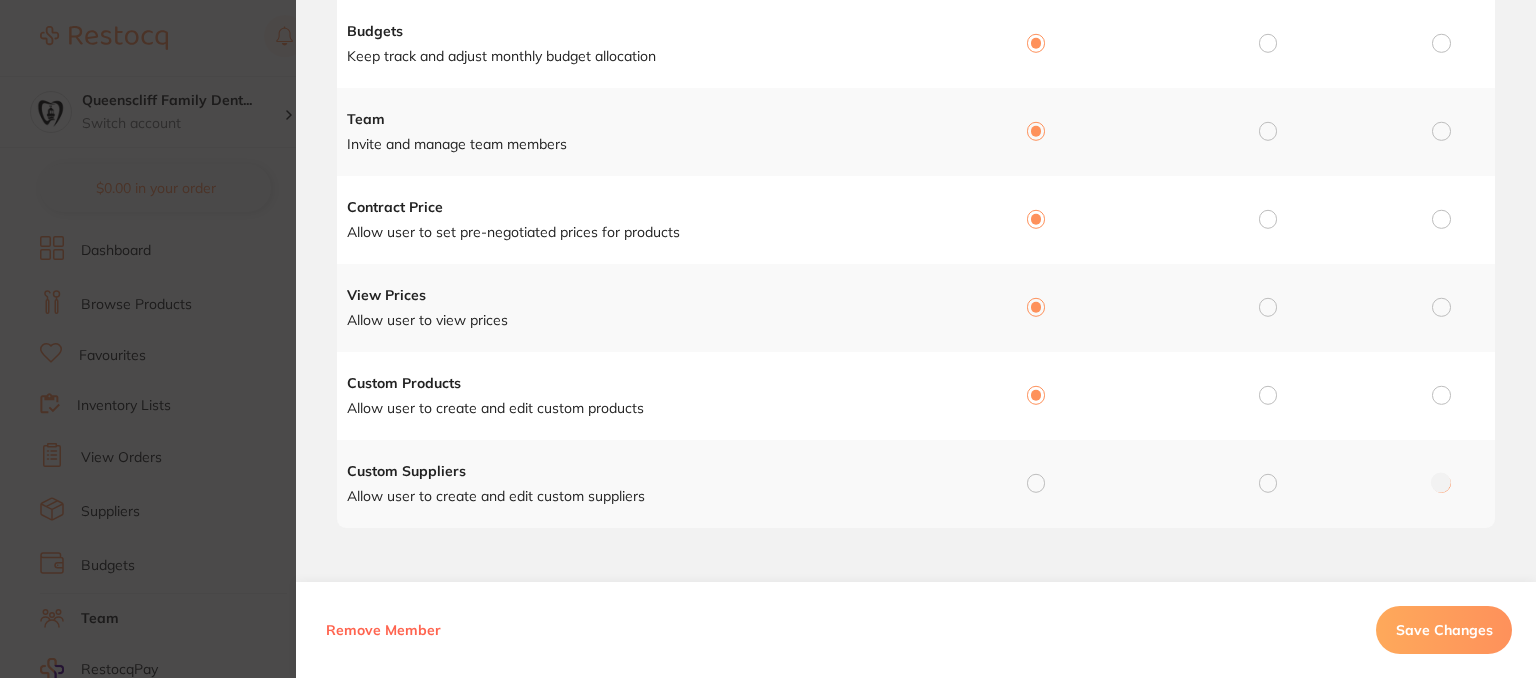 click at bounding box center [1036, 484] 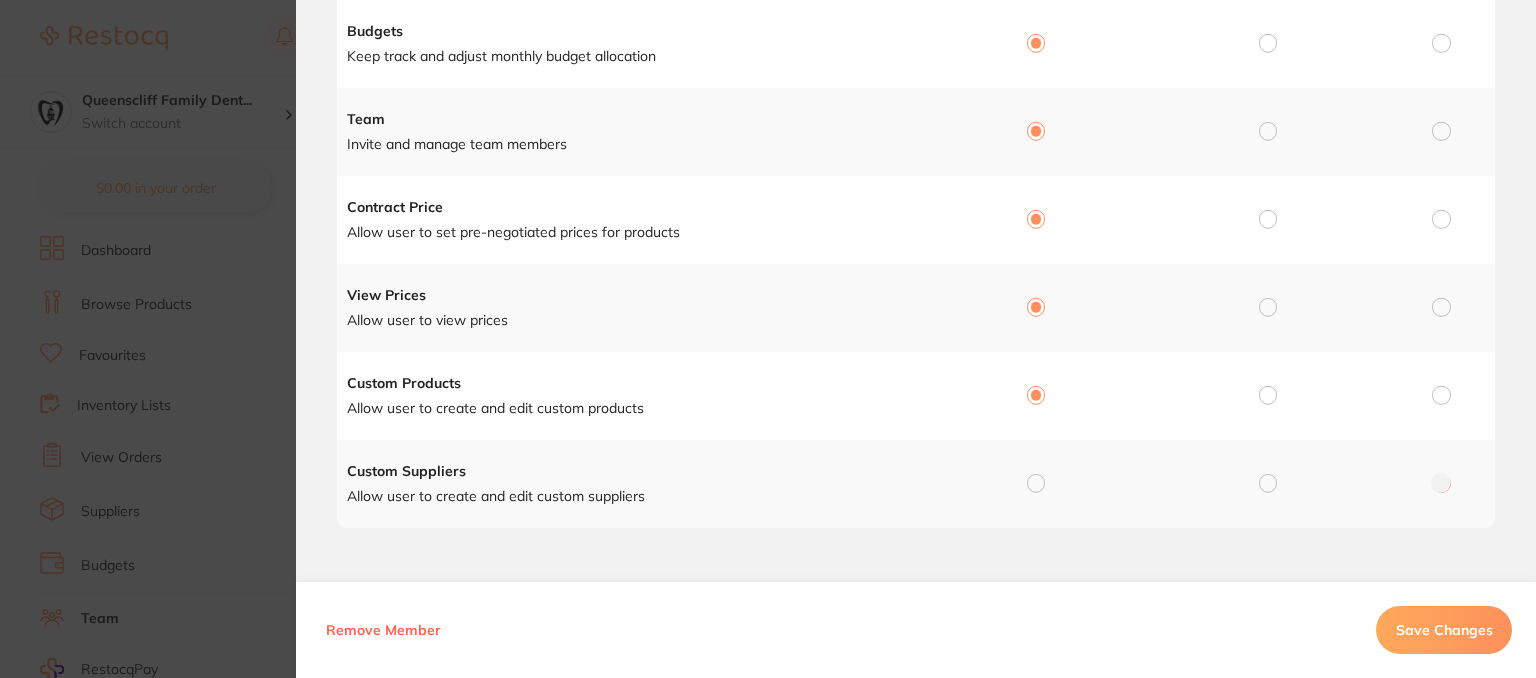click at bounding box center (1036, 483) 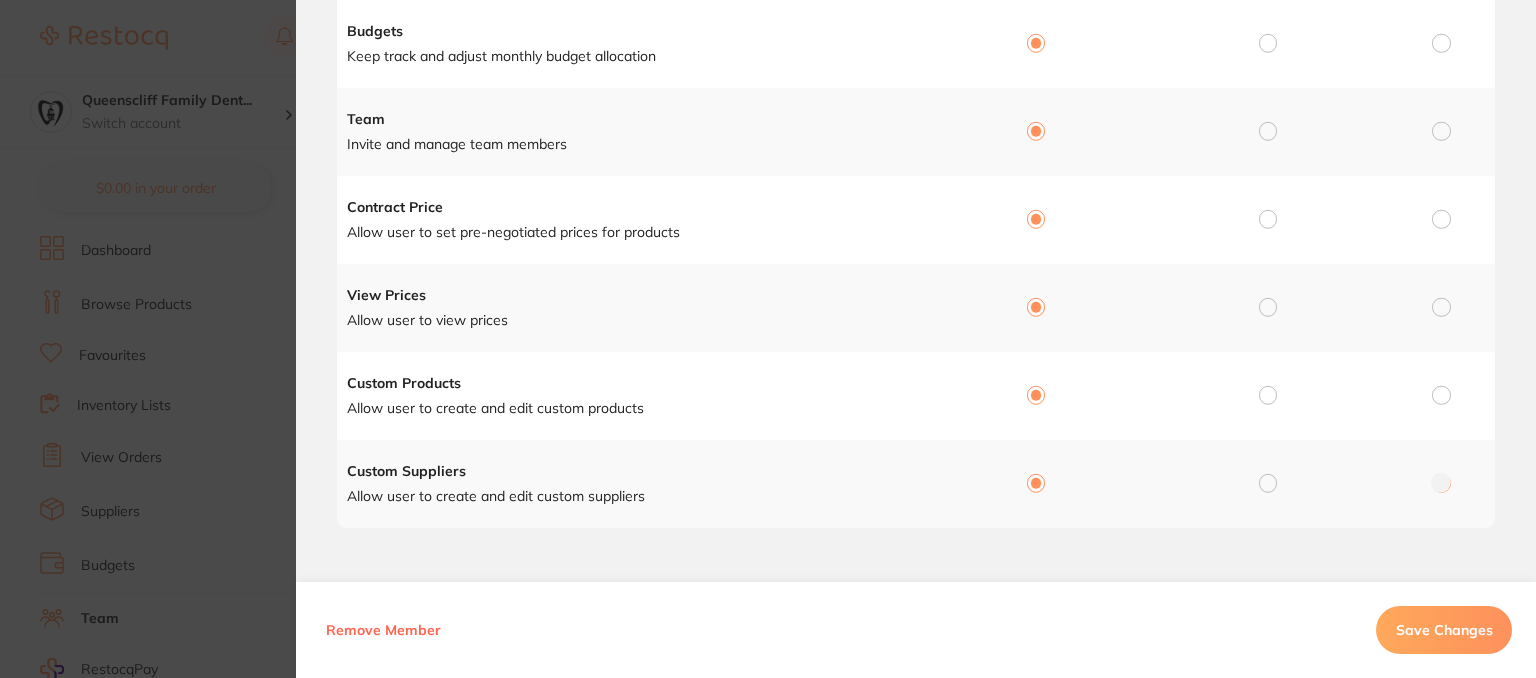 radio on "true" 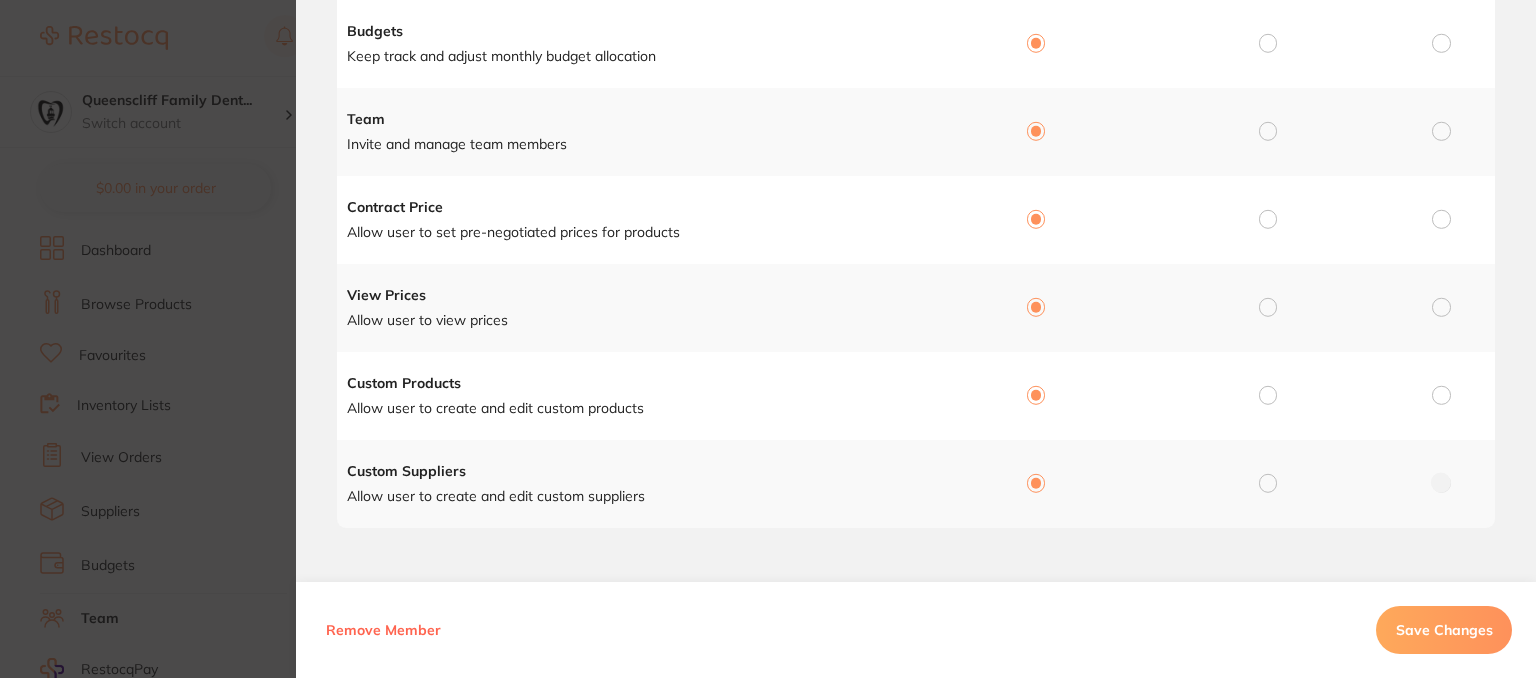click on "Save Changes" at bounding box center [1444, 630] 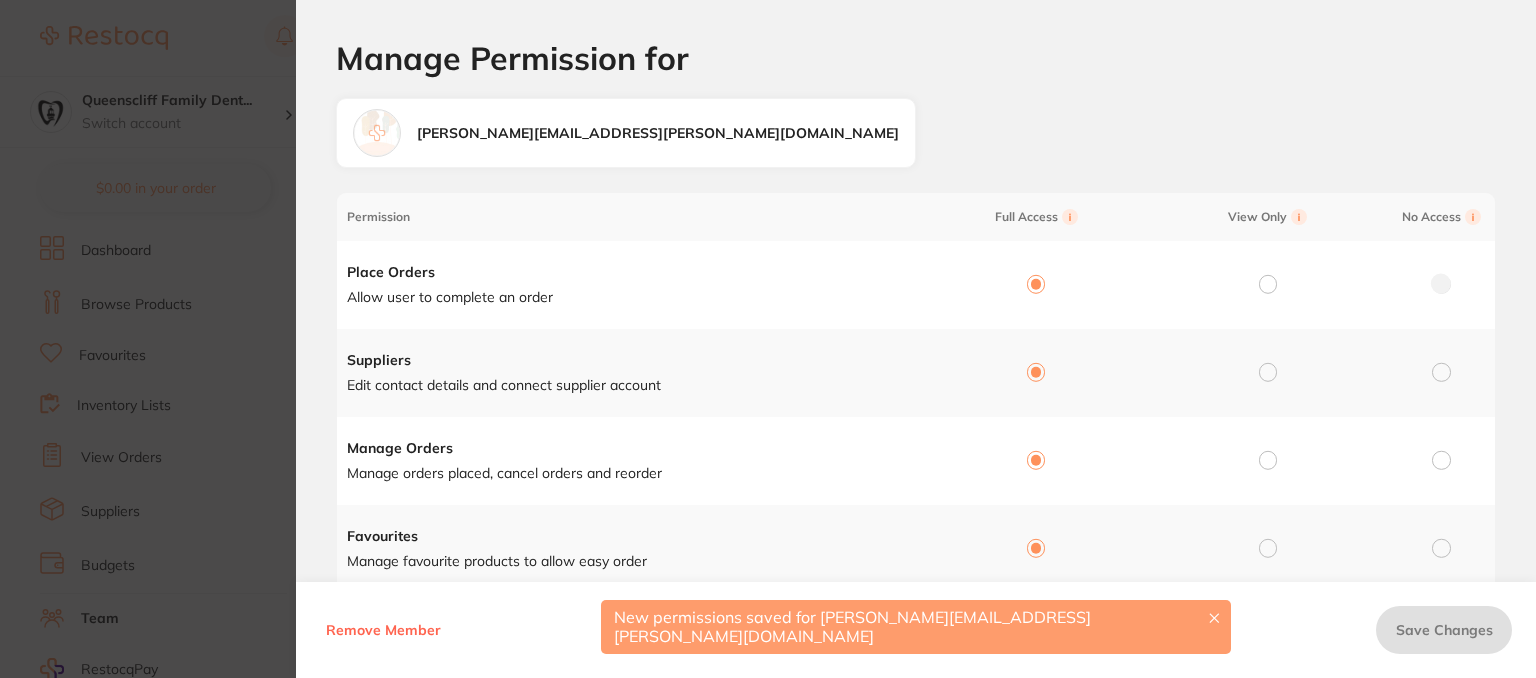 scroll, scrollTop: 0, scrollLeft: 0, axis: both 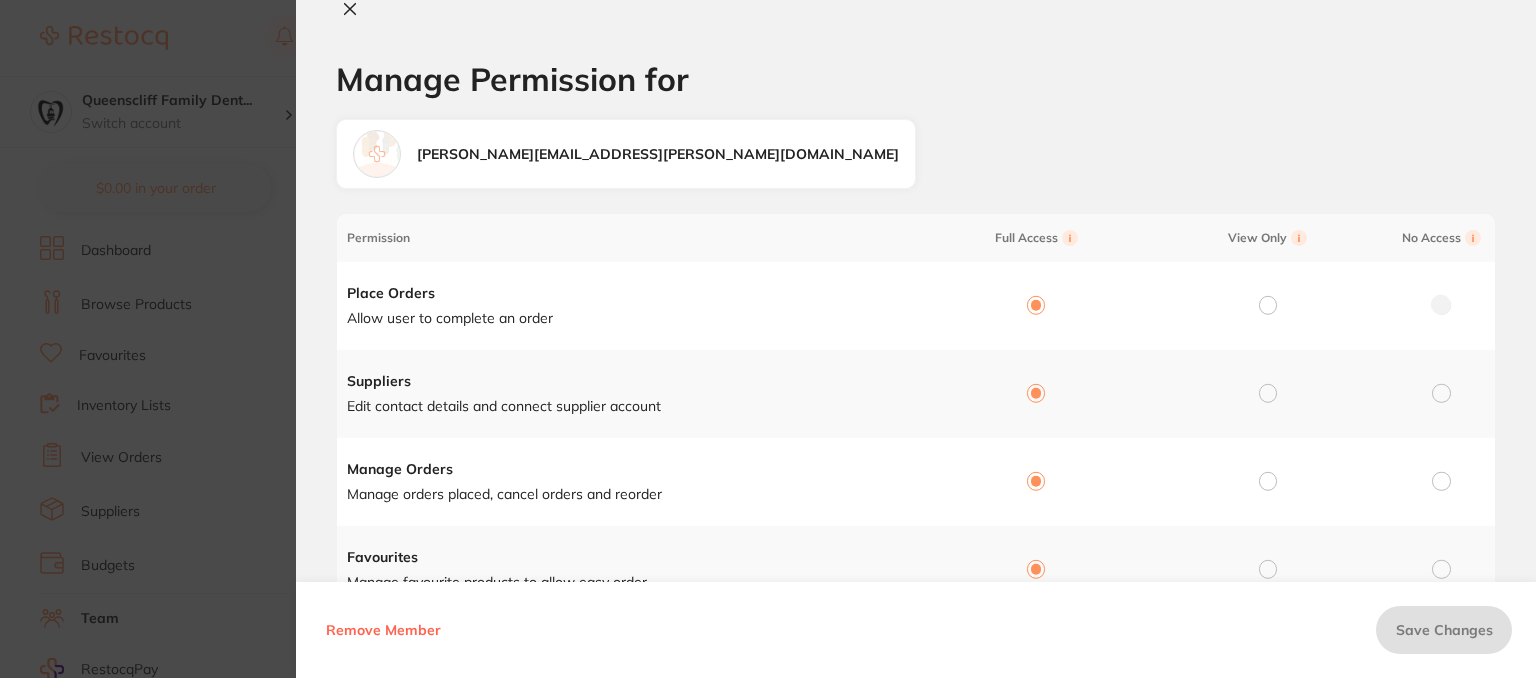 click 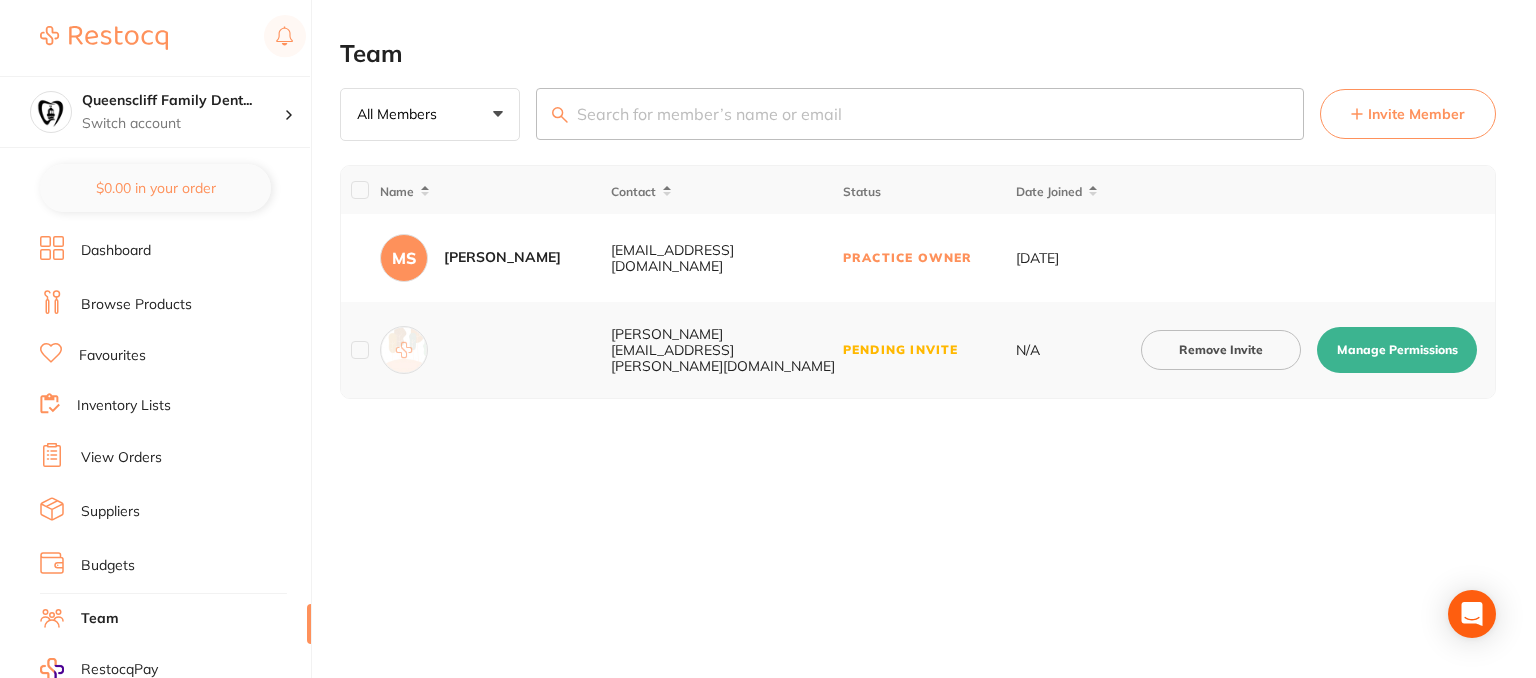 drag, startPoint x: 1375, startPoint y: 119, endPoint x: 1338, endPoint y: 125, distance: 37.48333 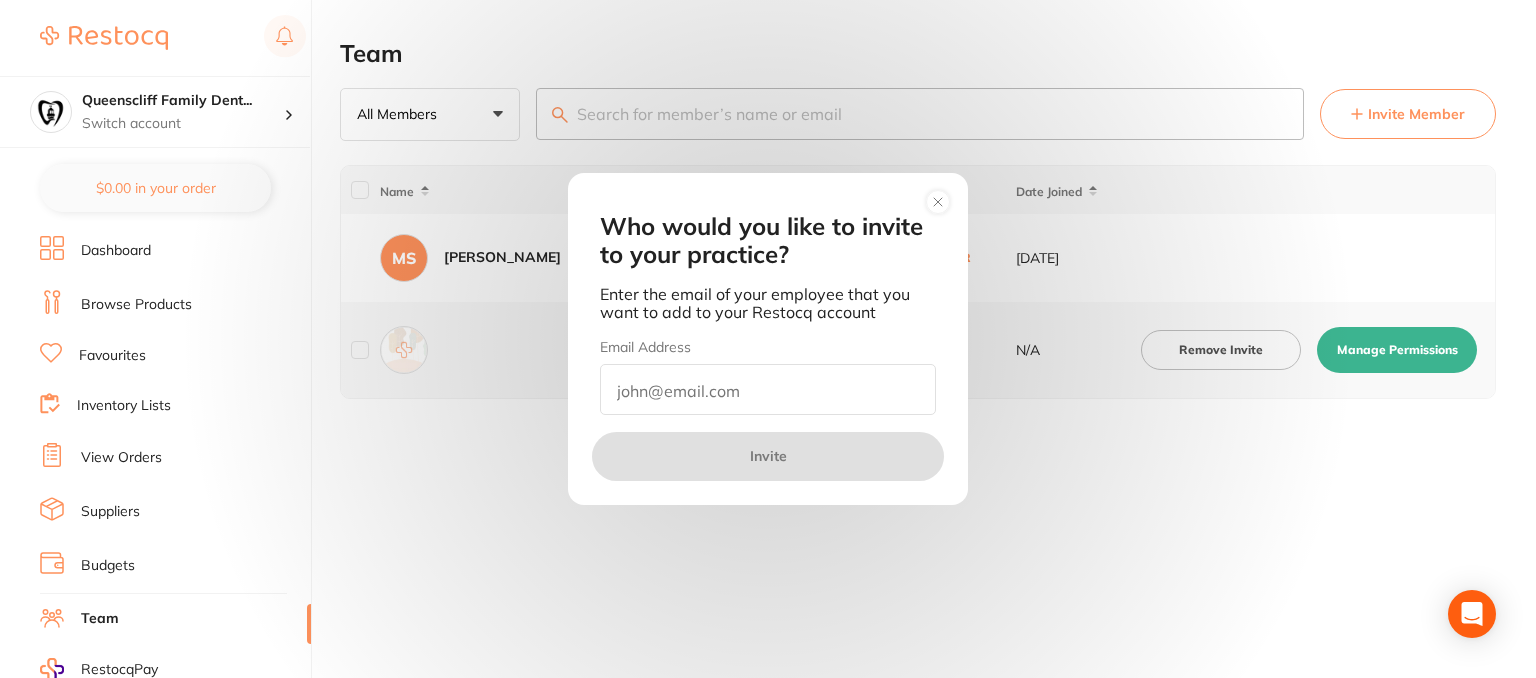 drag, startPoint x: 611, startPoint y: 393, endPoint x: 655, endPoint y: 392, distance: 44.011364 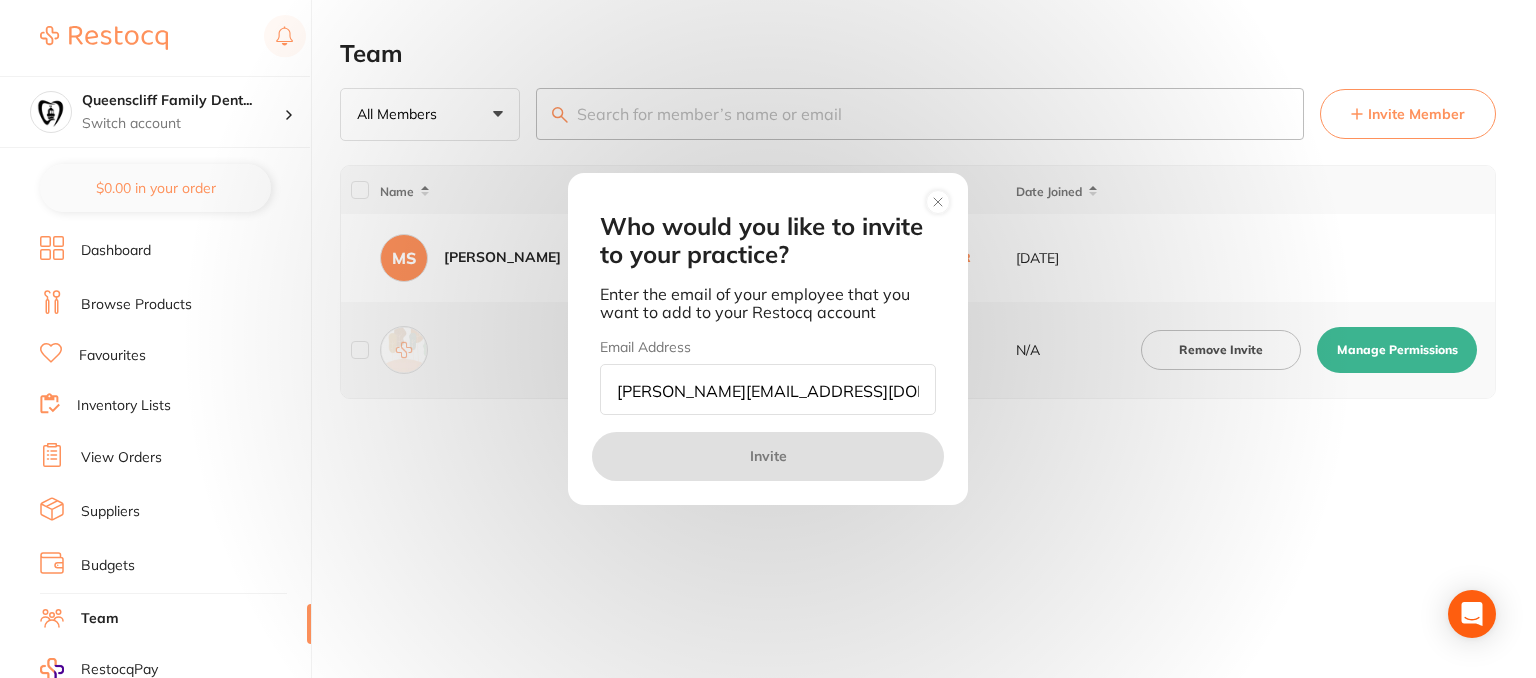 scroll, scrollTop: 0, scrollLeft: 12, axis: horizontal 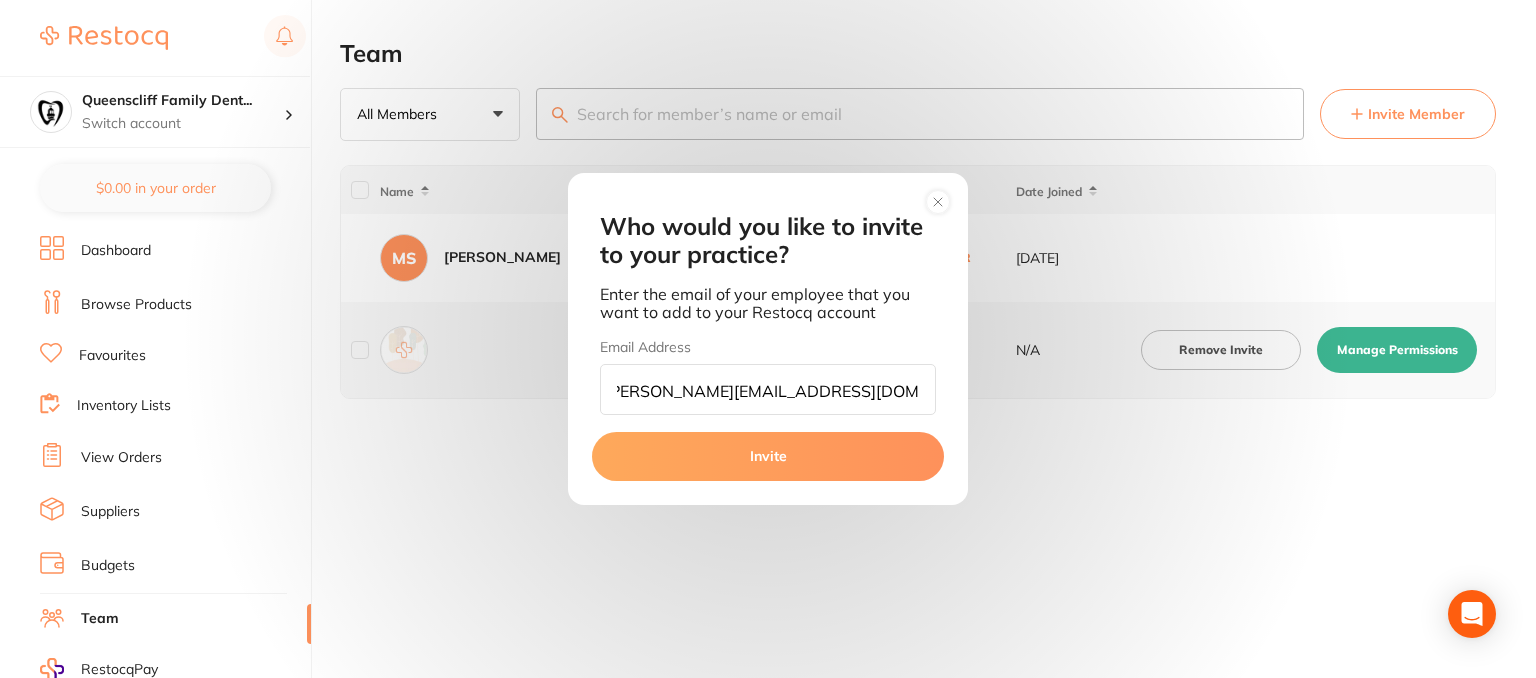 type on "chloe.barnes@barwonheadsdental.com.au" 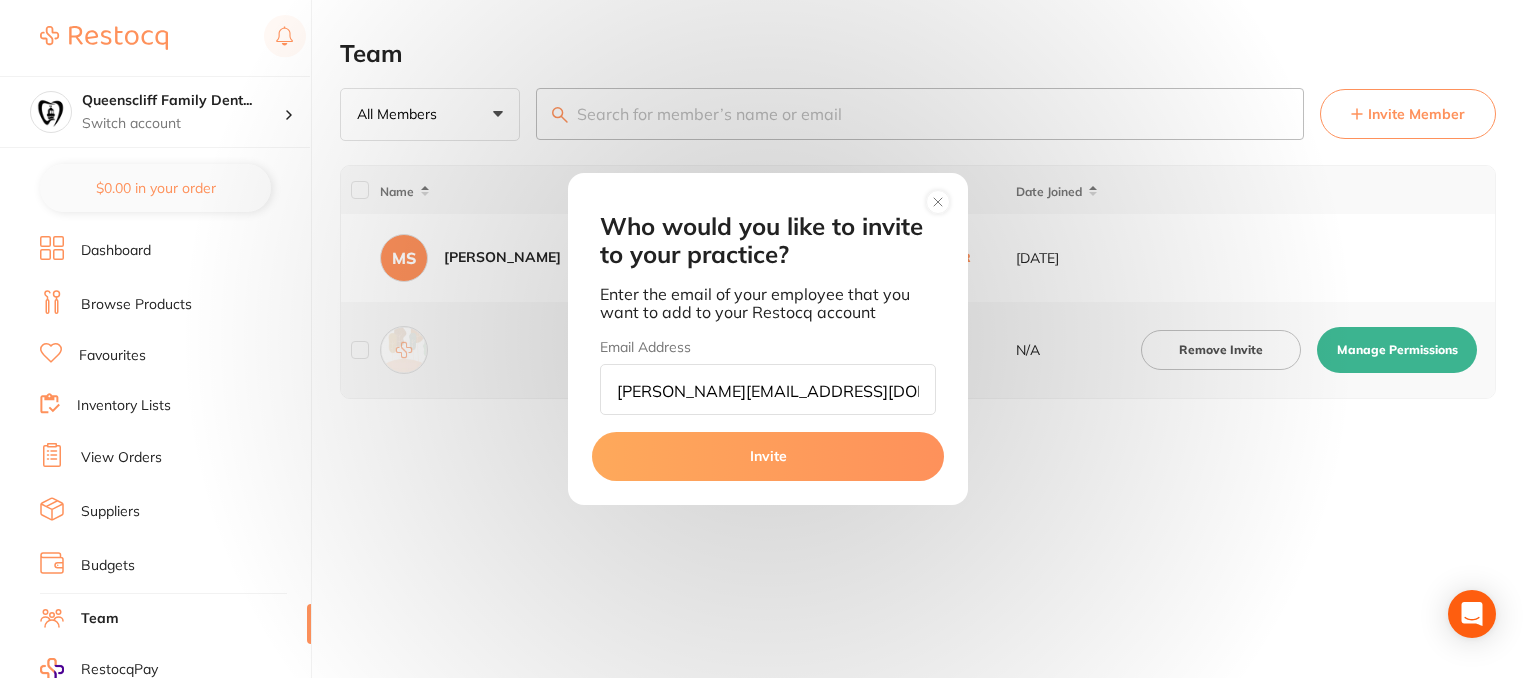click on "Invite" at bounding box center [768, 456] 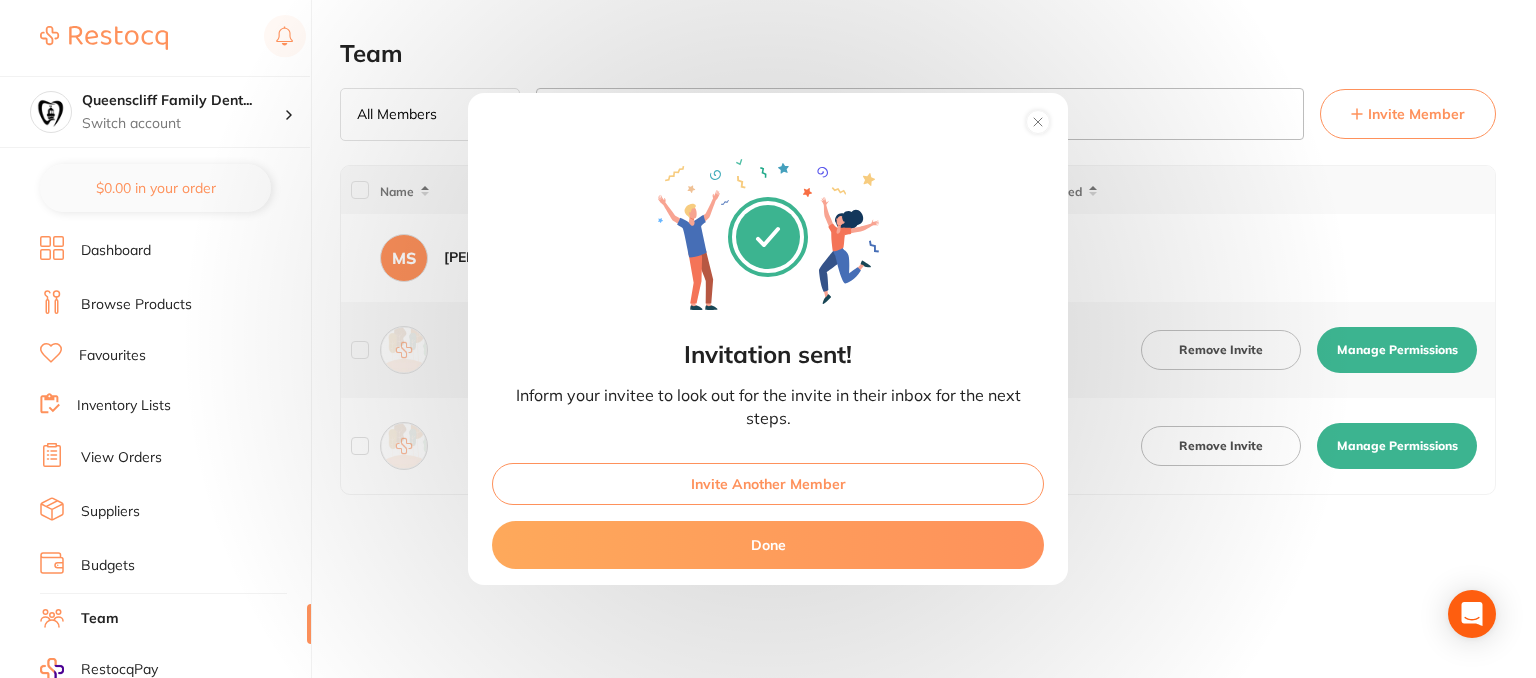 click 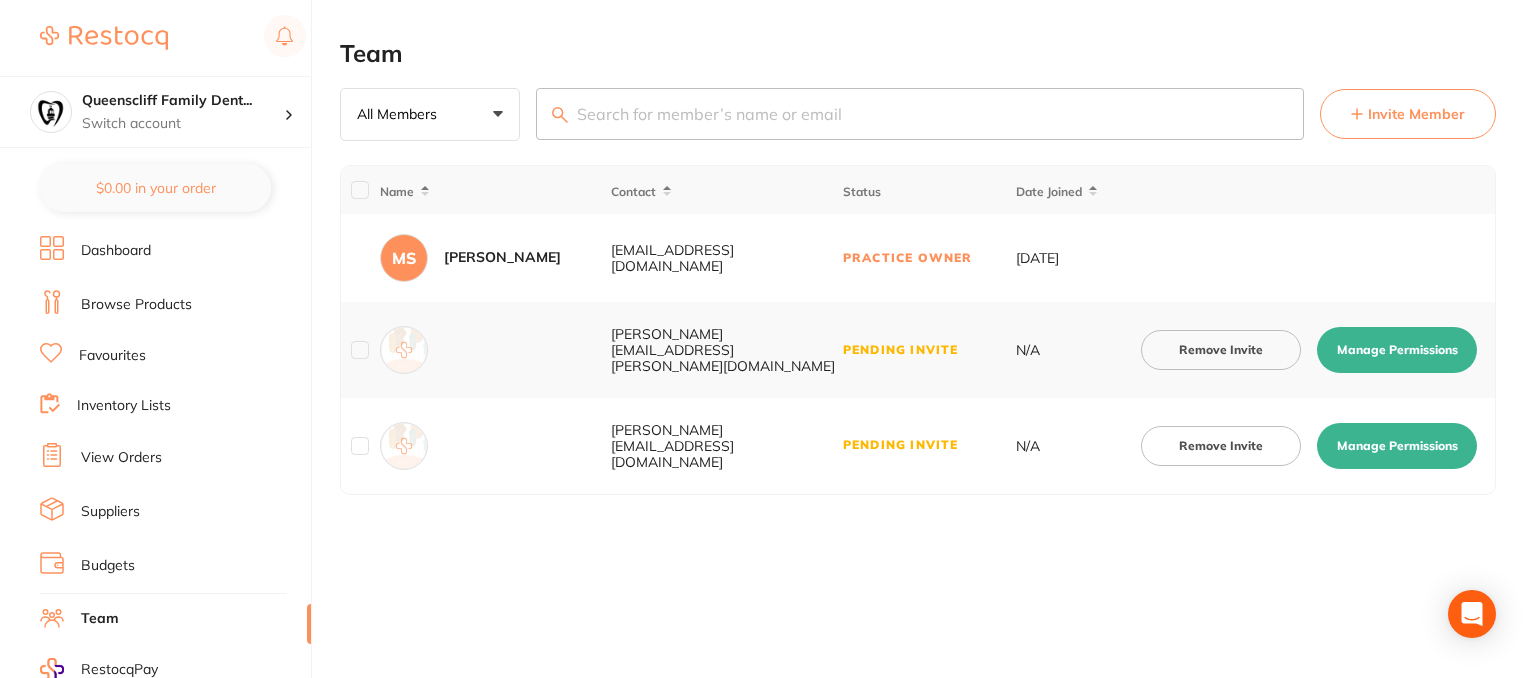 click on "Manage Permissions" at bounding box center [1397, 446] 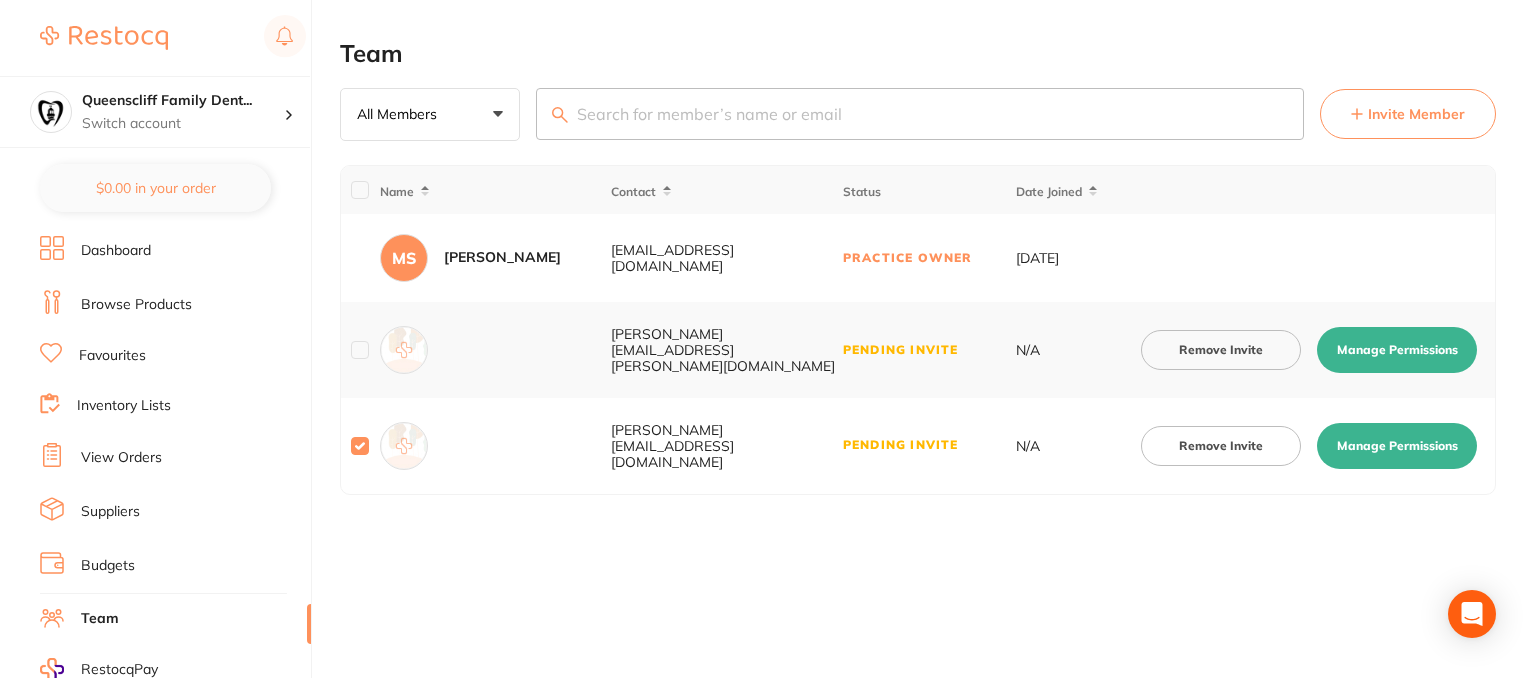 checkbox on "true" 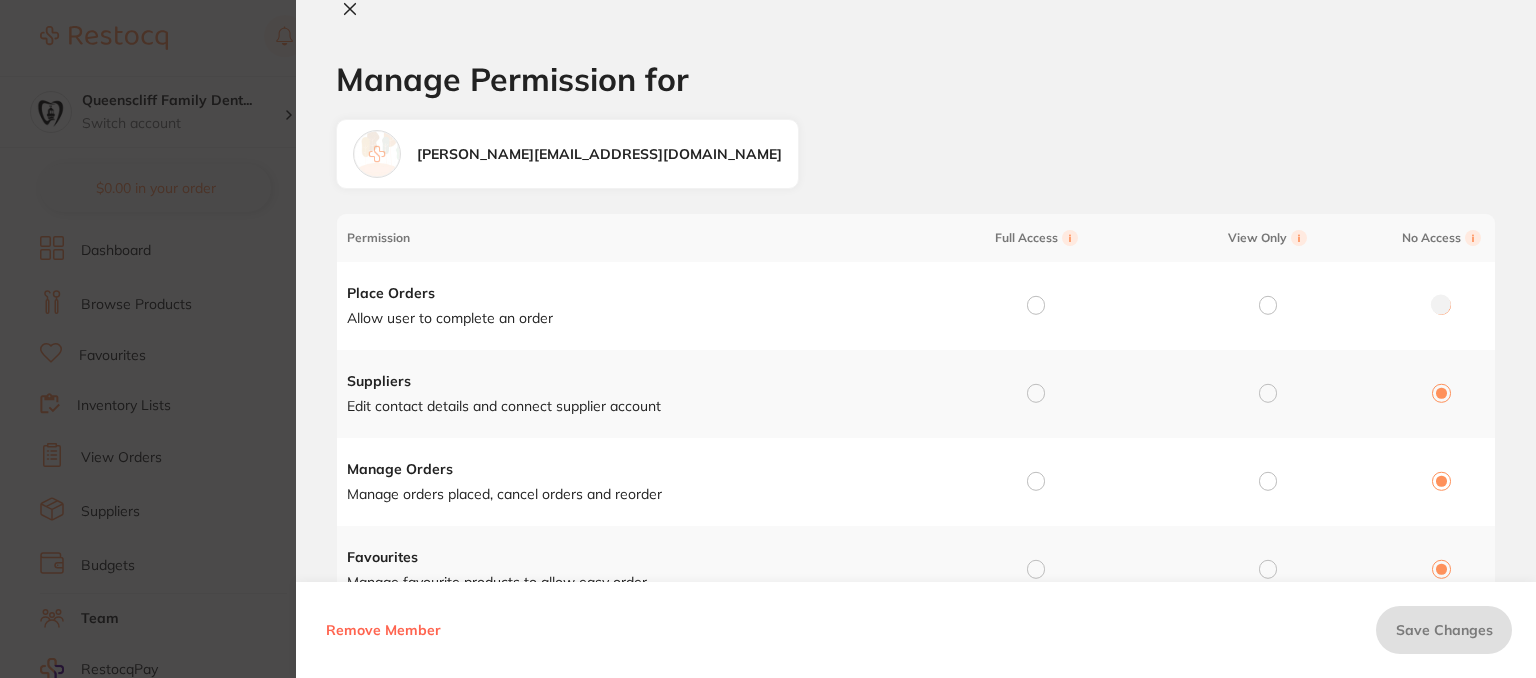 click at bounding box center [1032, 306] 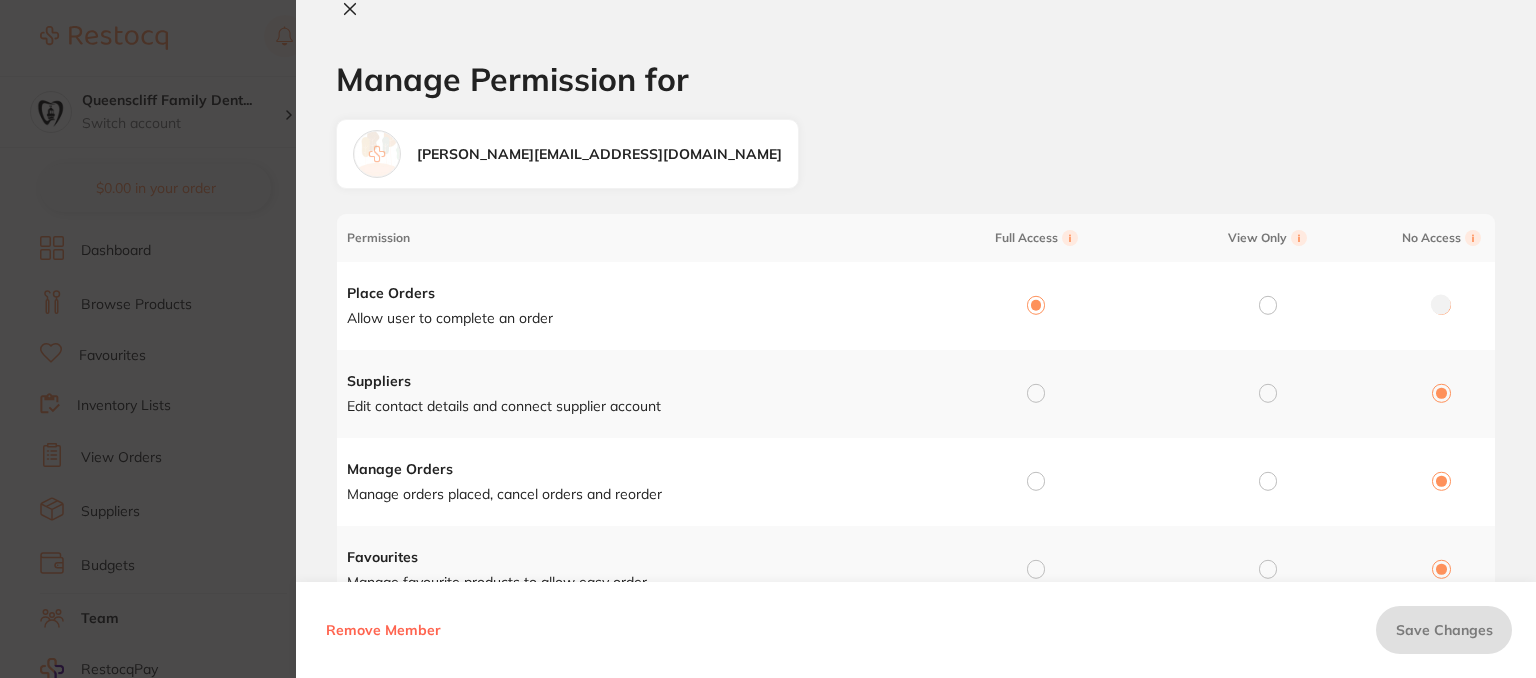radio on "true" 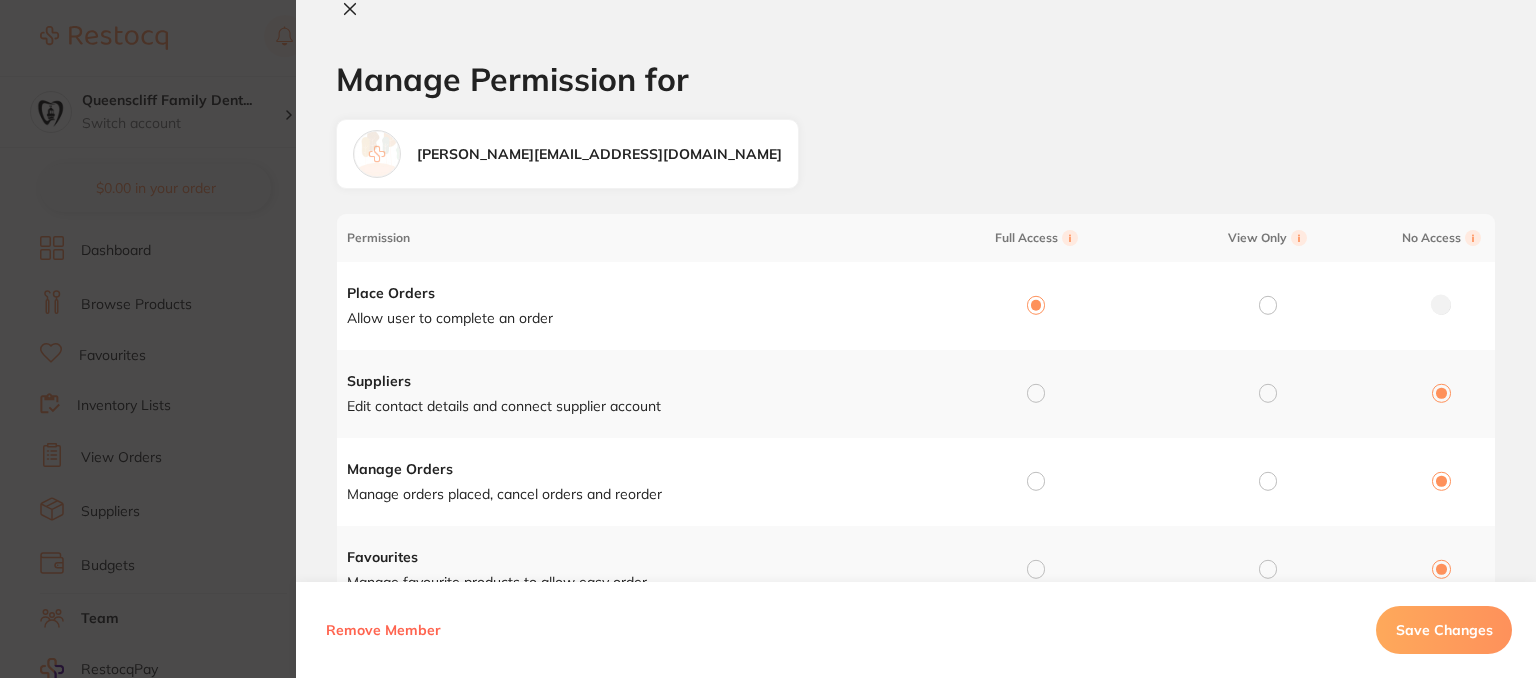 drag, startPoint x: 1028, startPoint y: 397, endPoint x: 1018, endPoint y: 475, distance: 78.63841 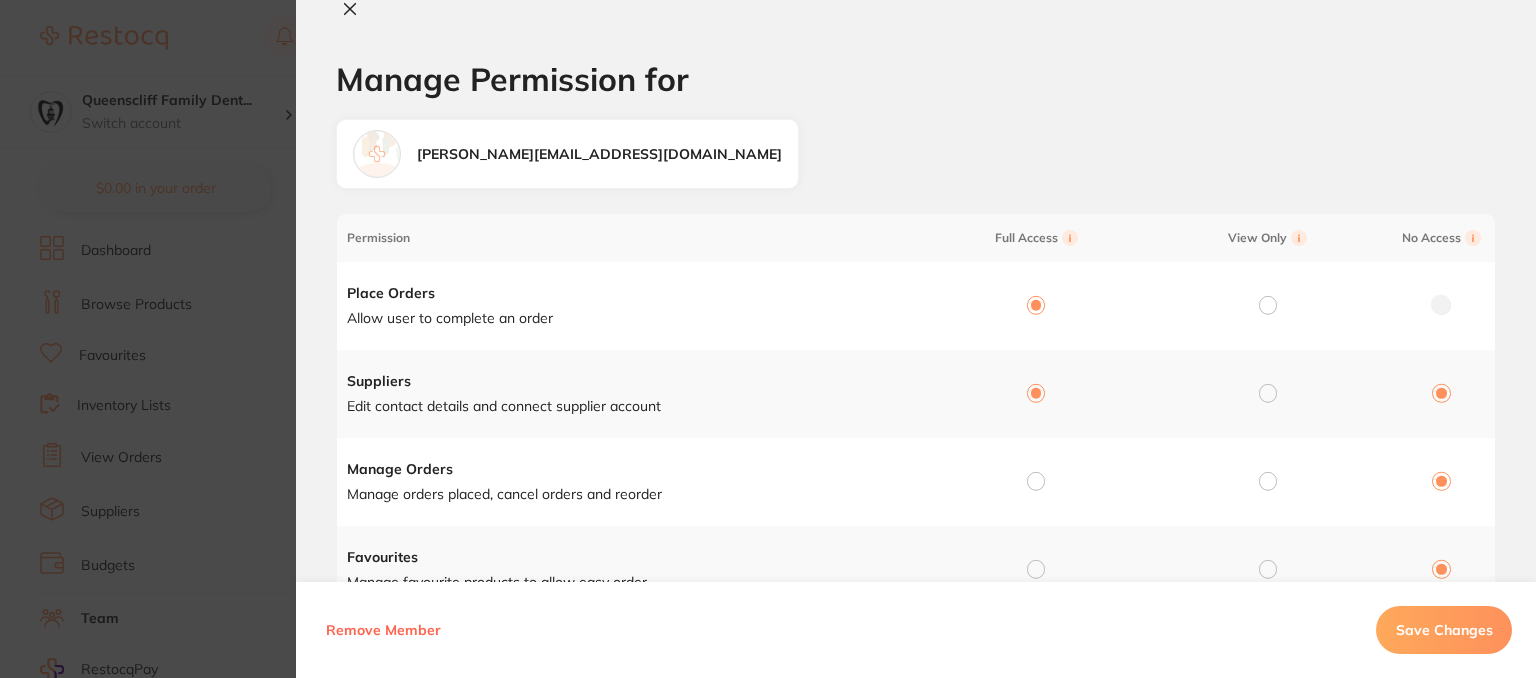 radio on "true" 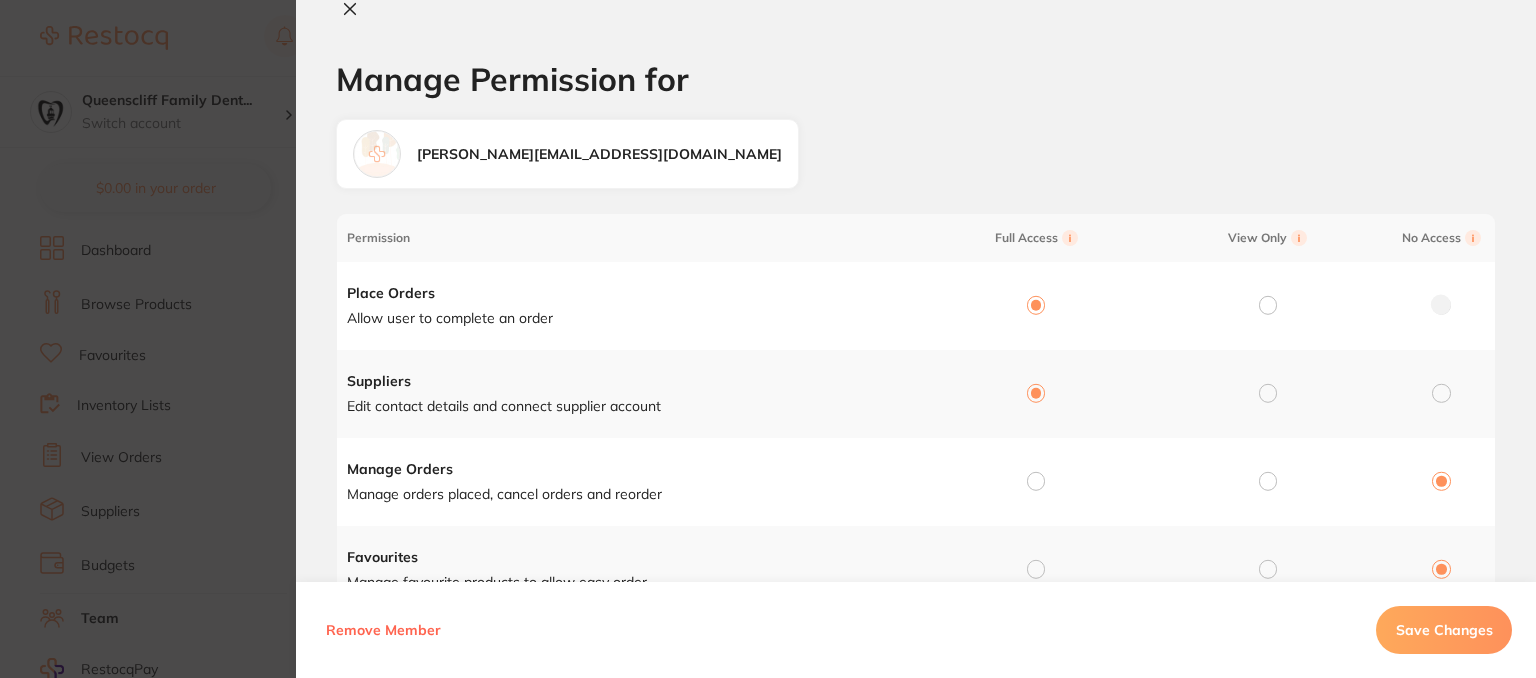 drag, startPoint x: 1036, startPoint y: 482, endPoint x: 1032, endPoint y: 537, distance: 55.145264 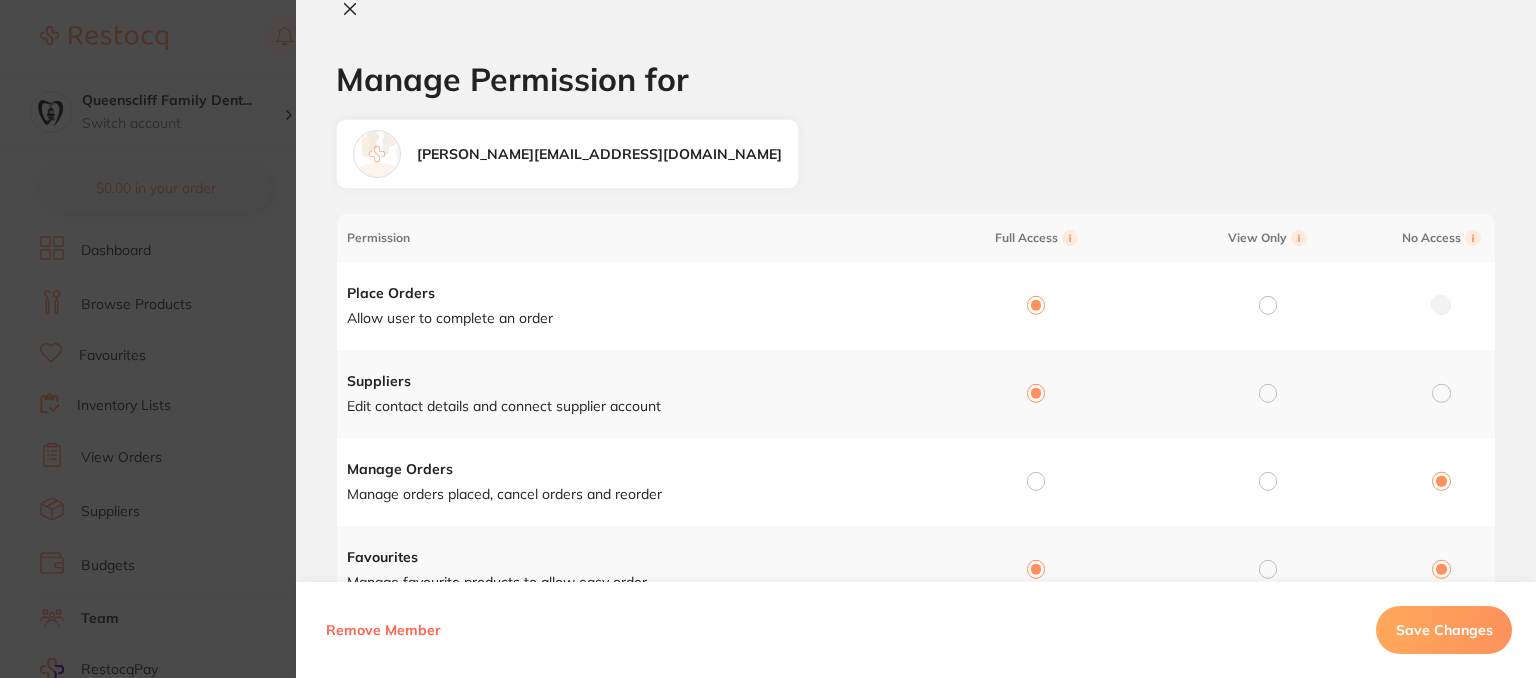 radio on "true" 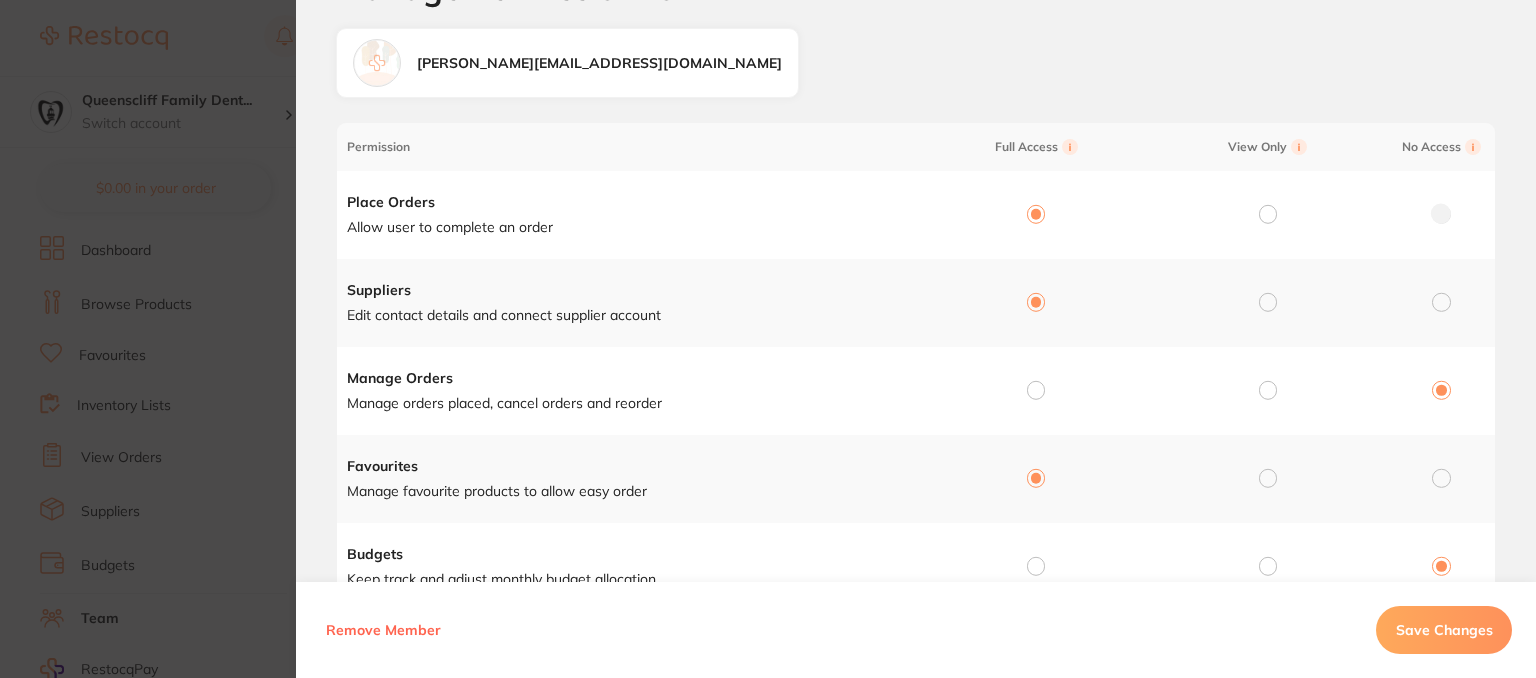 scroll, scrollTop: 300, scrollLeft: 0, axis: vertical 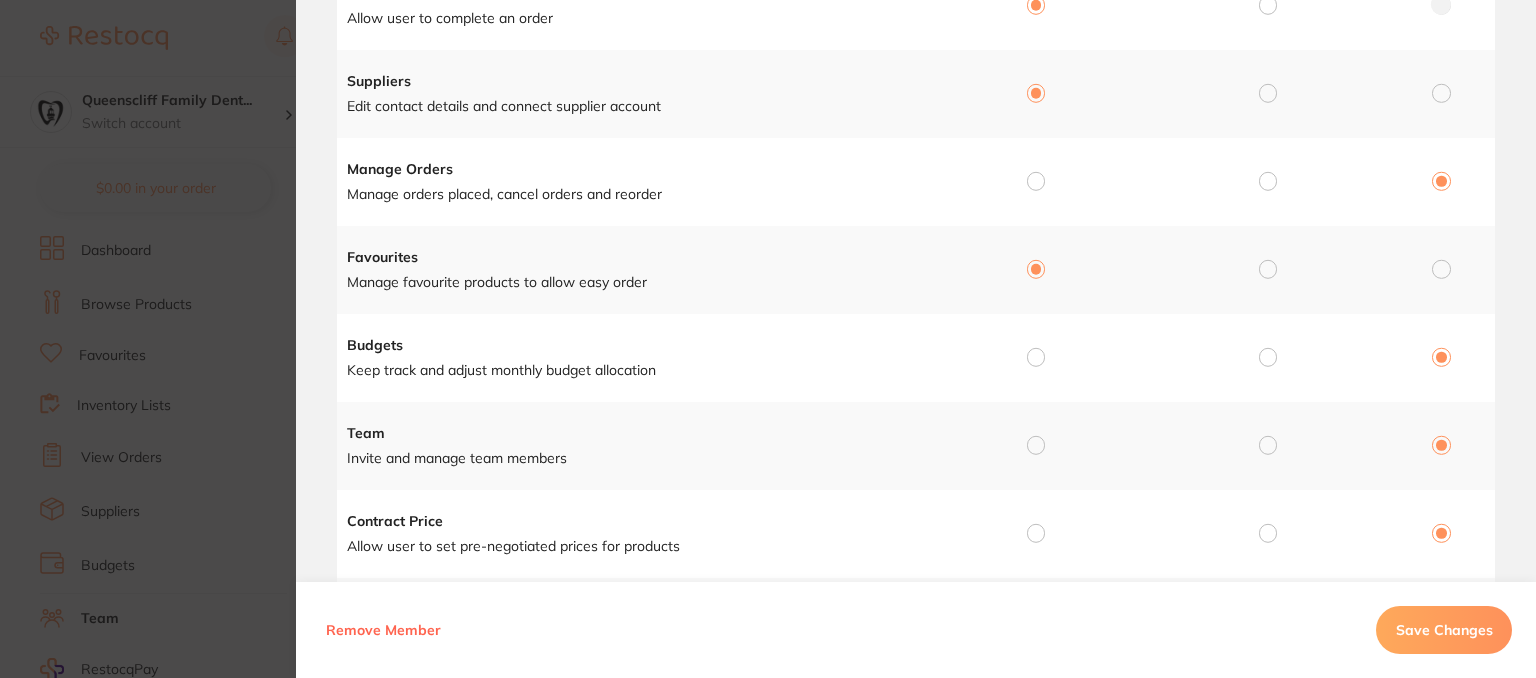 drag, startPoint x: 1032, startPoint y: 185, endPoint x: 1016, endPoint y: 320, distance: 135.94484 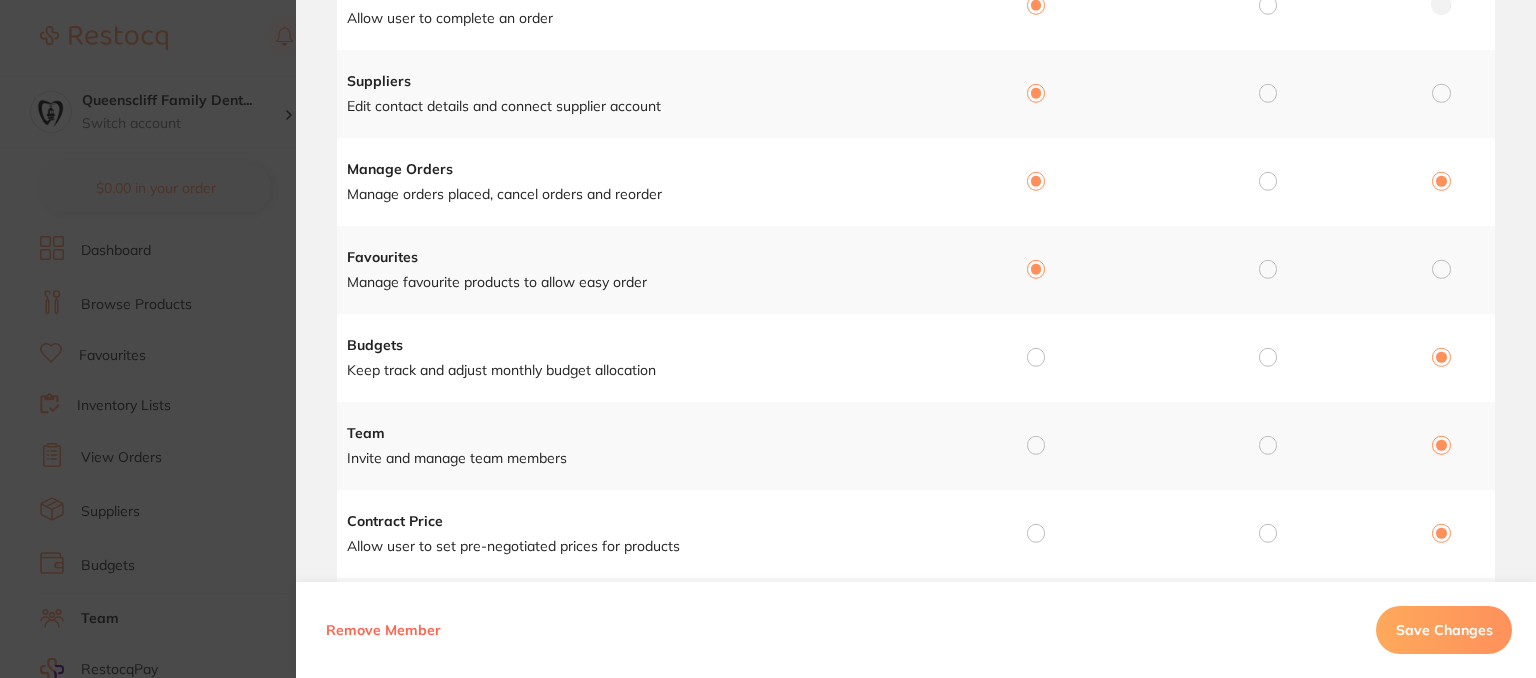 radio on "true" 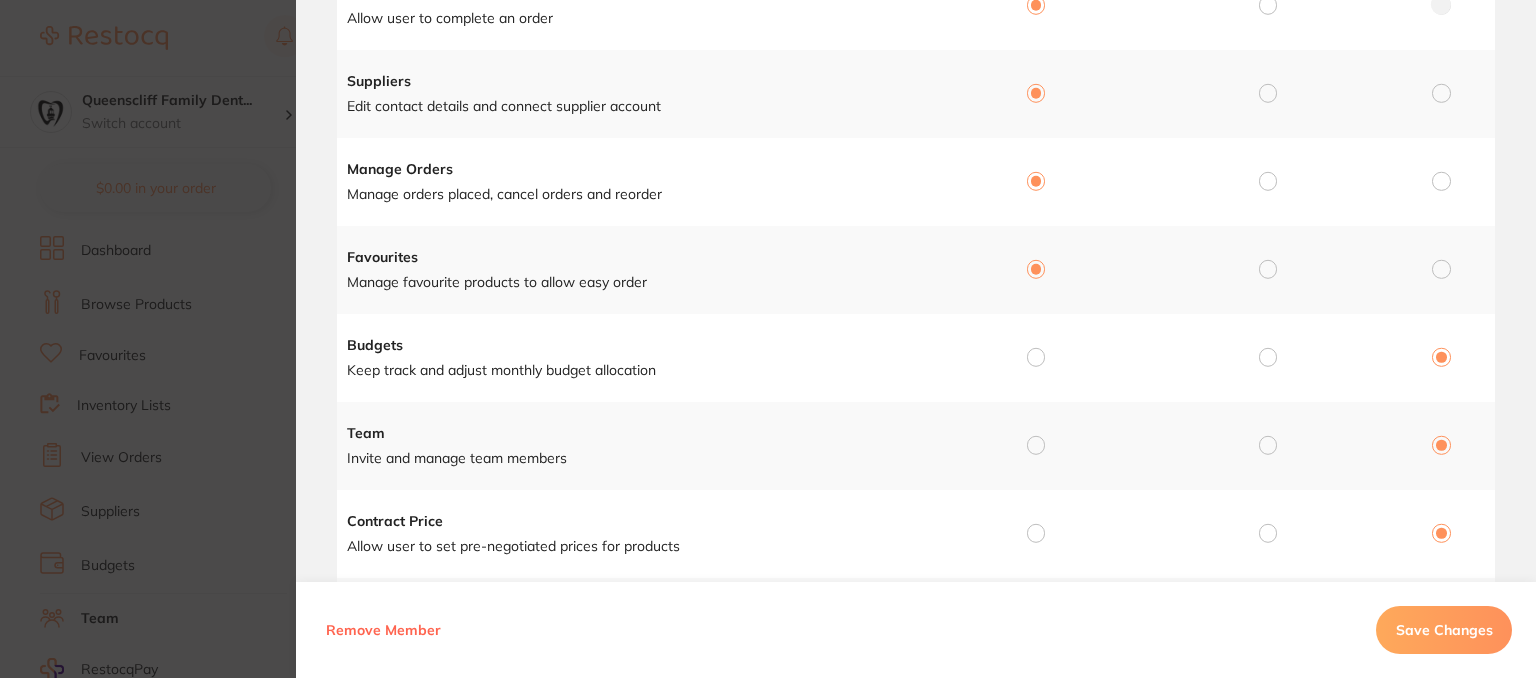 click at bounding box center [1036, 357] 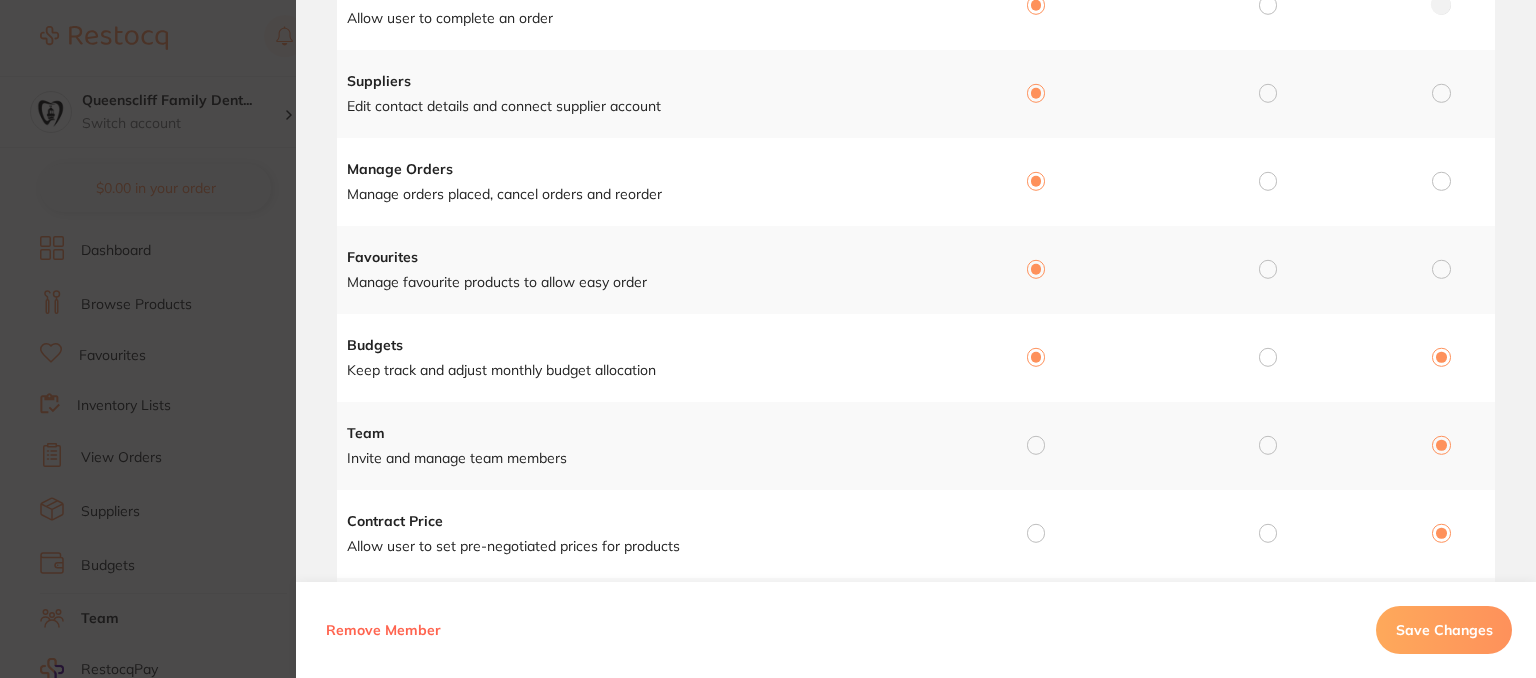radio on "true" 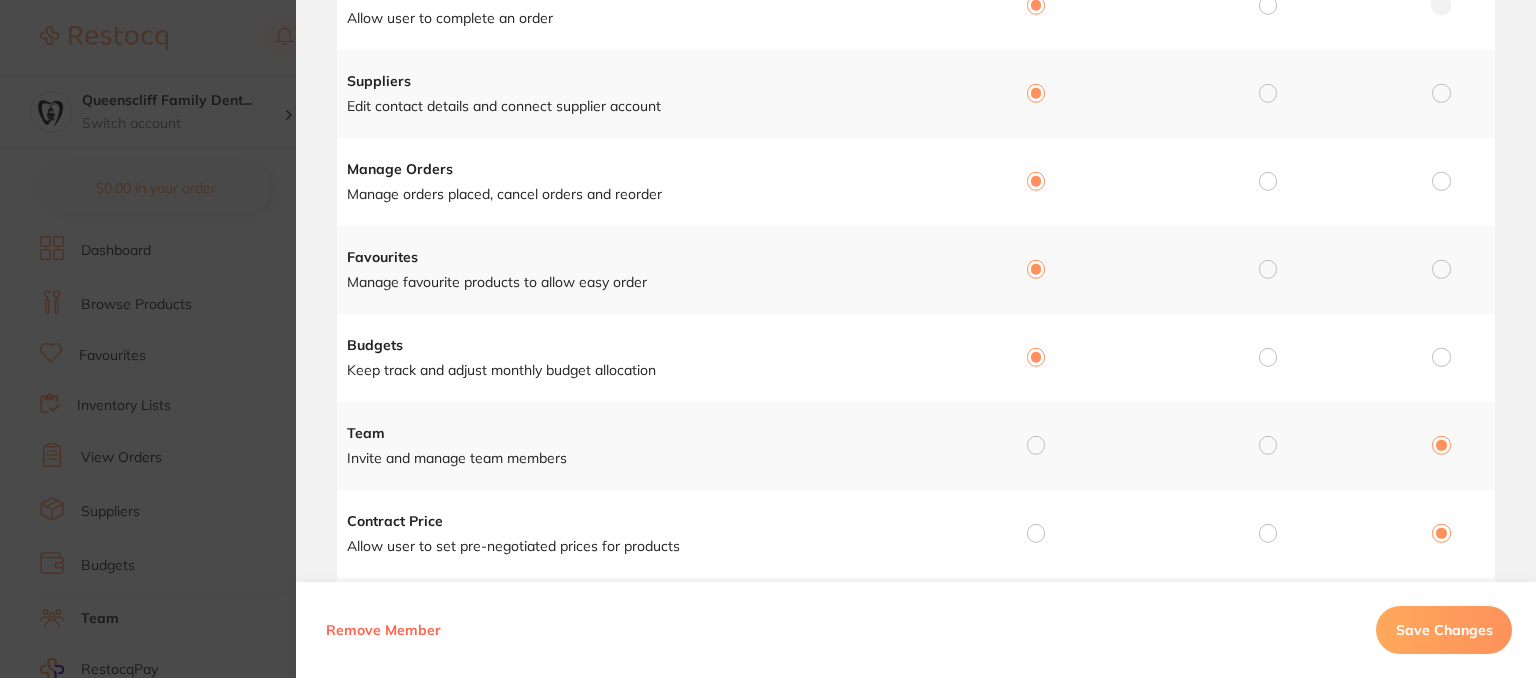 drag, startPoint x: 1032, startPoint y: 444, endPoint x: 1038, endPoint y: 514, distance: 70.256676 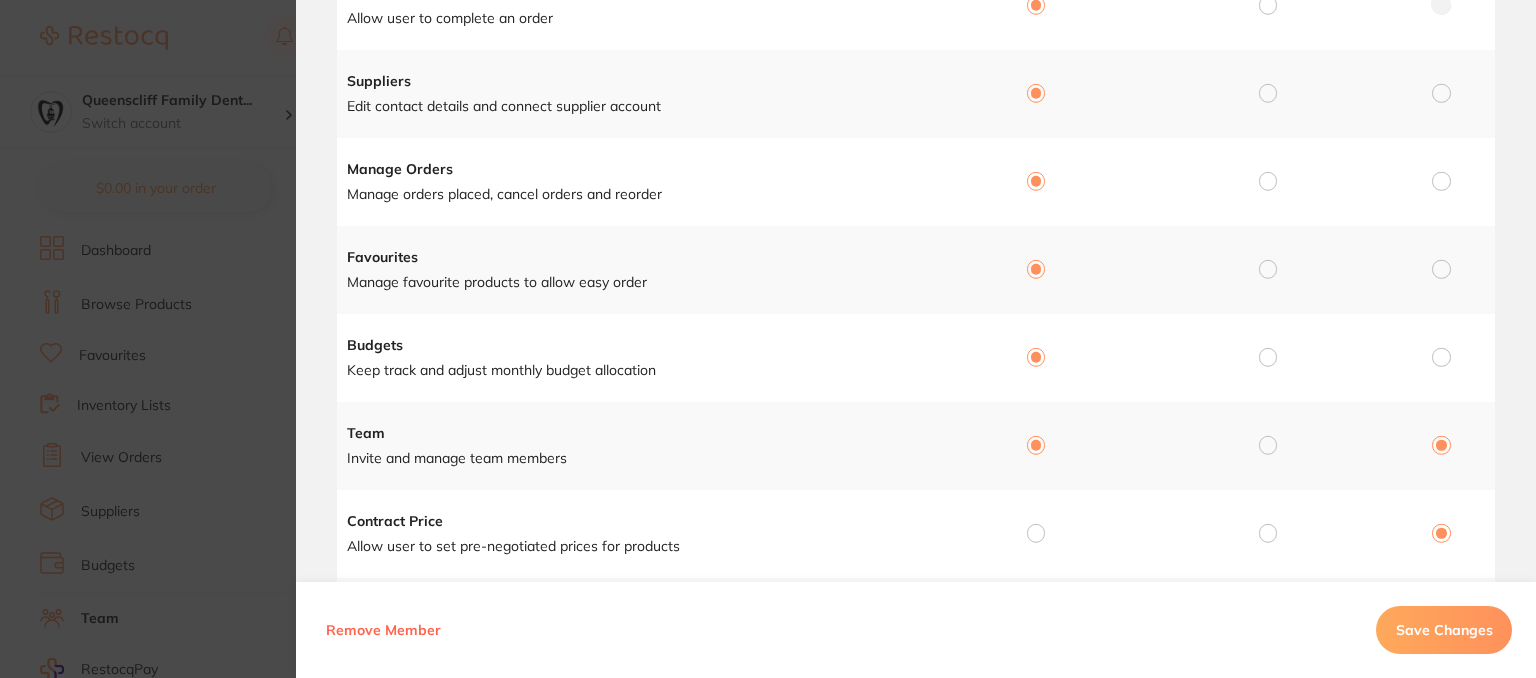 radio on "true" 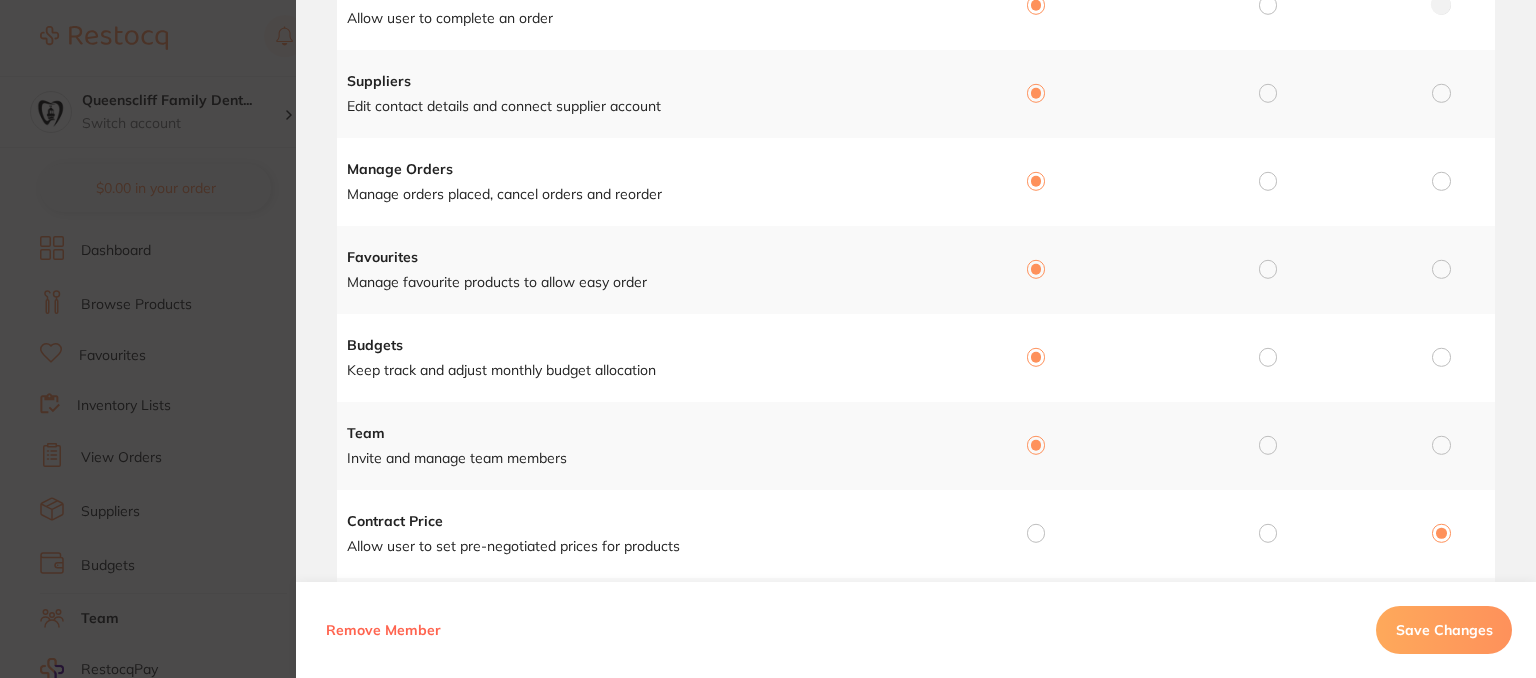 click at bounding box center (1036, 533) 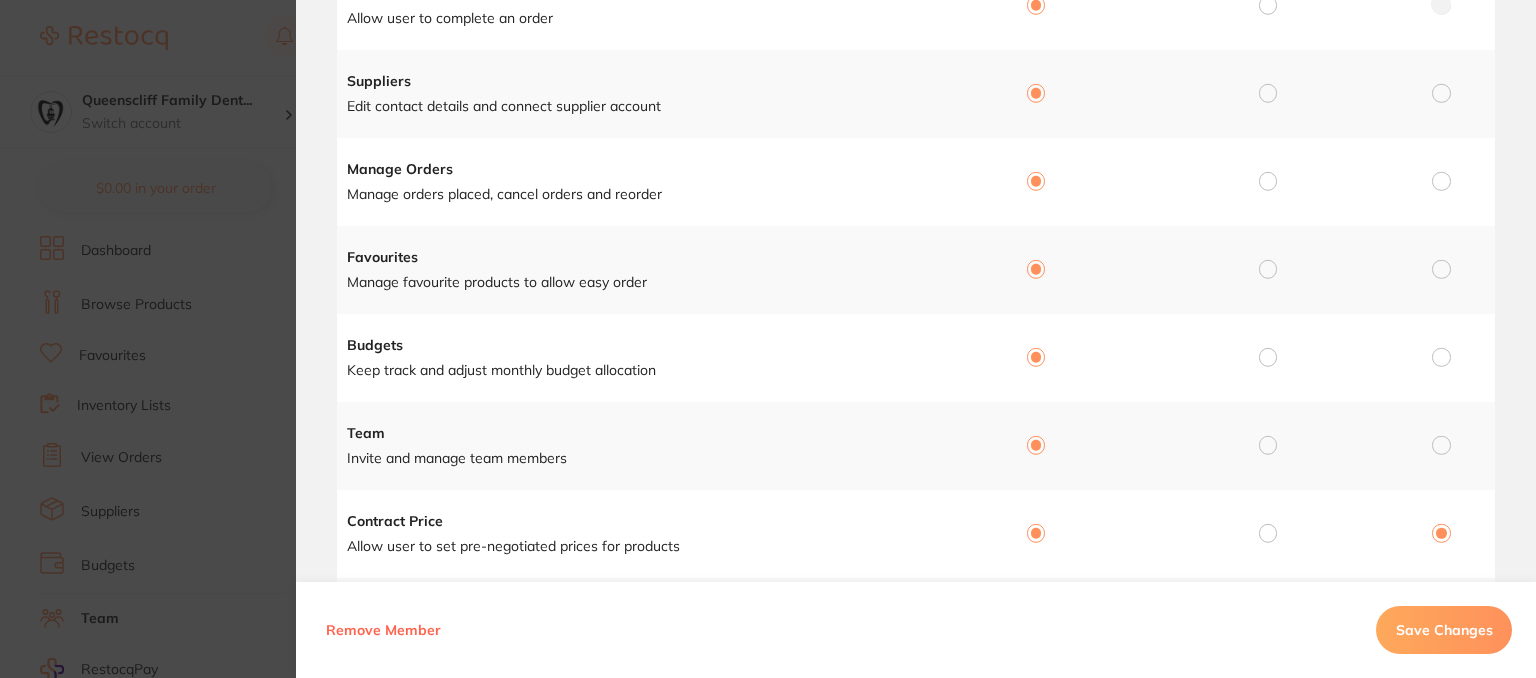 radio on "true" 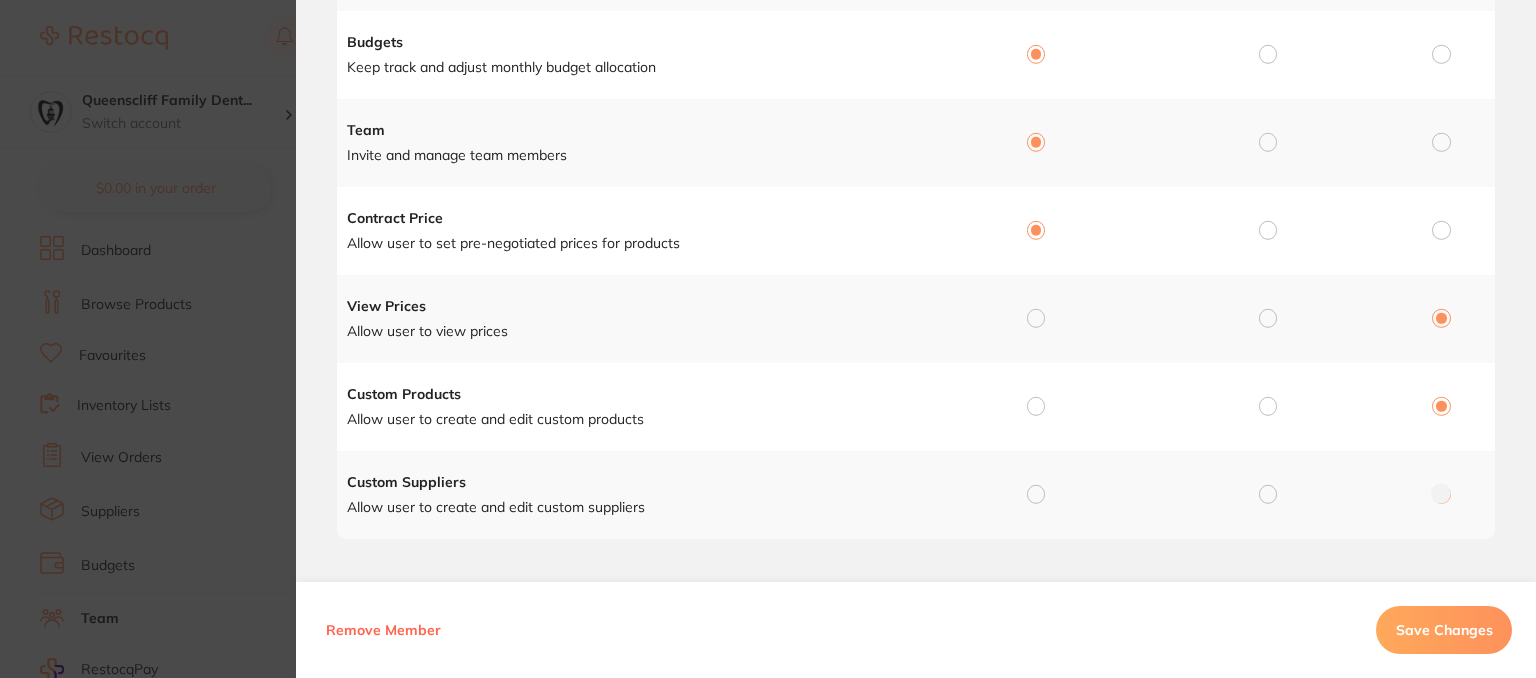 scroll, scrollTop: 614, scrollLeft: 0, axis: vertical 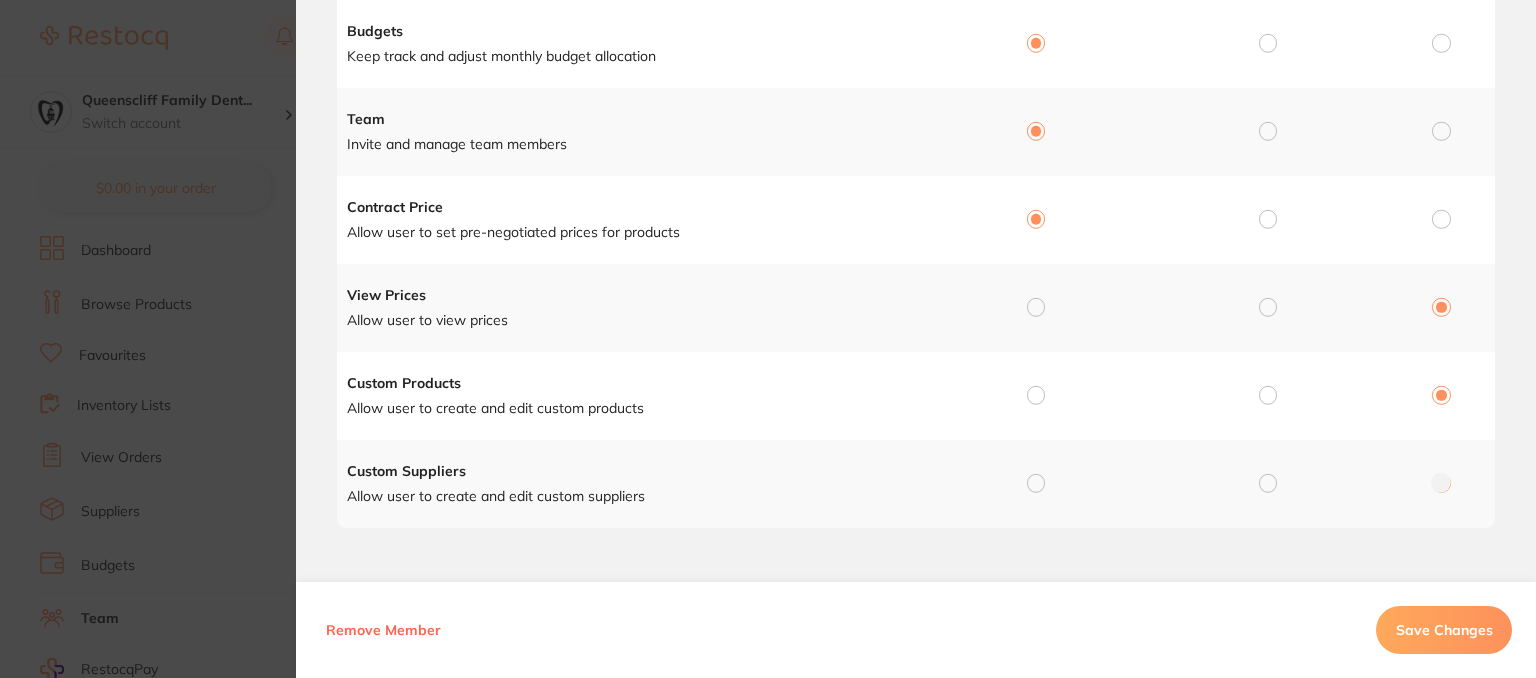 click at bounding box center (1036, 307) 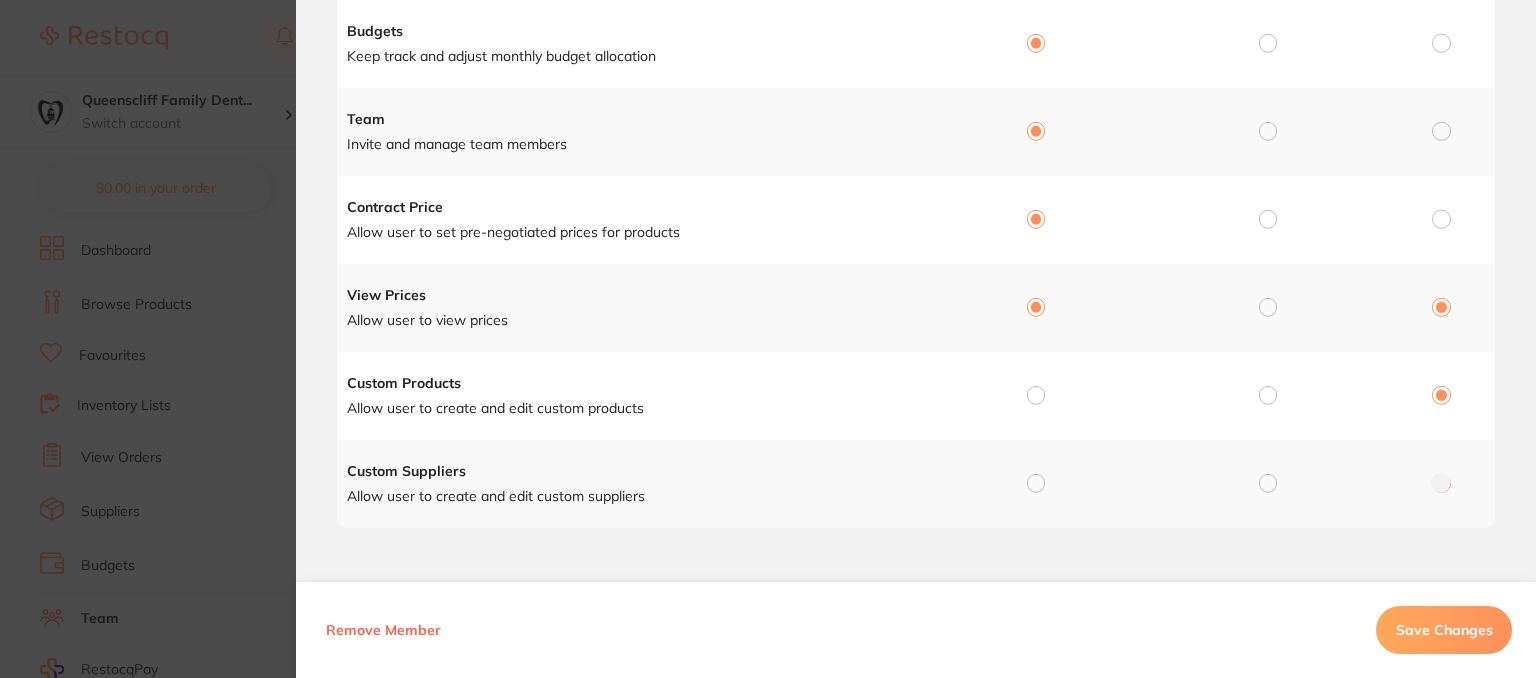 radio on "true" 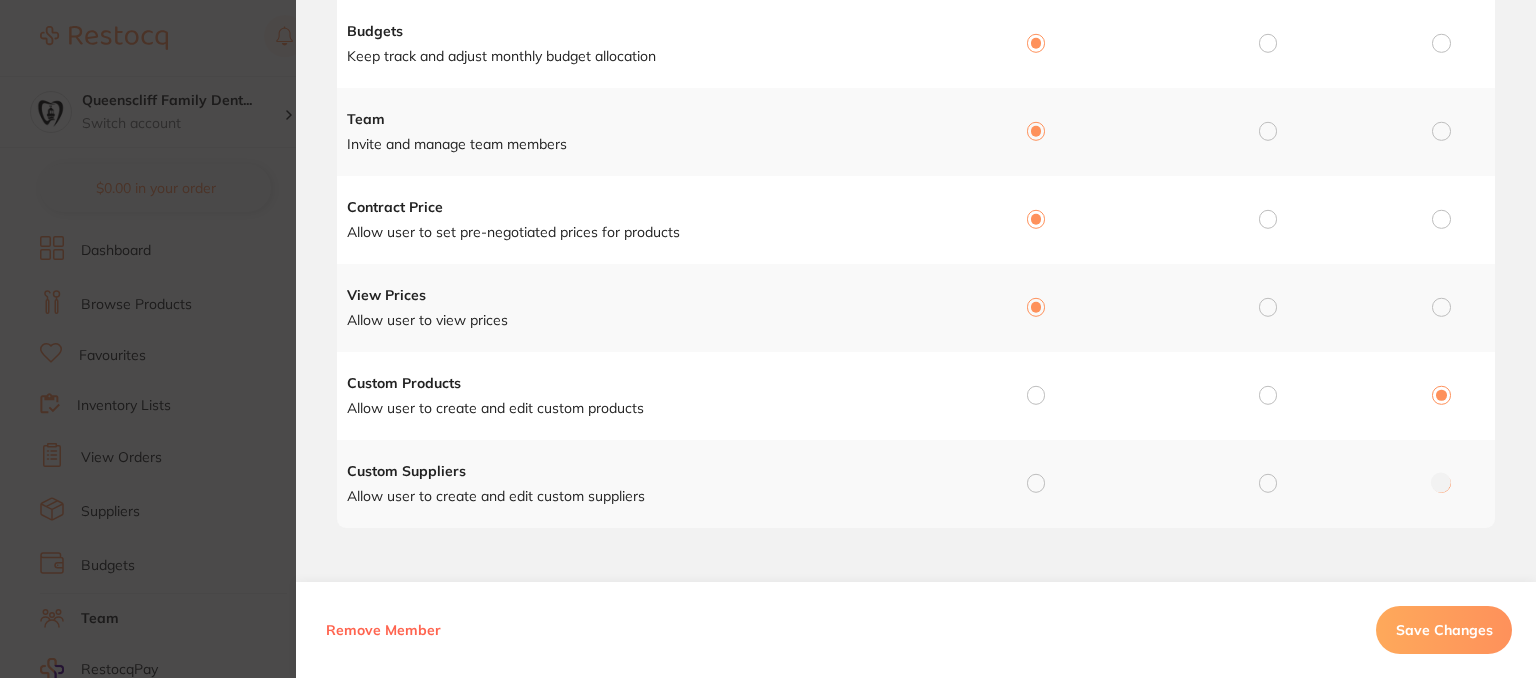 click at bounding box center (1036, 395) 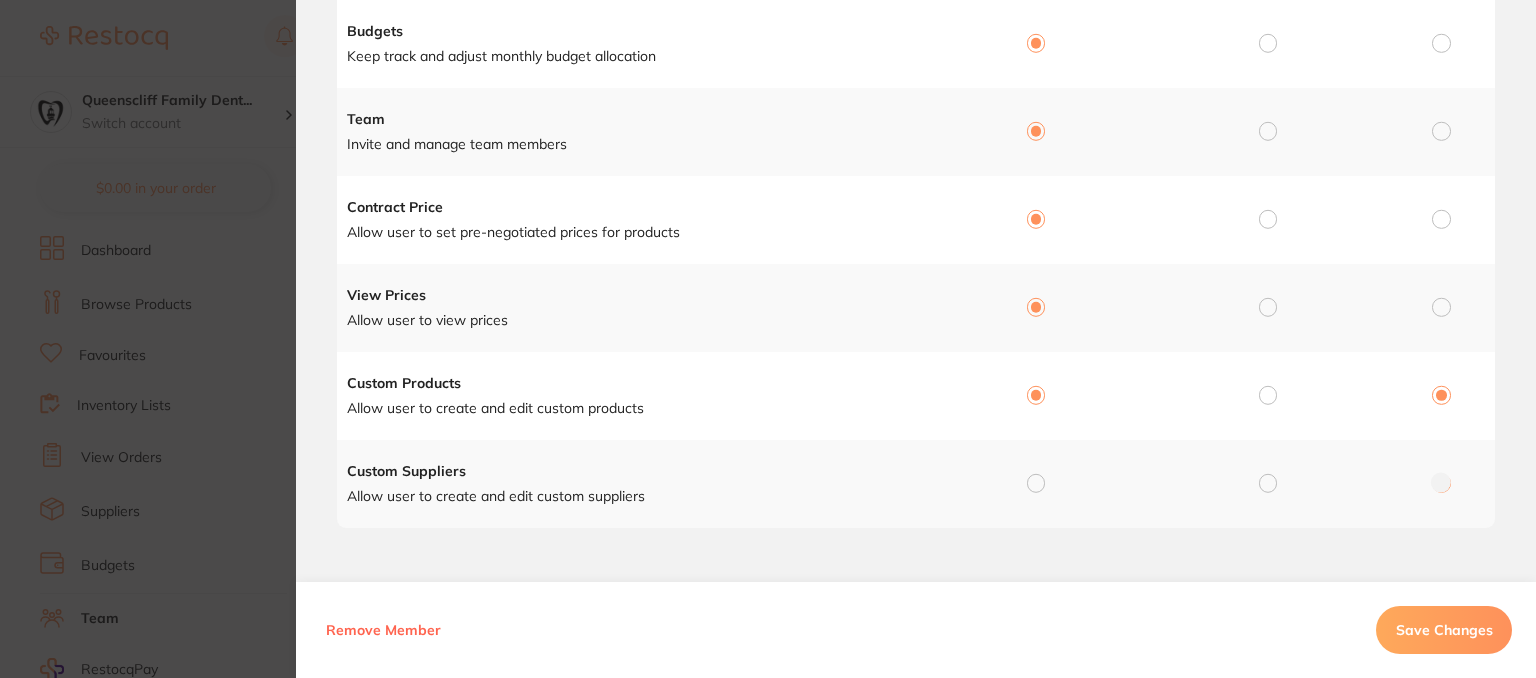 radio on "true" 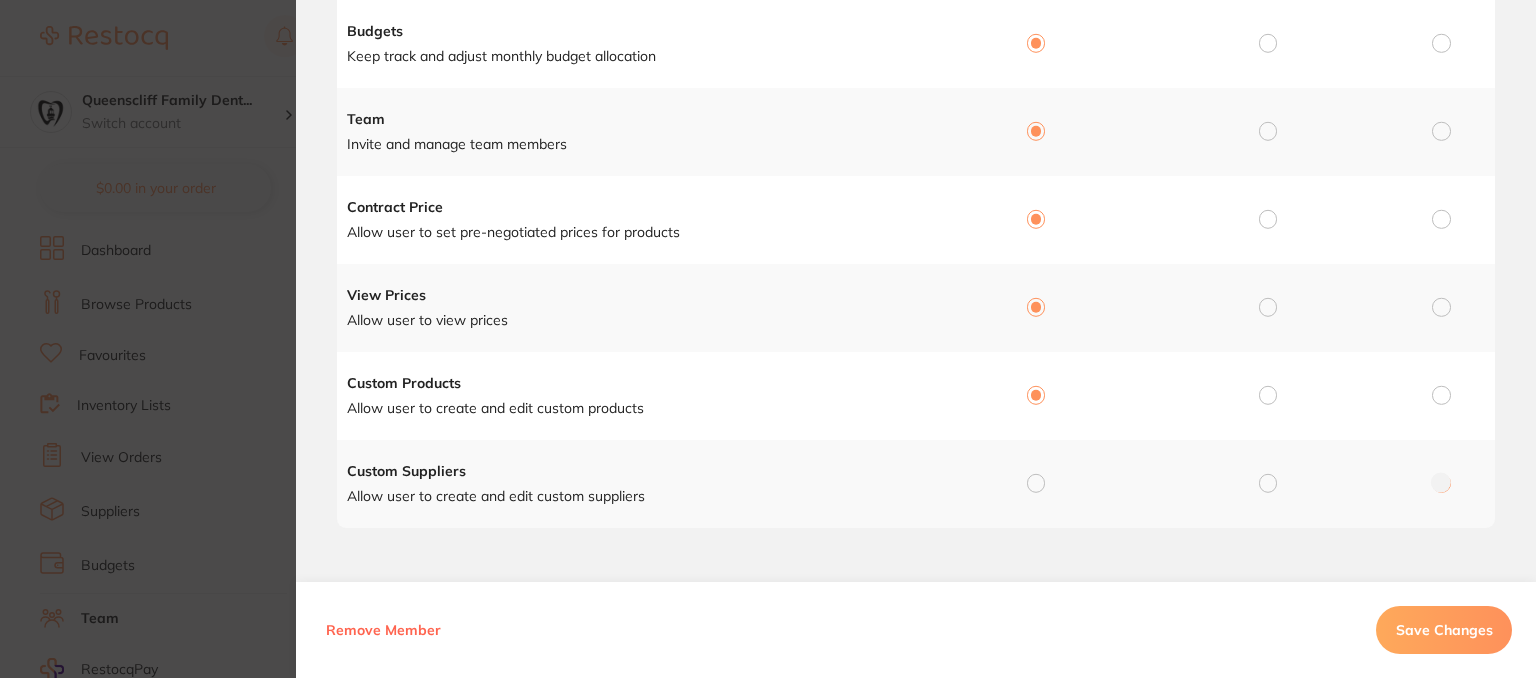 click at bounding box center (1032, 484) 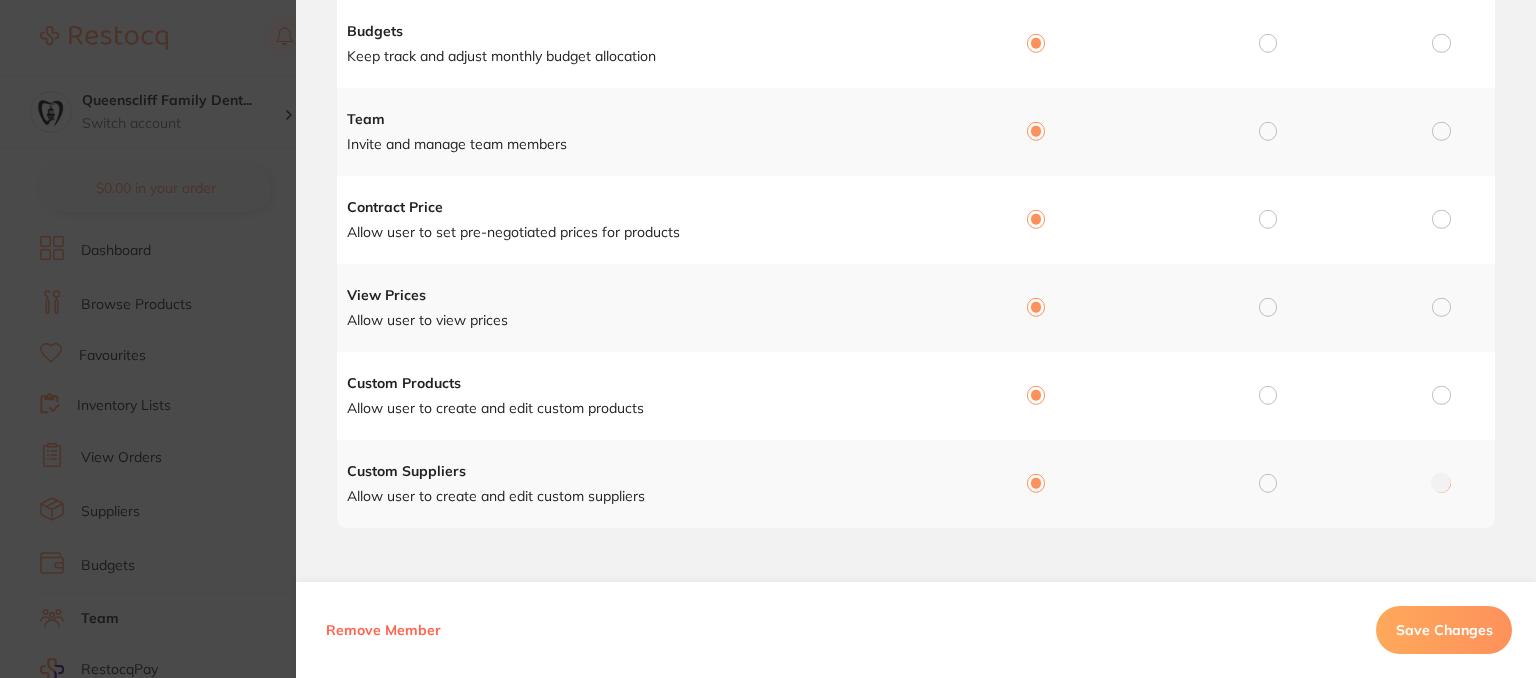 radio on "true" 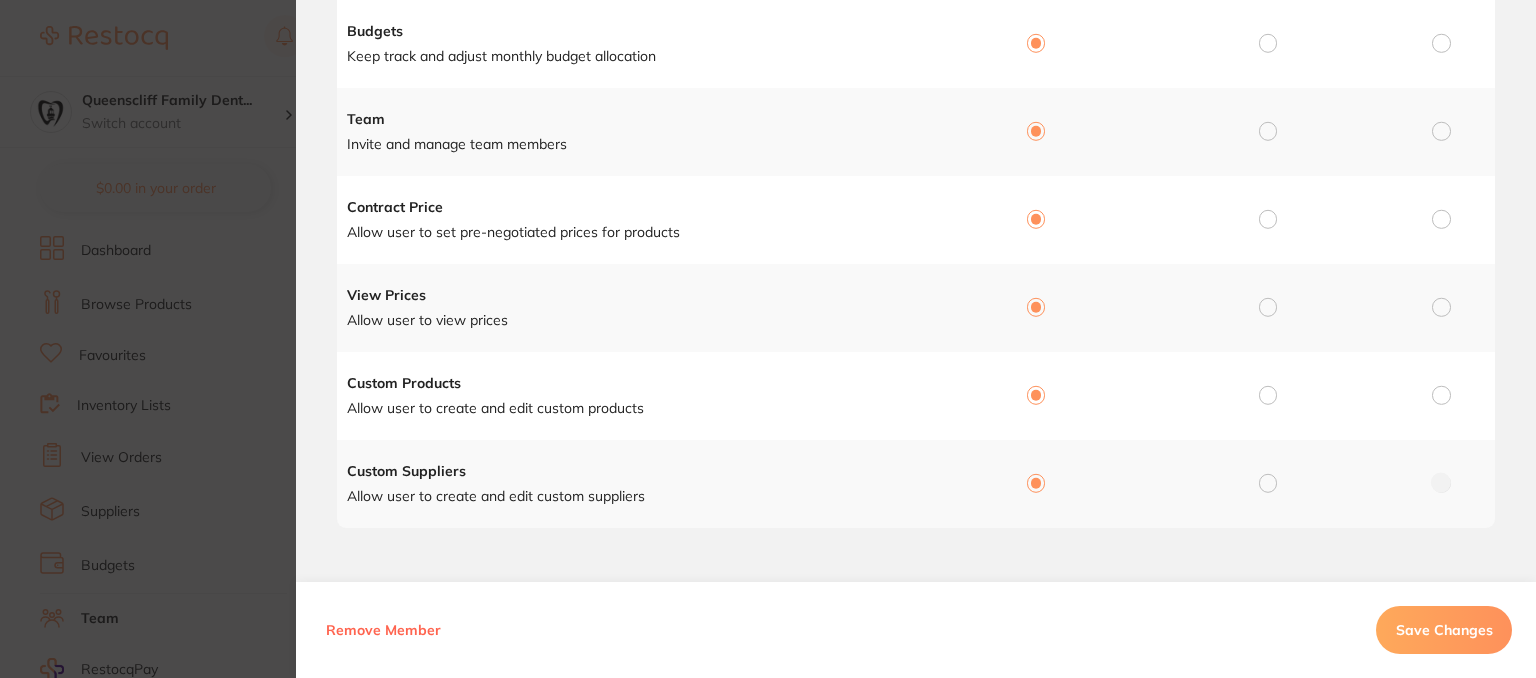 click on "Save Changes" at bounding box center [1444, 630] 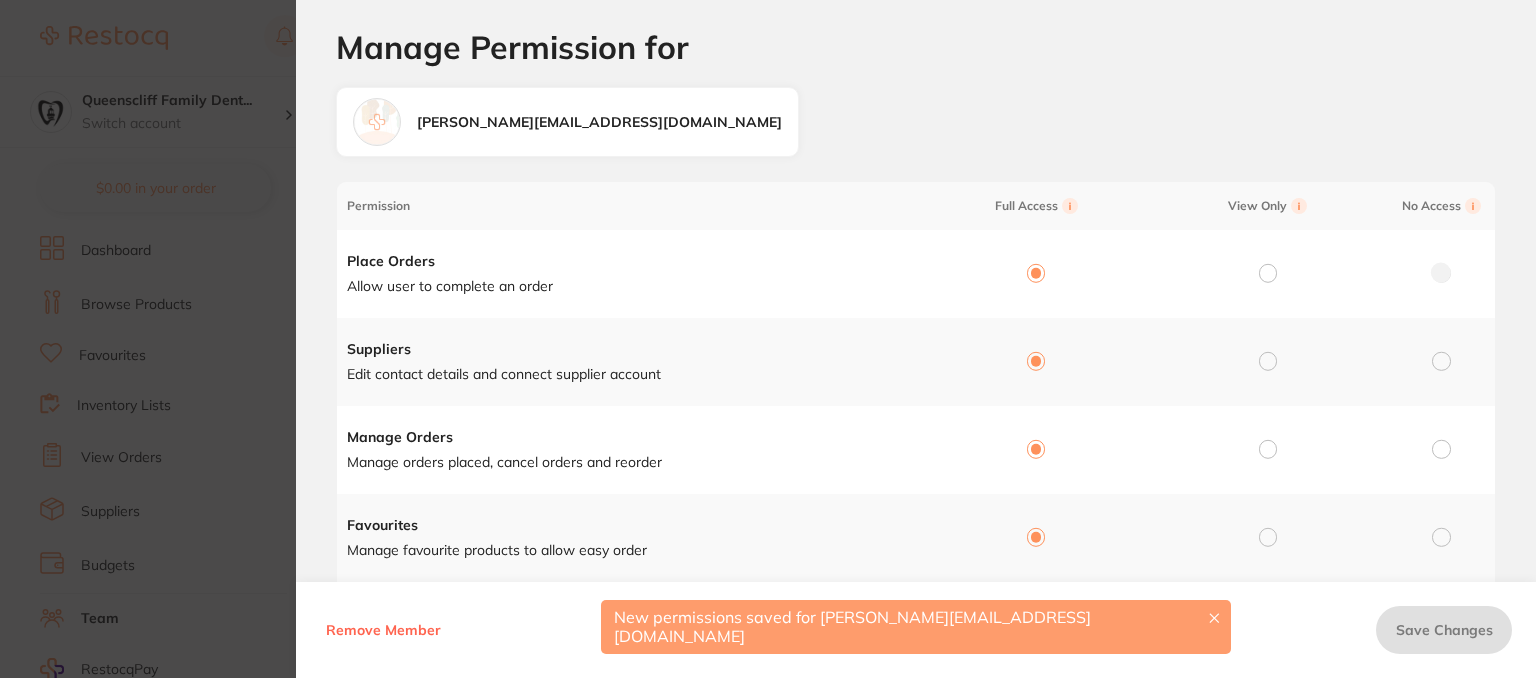scroll, scrollTop: 0, scrollLeft: 0, axis: both 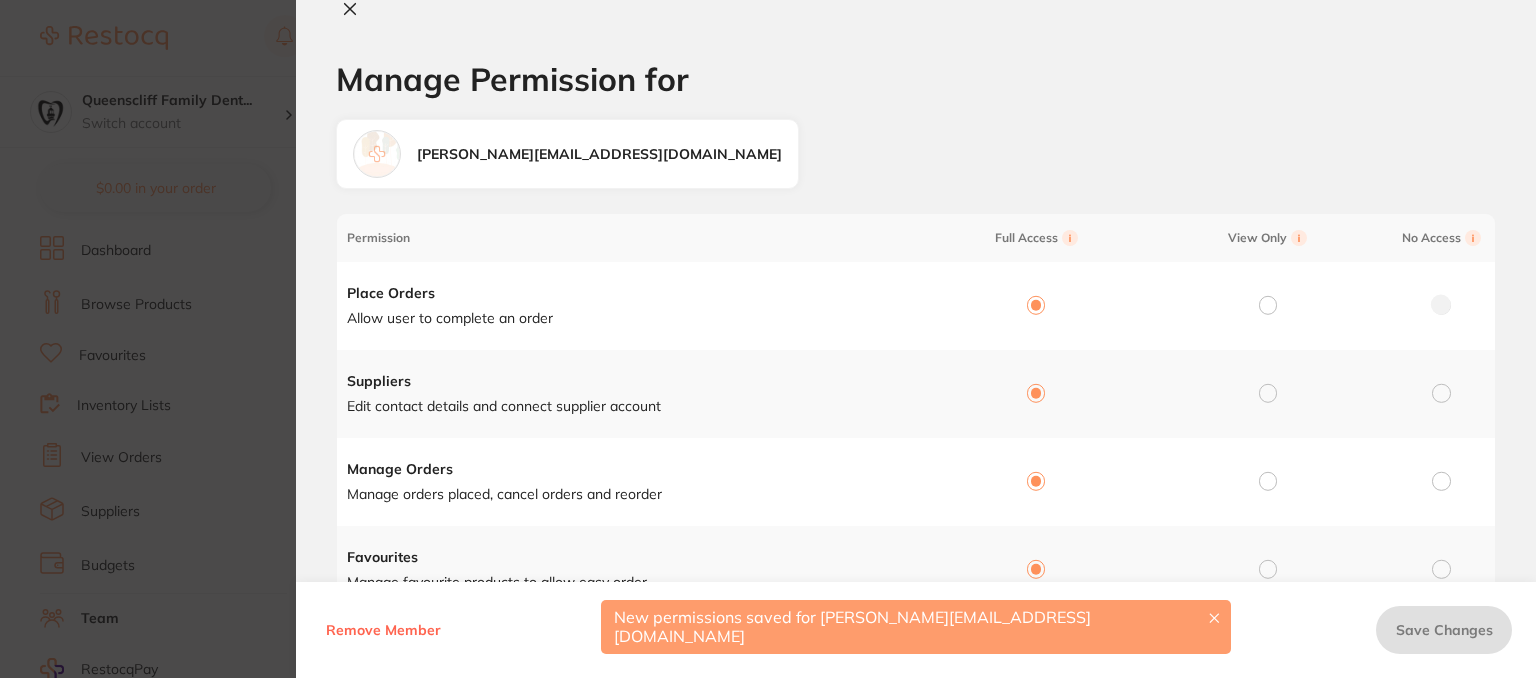 click 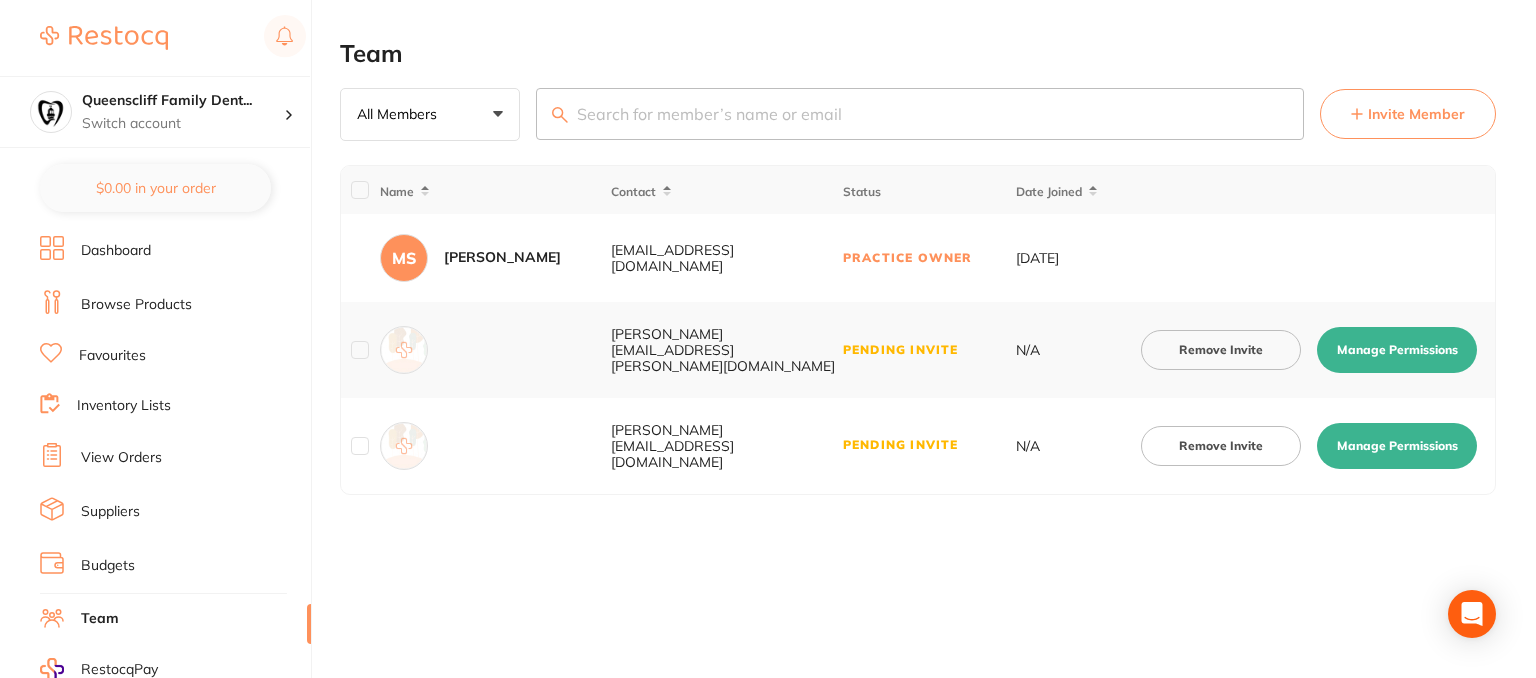 scroll, scrollTop: 253, scrollLeft: 0, axis: vertical 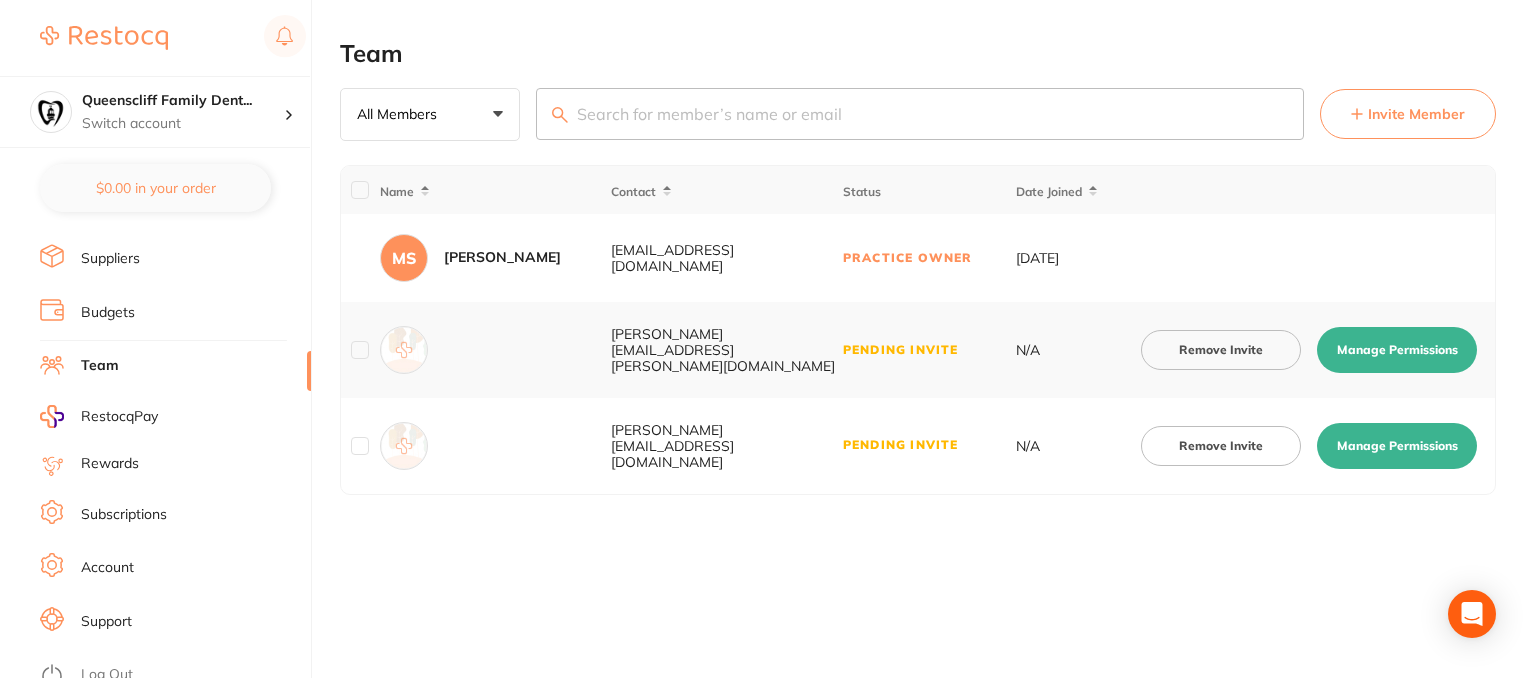 click on "Log Out" at bounding box center [107, 675] 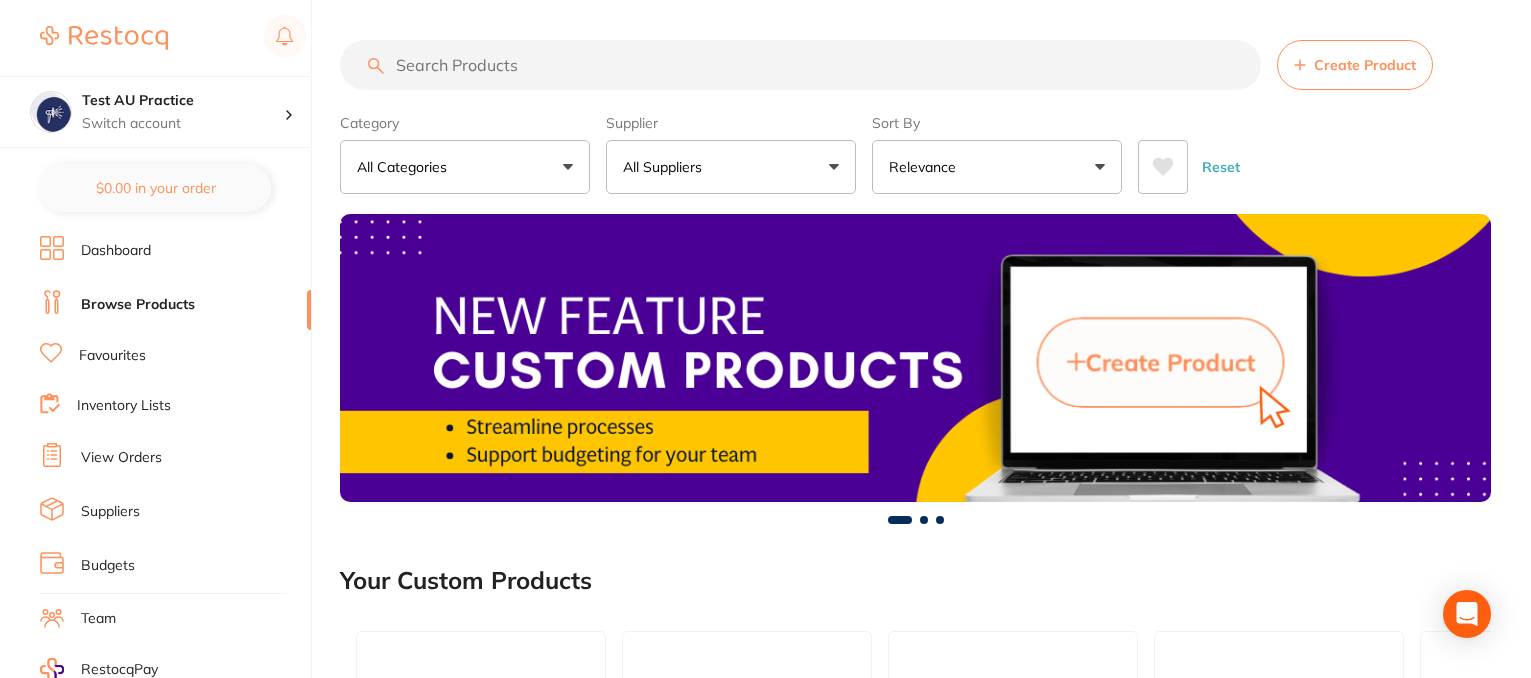 scroll, scrollTop: 0, scrollLeft: 0, axis: both 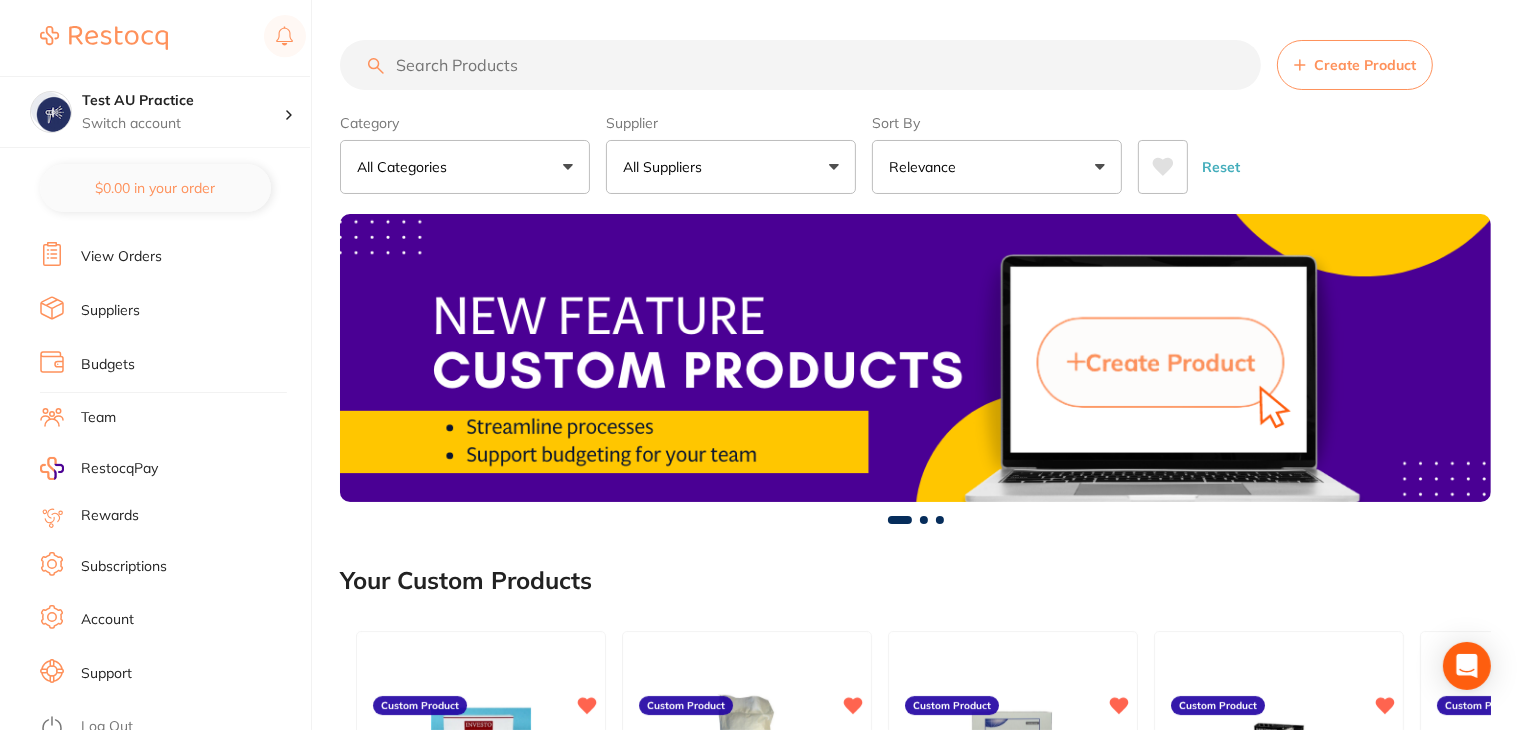 click on "Log Out" at bounding box center (107, 727) 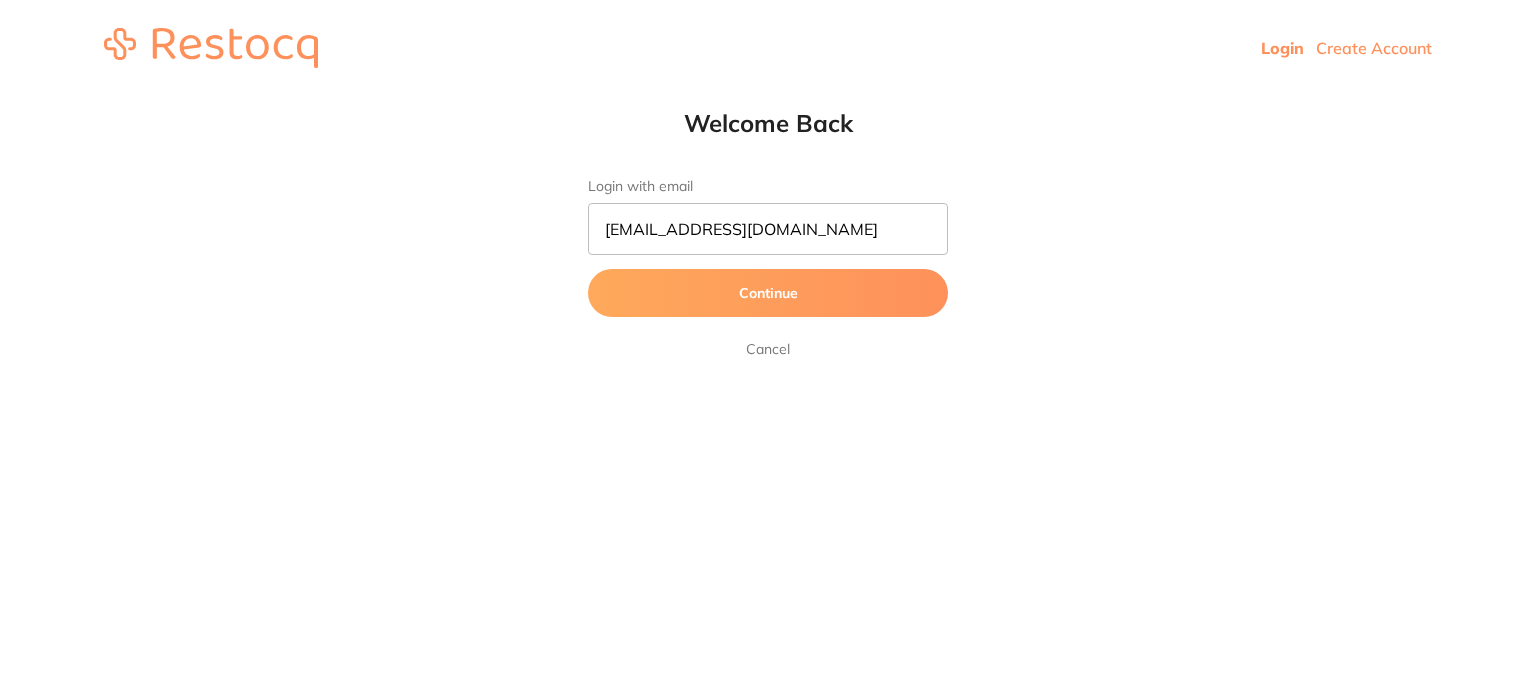 scroll, scrollTop: 0, scrollLeft: 0, axis: both 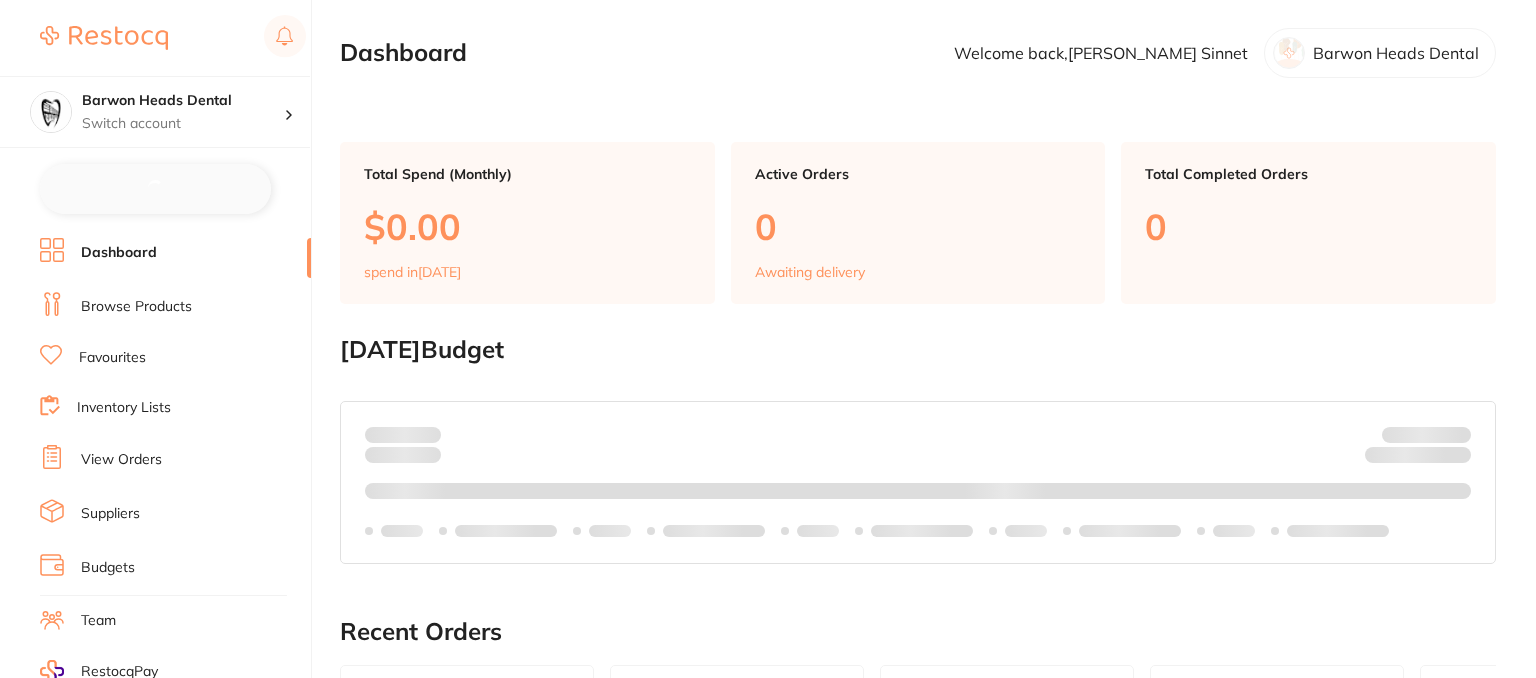 checkbox on "false" 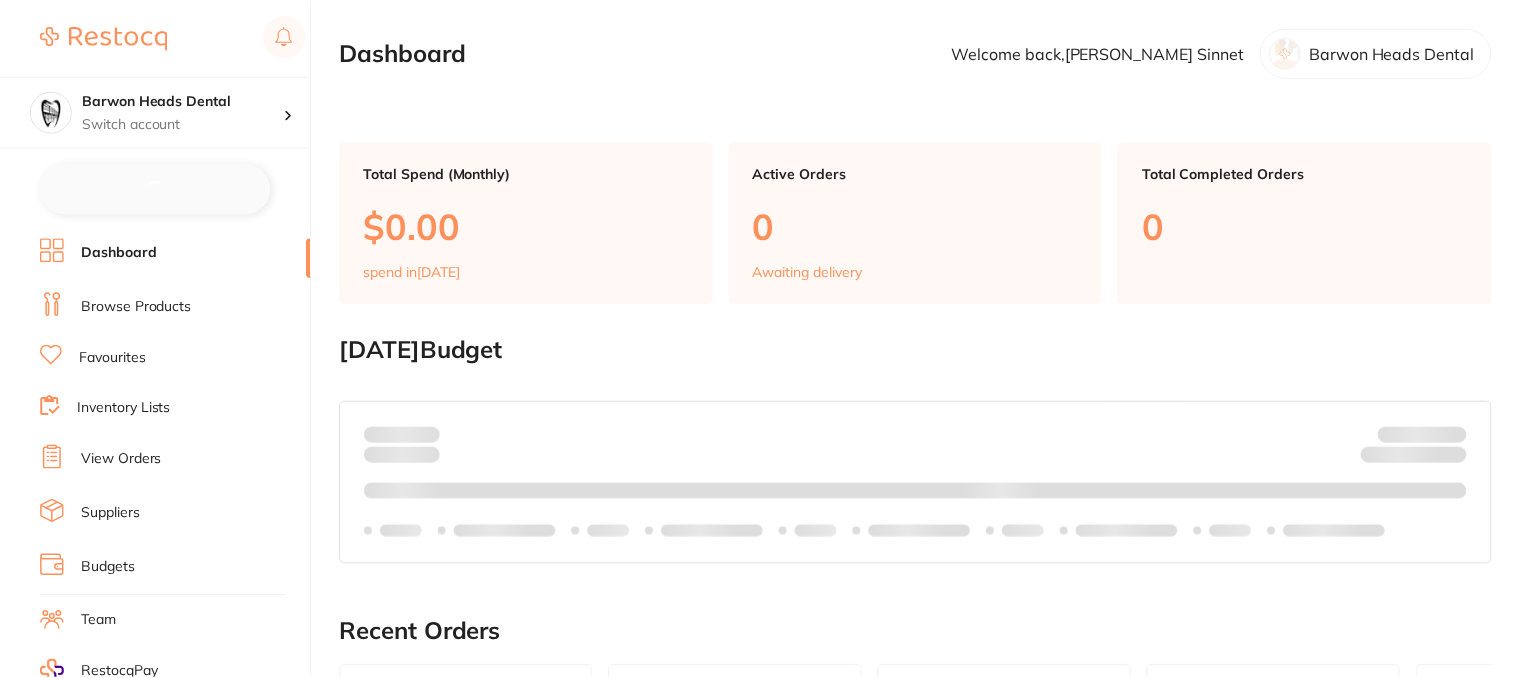 scroll, scrollTop: 0, scrollLeft: 0, axis: both 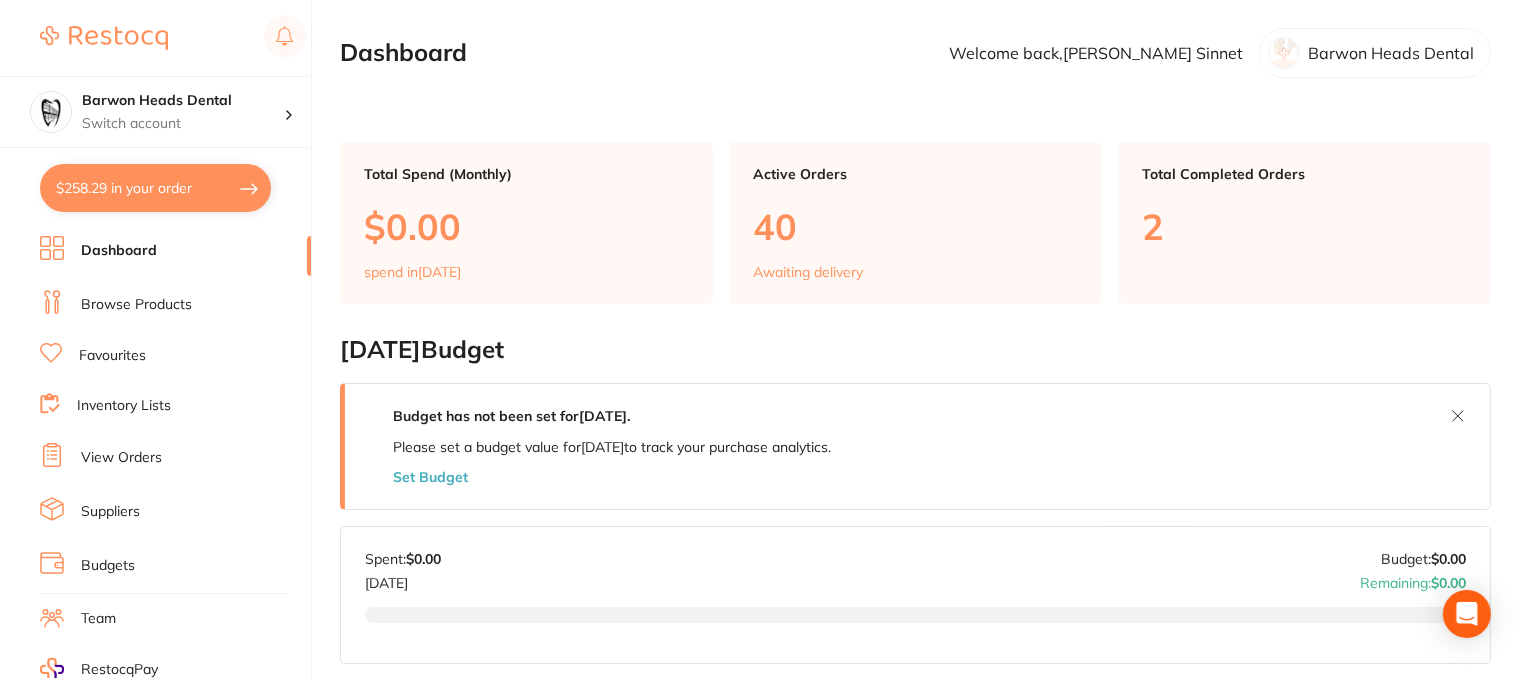 click on "Team" at bounding box center [98, 619] 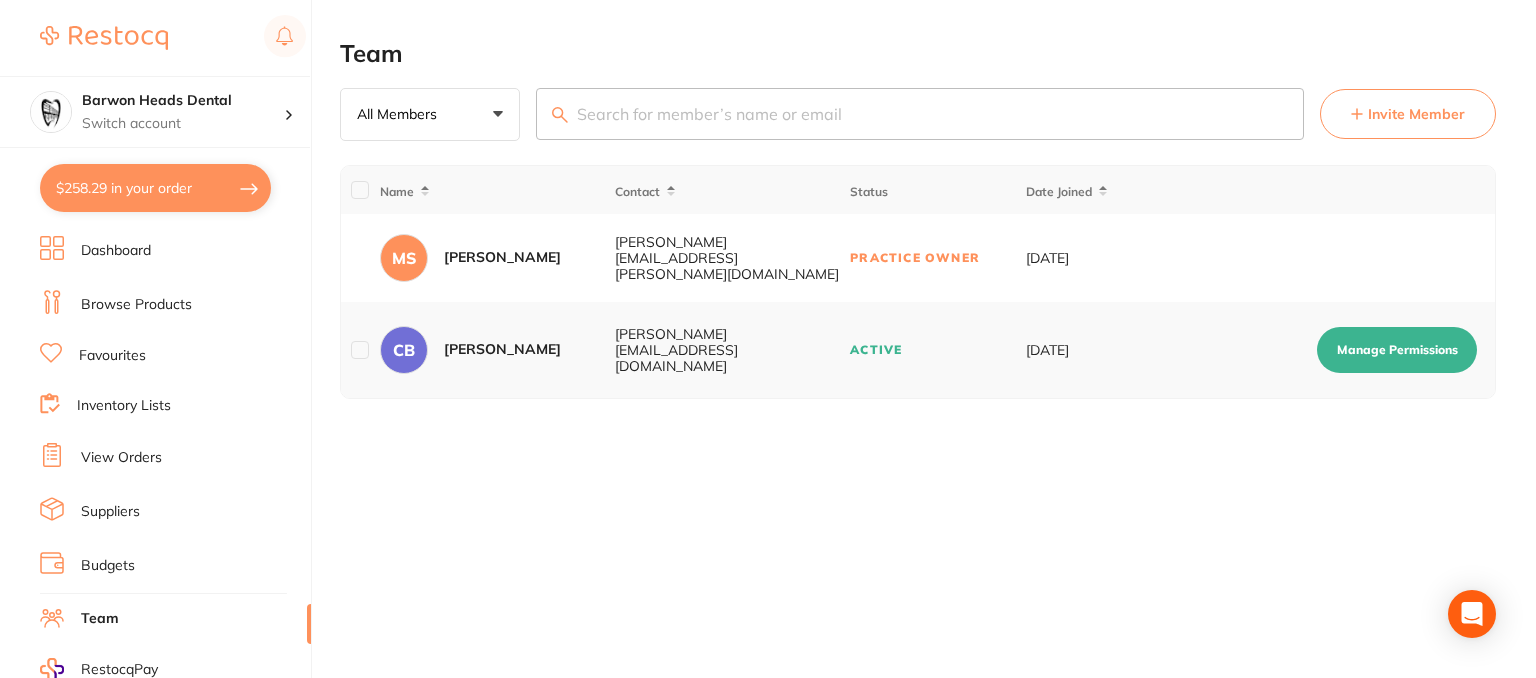 click on "Invite Member" at bounding box center (1416, 114) 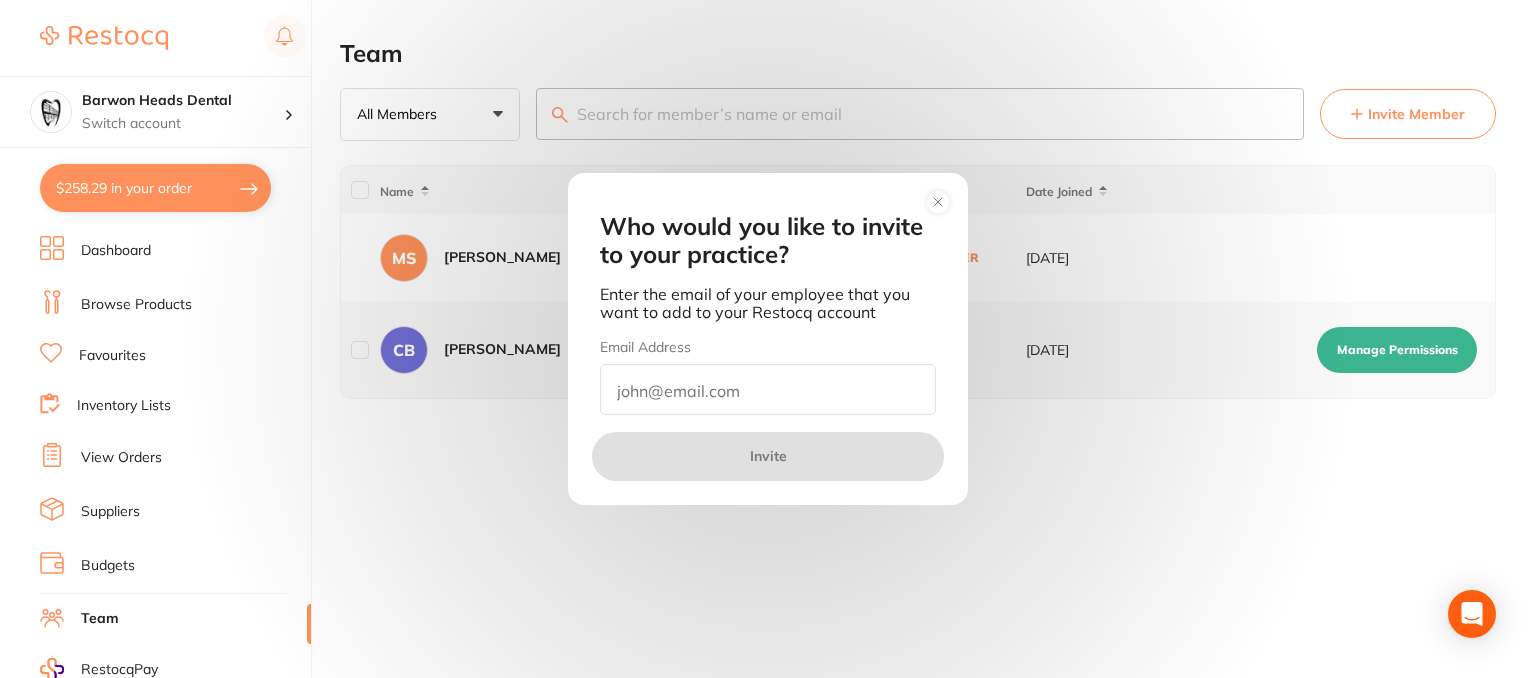click at bounding box center [768, 389] 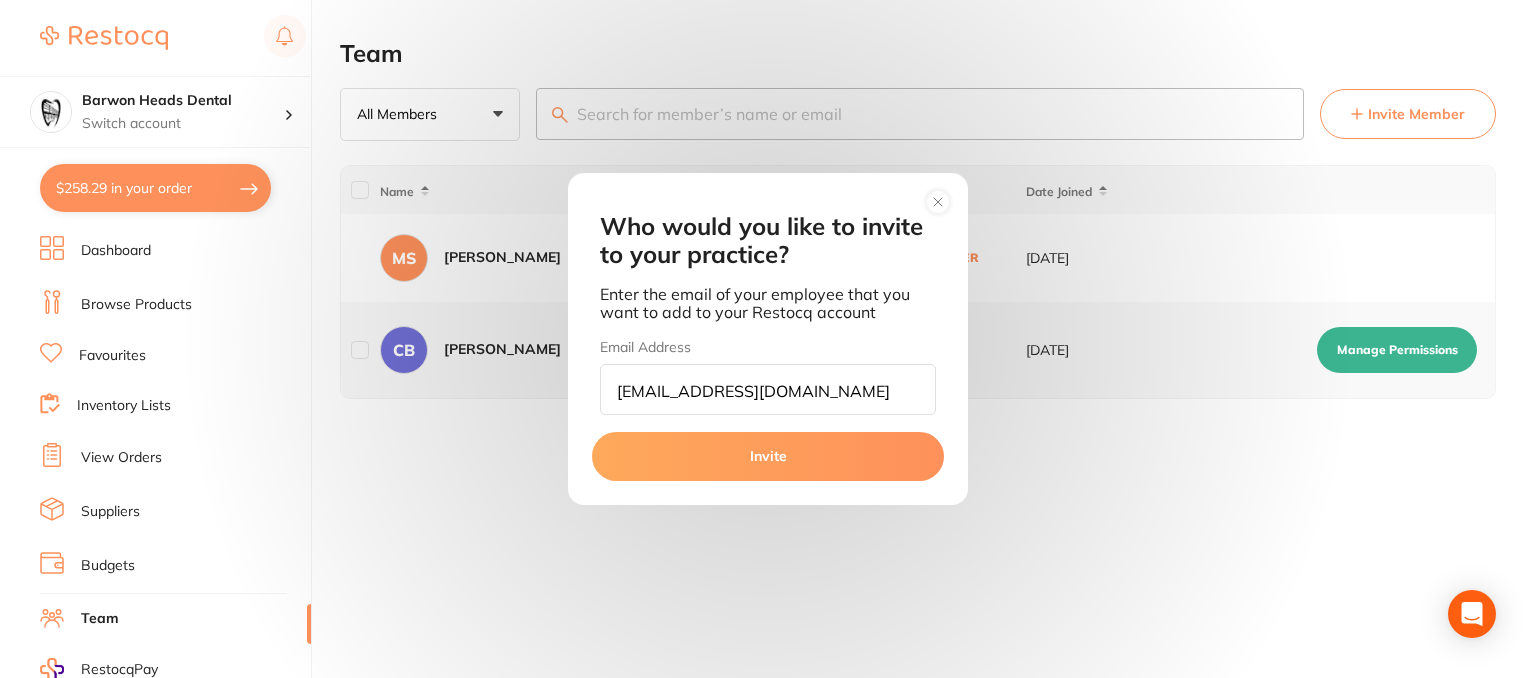 drag, startPoint x: 648, startPoint y: 391, endPoint x: 745, endPoint y: 531, distance: 170.32028 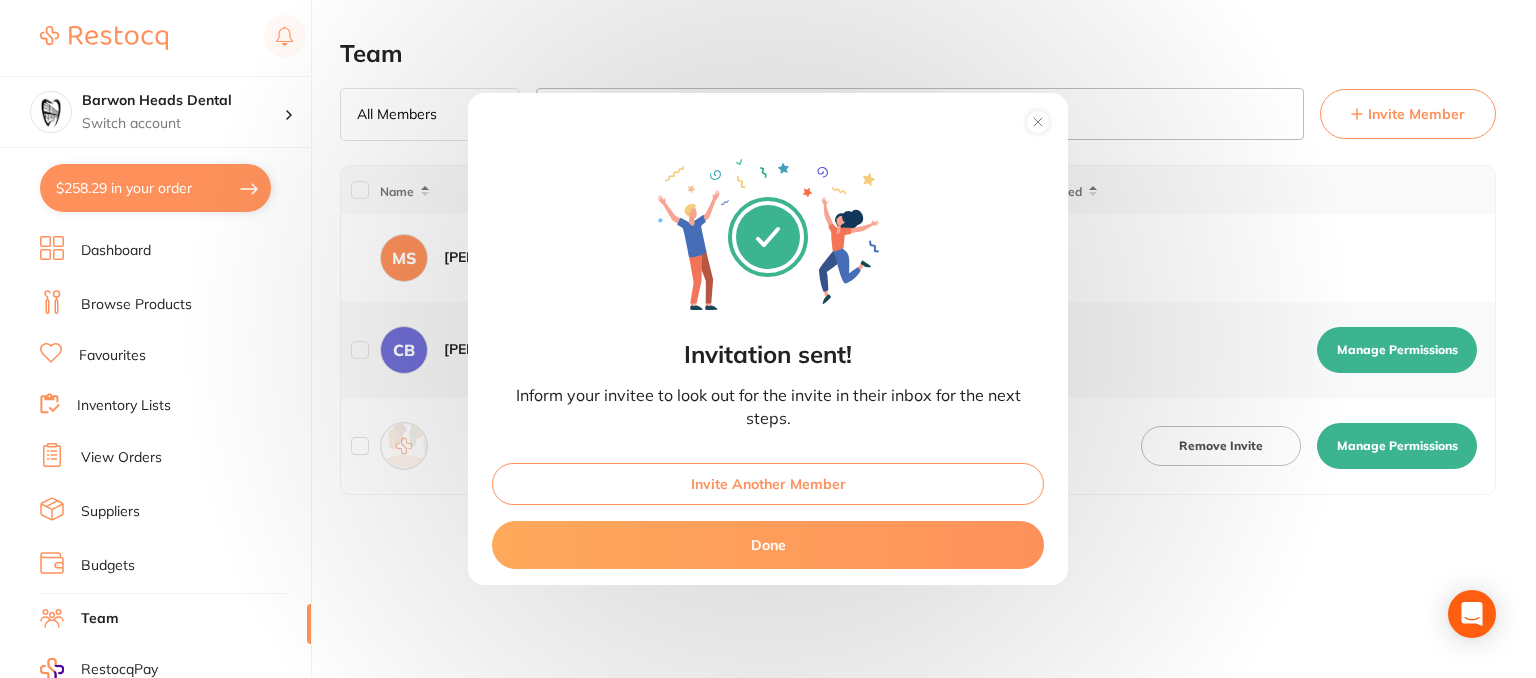 click 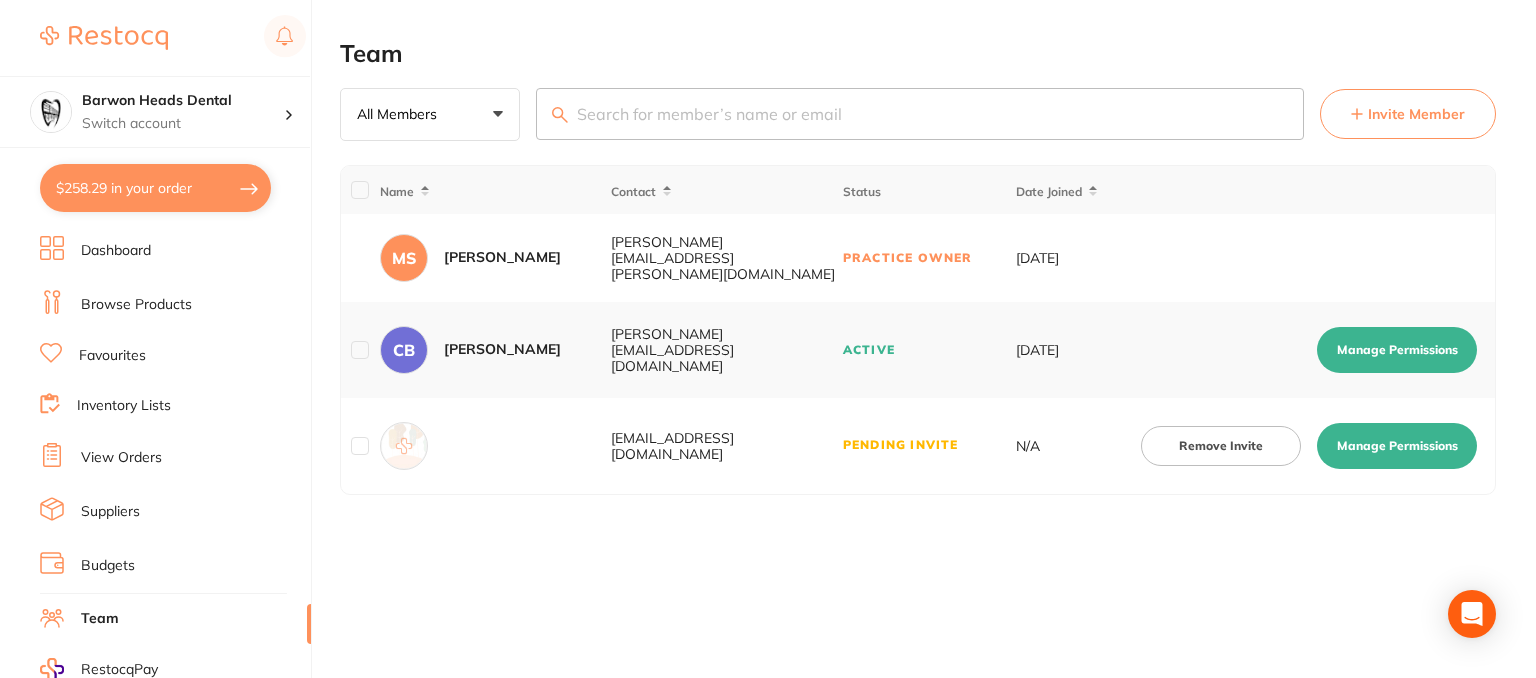 click on "Manage Permissions" at bounding box center [1397, 446] 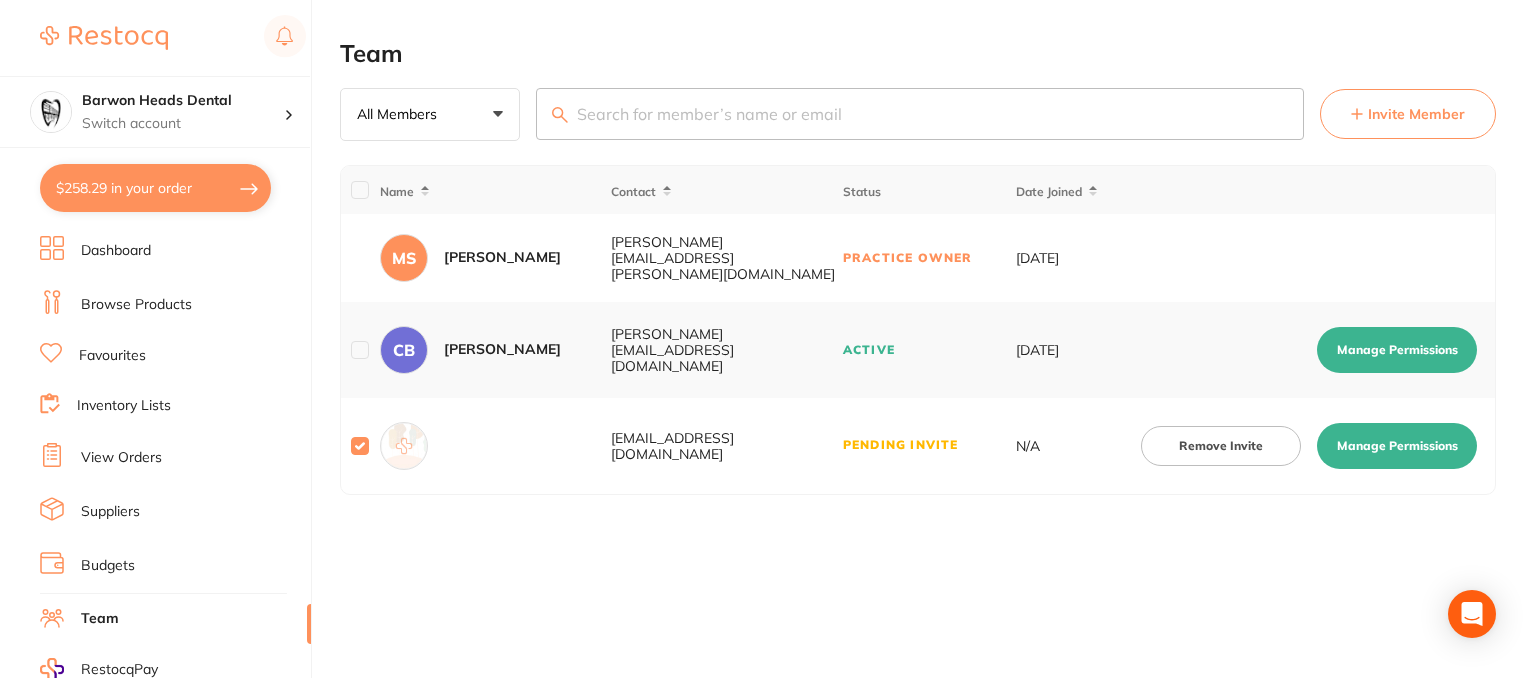 checkbox on "true" 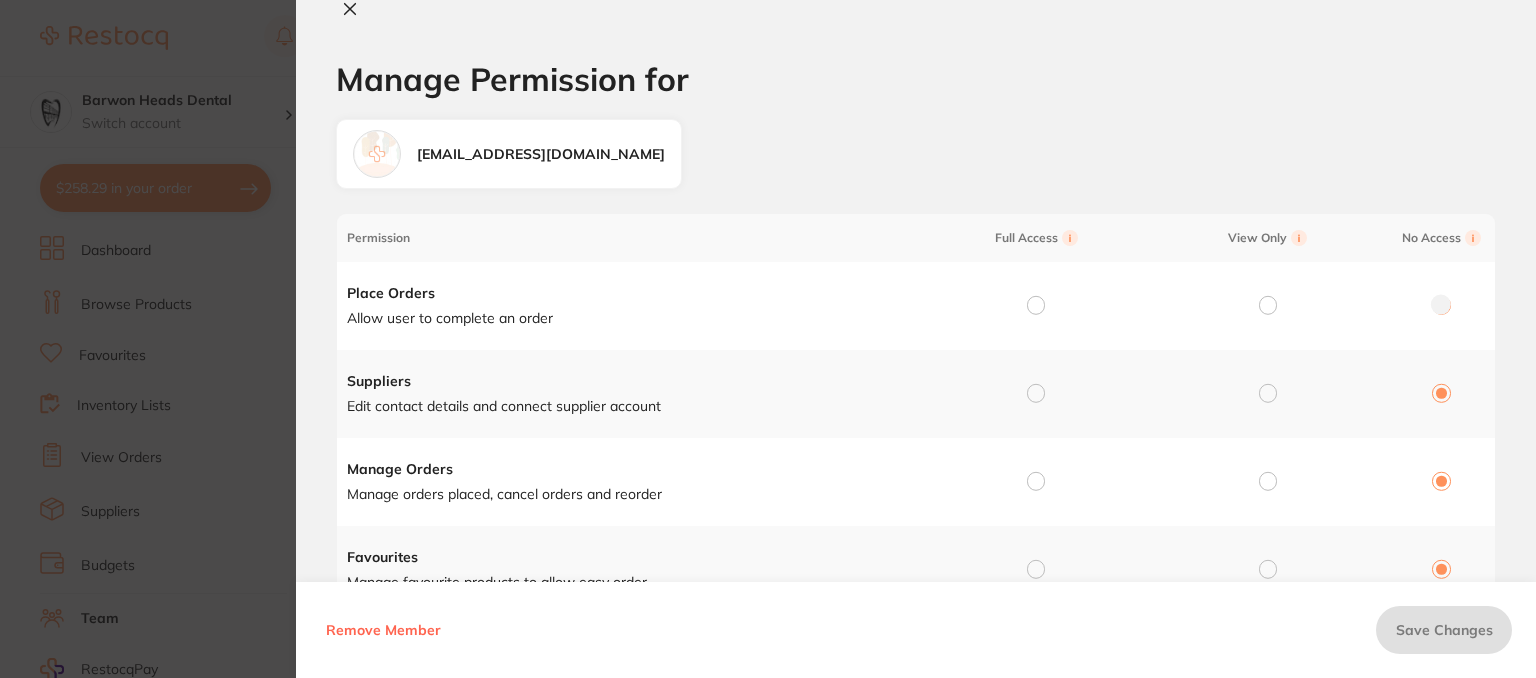 drag, startPoint x: 1035, startPoint y: 307, endPoint x: 1050, endPoint y: 369, distance: 63.788715 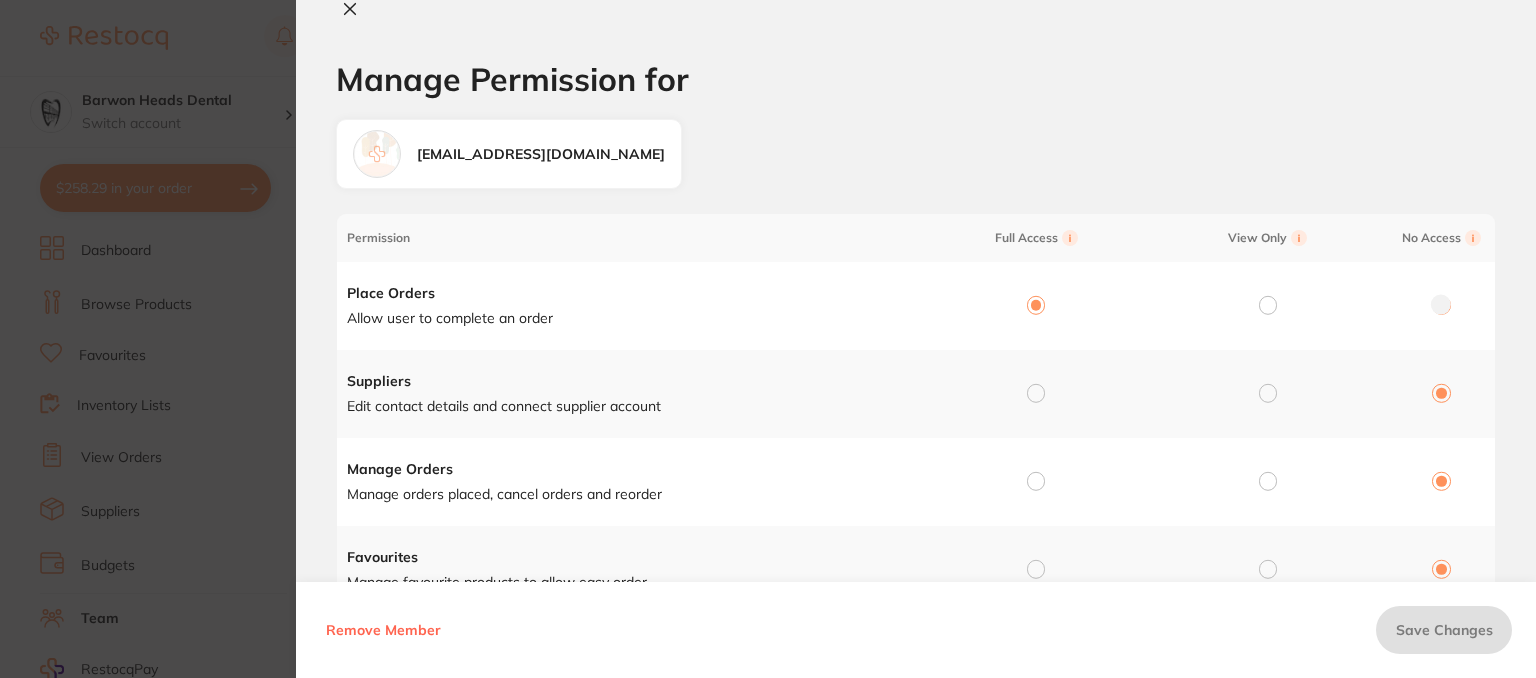radio on "true" 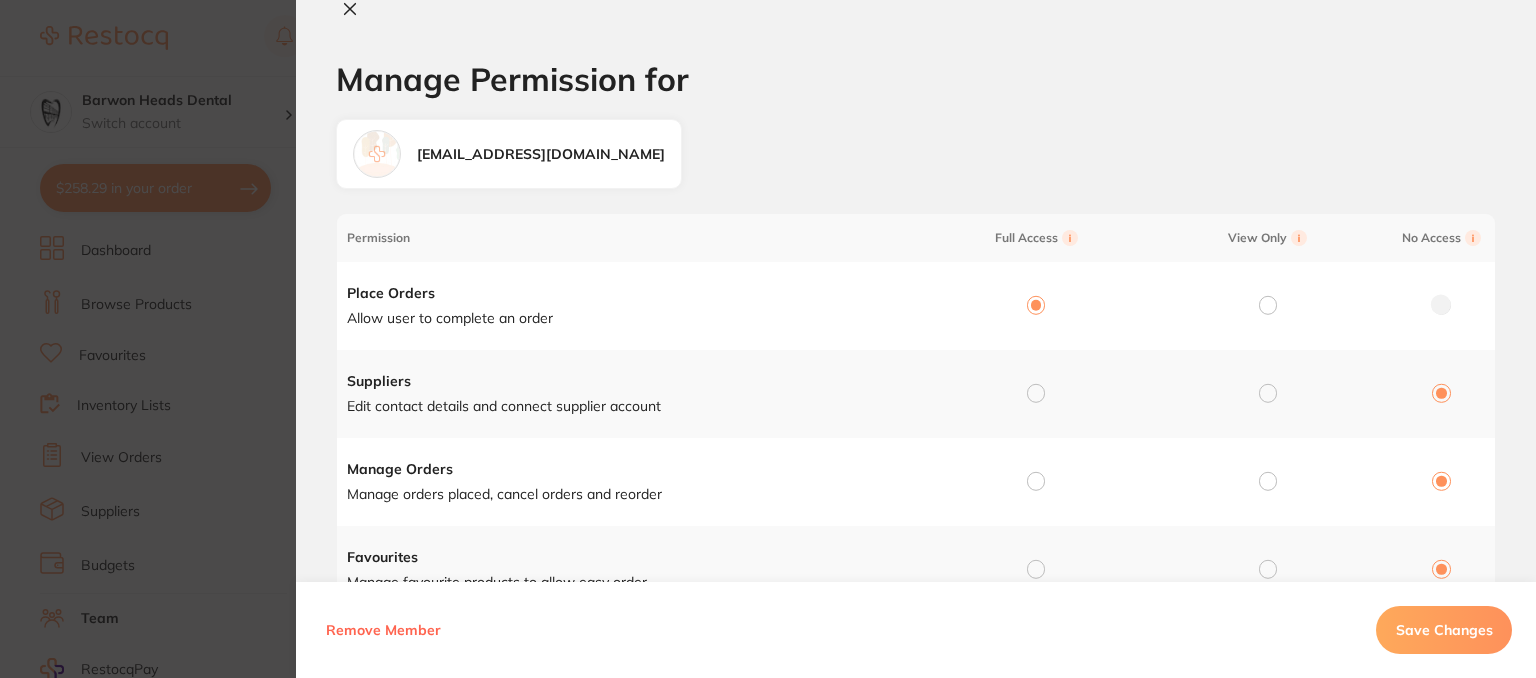 drag, startPoint x: 1034, startPoint y: 388, endPoint x: 1033, endPoint y: 465, distance: 77.00649 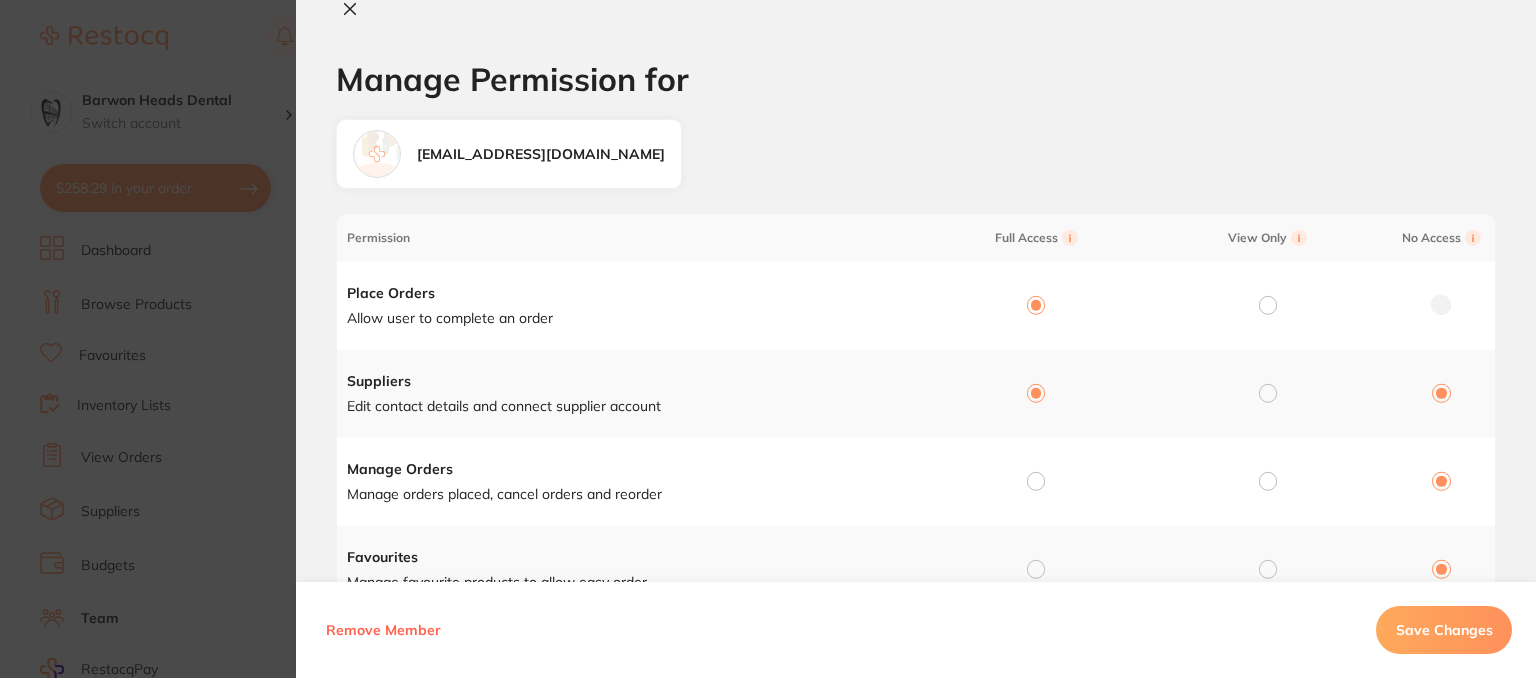 radio on "true" 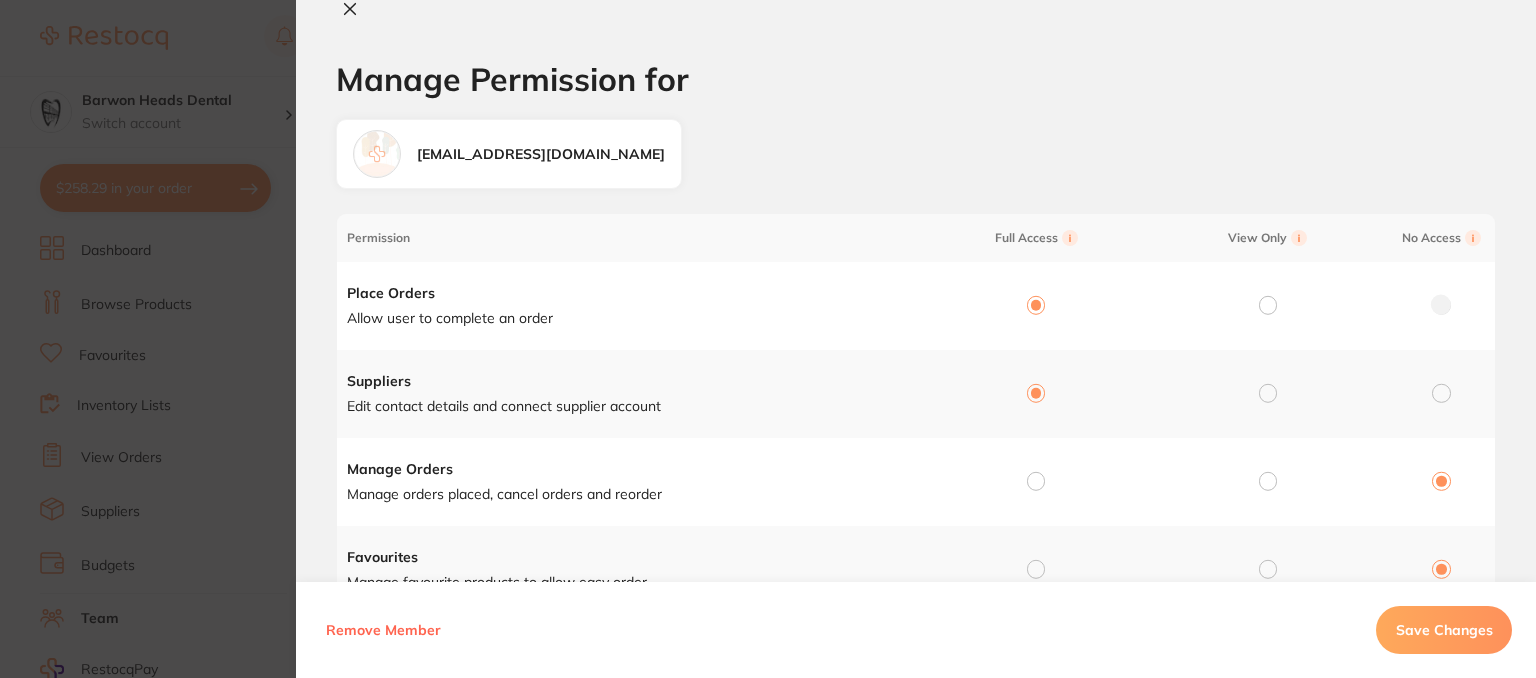 drag, startPoint x: 1030, startPoint y: 479, endPoint x: 1029, endPoint y: 520, distance: 41.01219 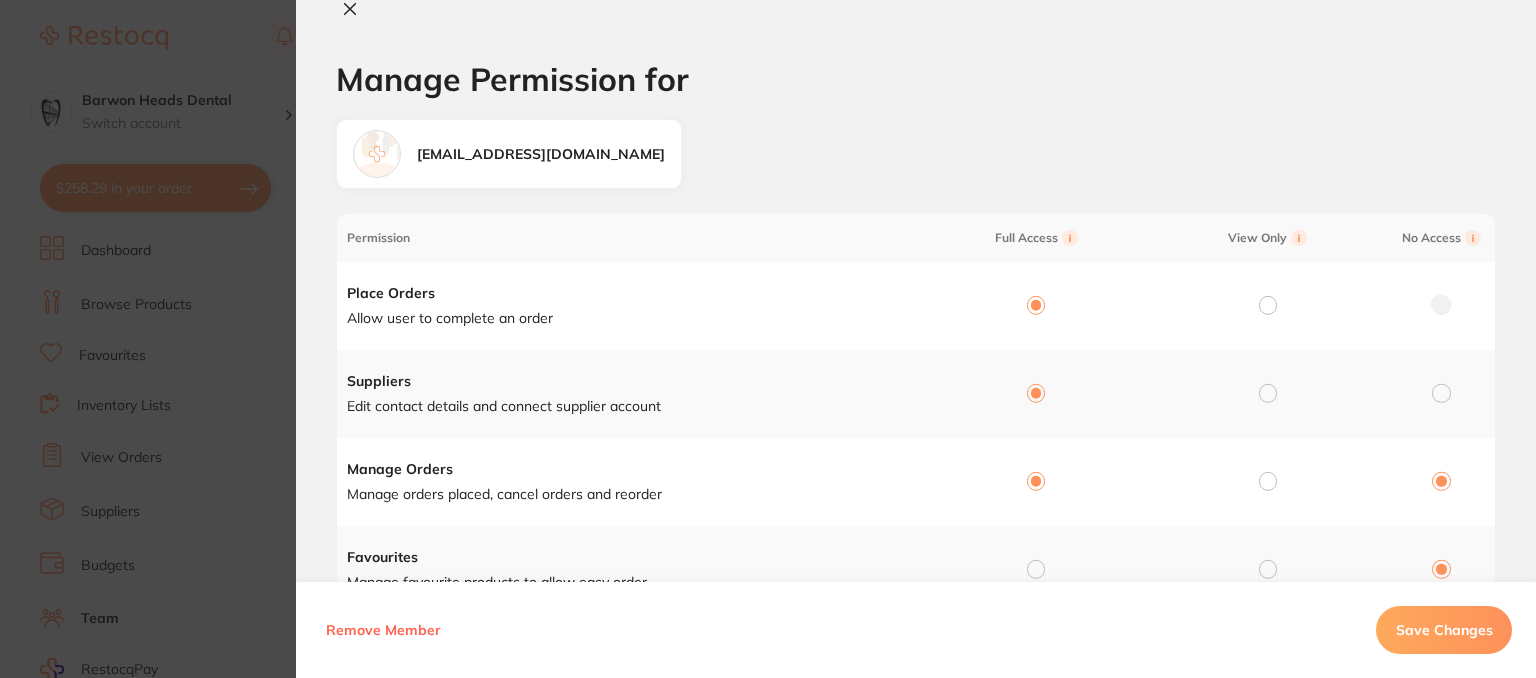 radio on "true" 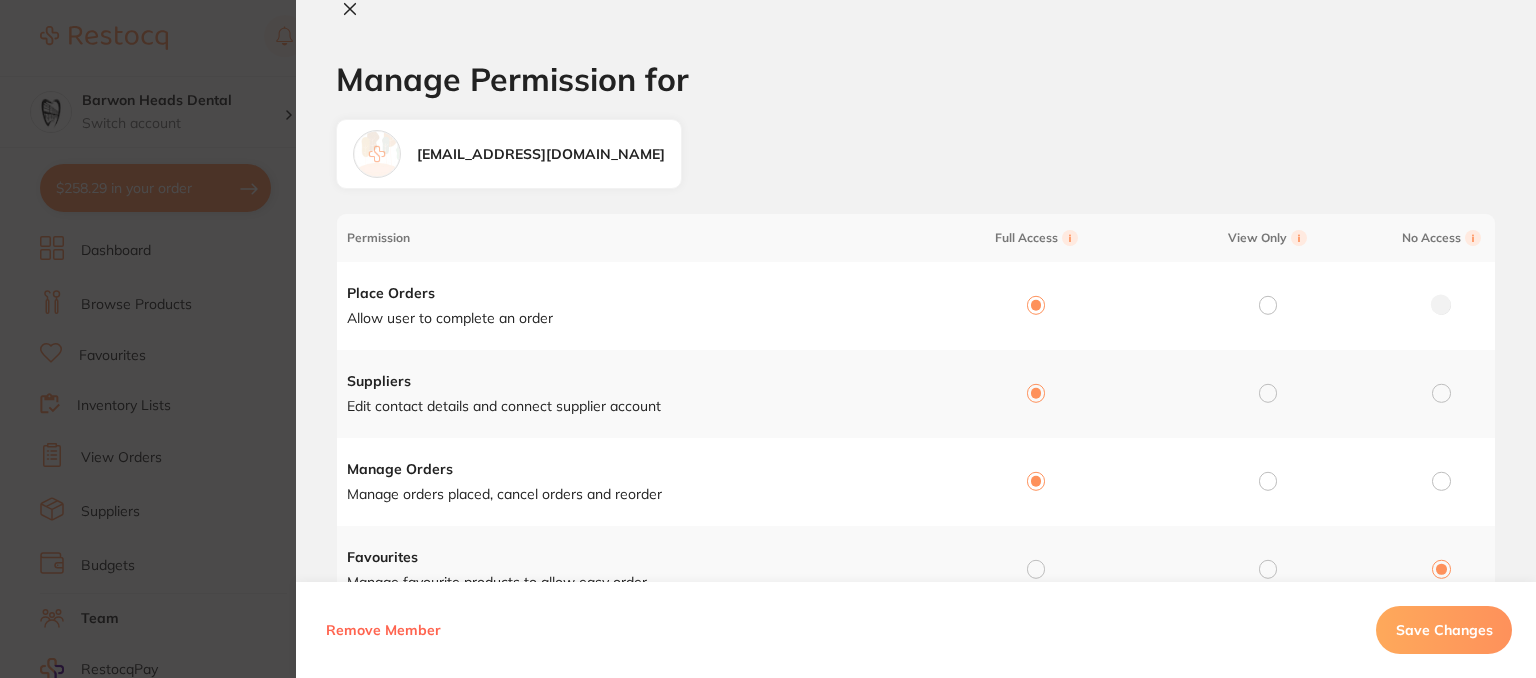 click at bounding box center [1036, 569] 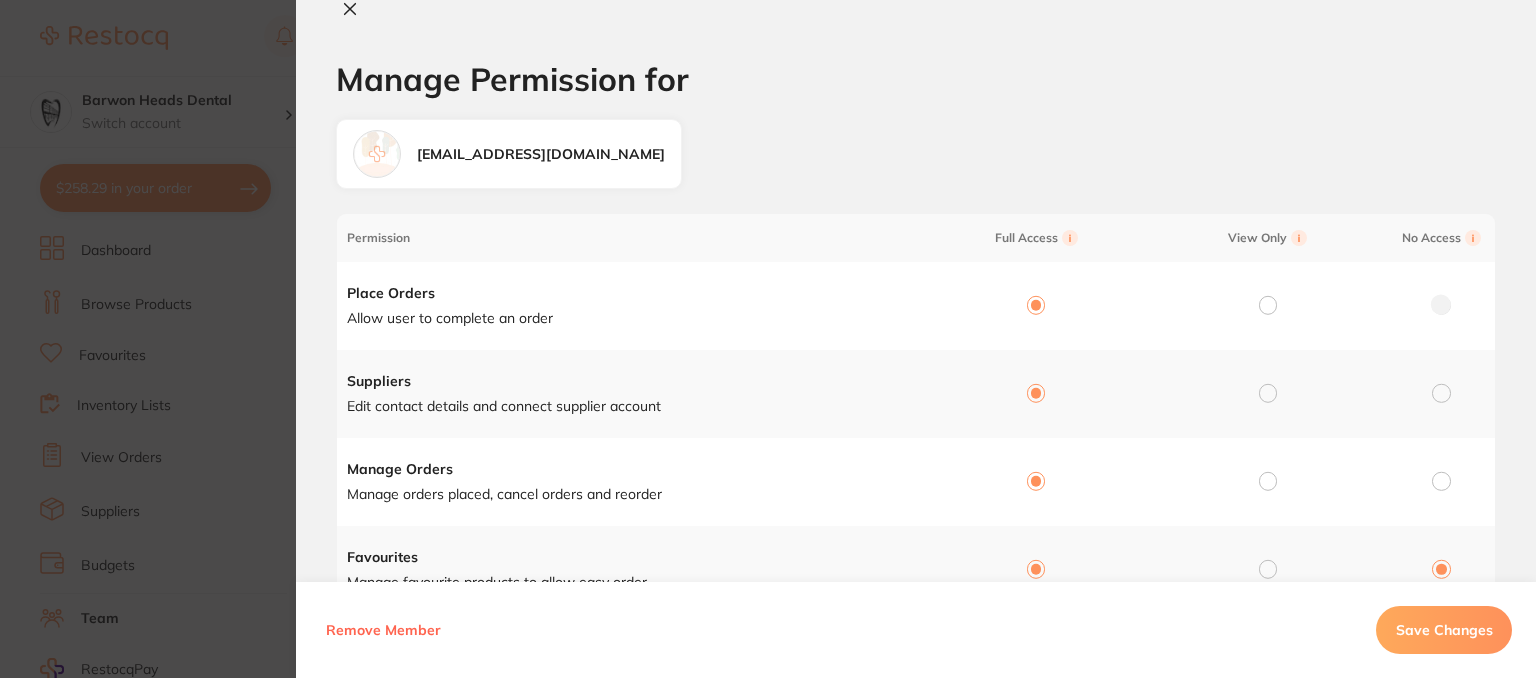 radio on "true" 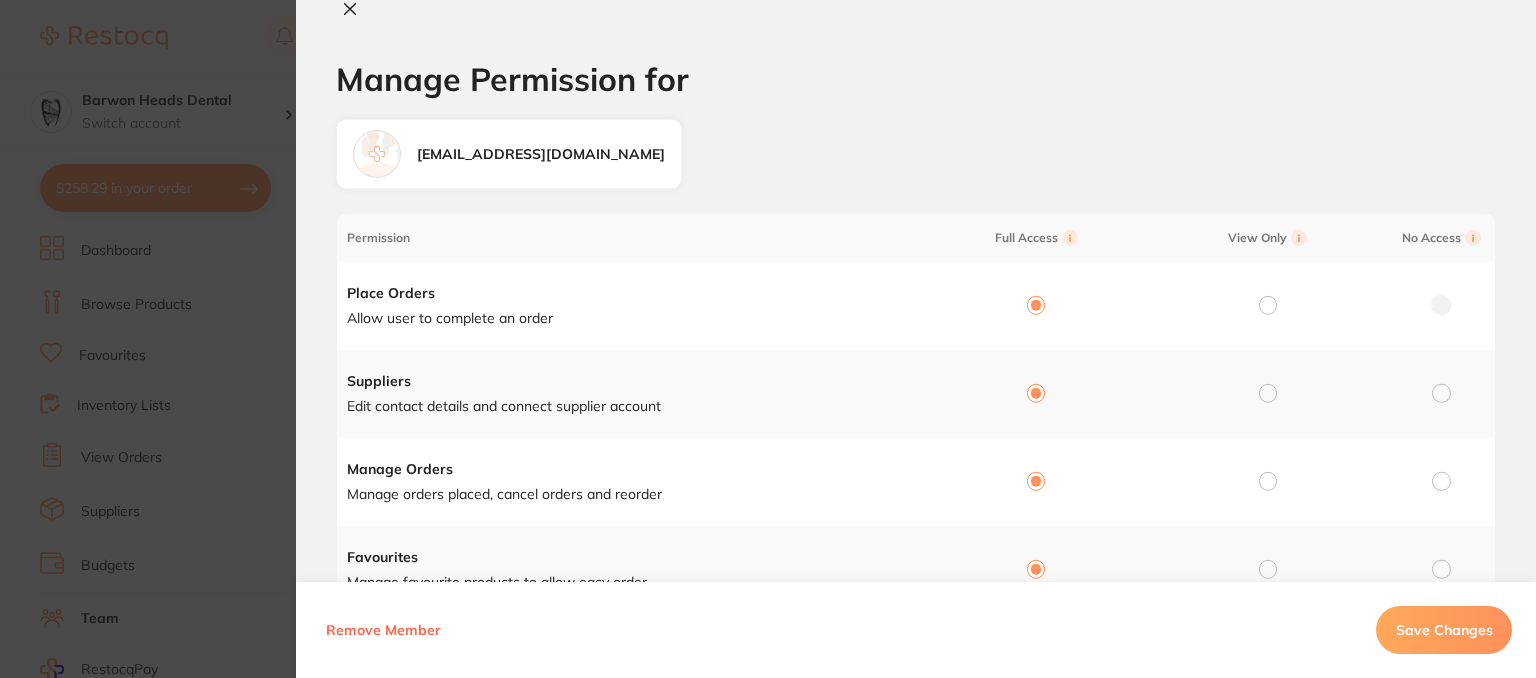 scroll, scrollTop: 400, scrollLeft: 0, axis: vertical 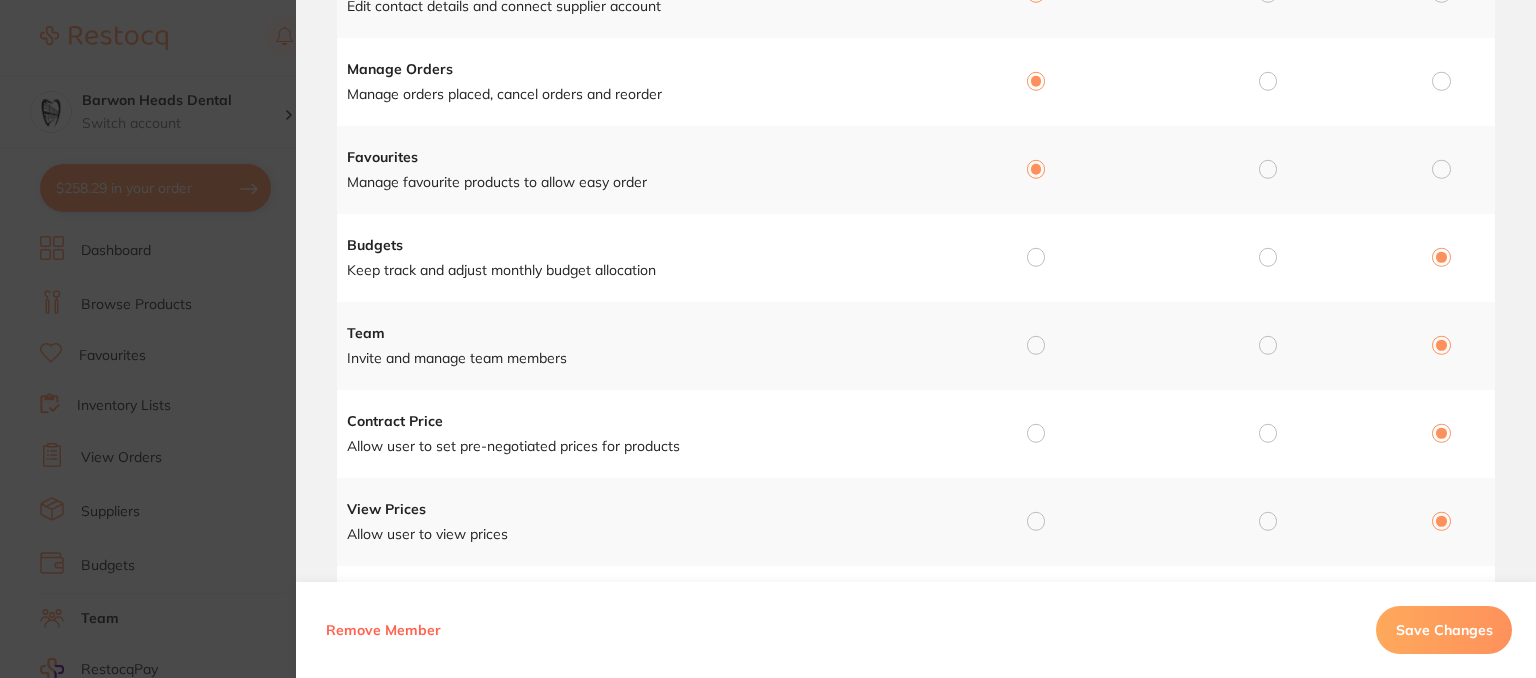 drag, startPoint x: 1028, startPoint y: 259, endPoint x: 1029, endPoint y: 341, distance: 82.006096 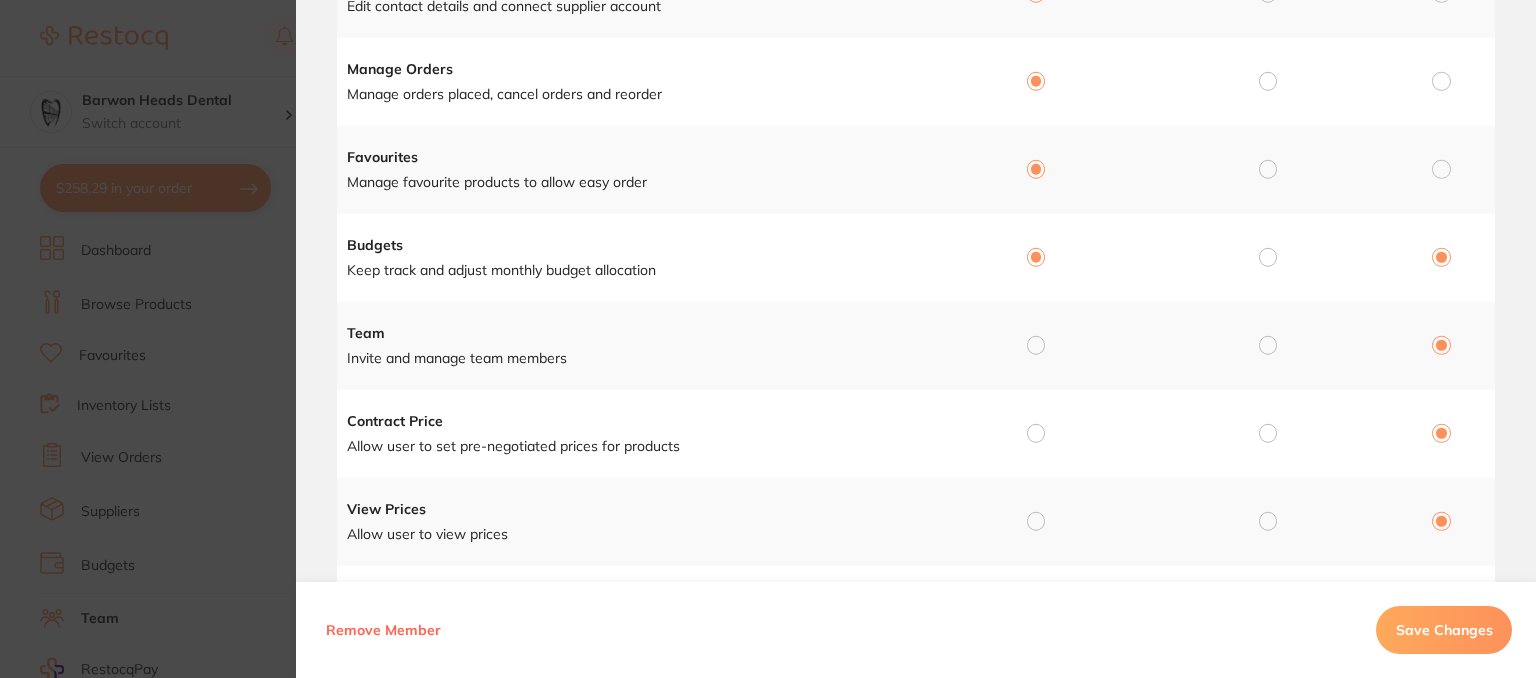 radio on "true" 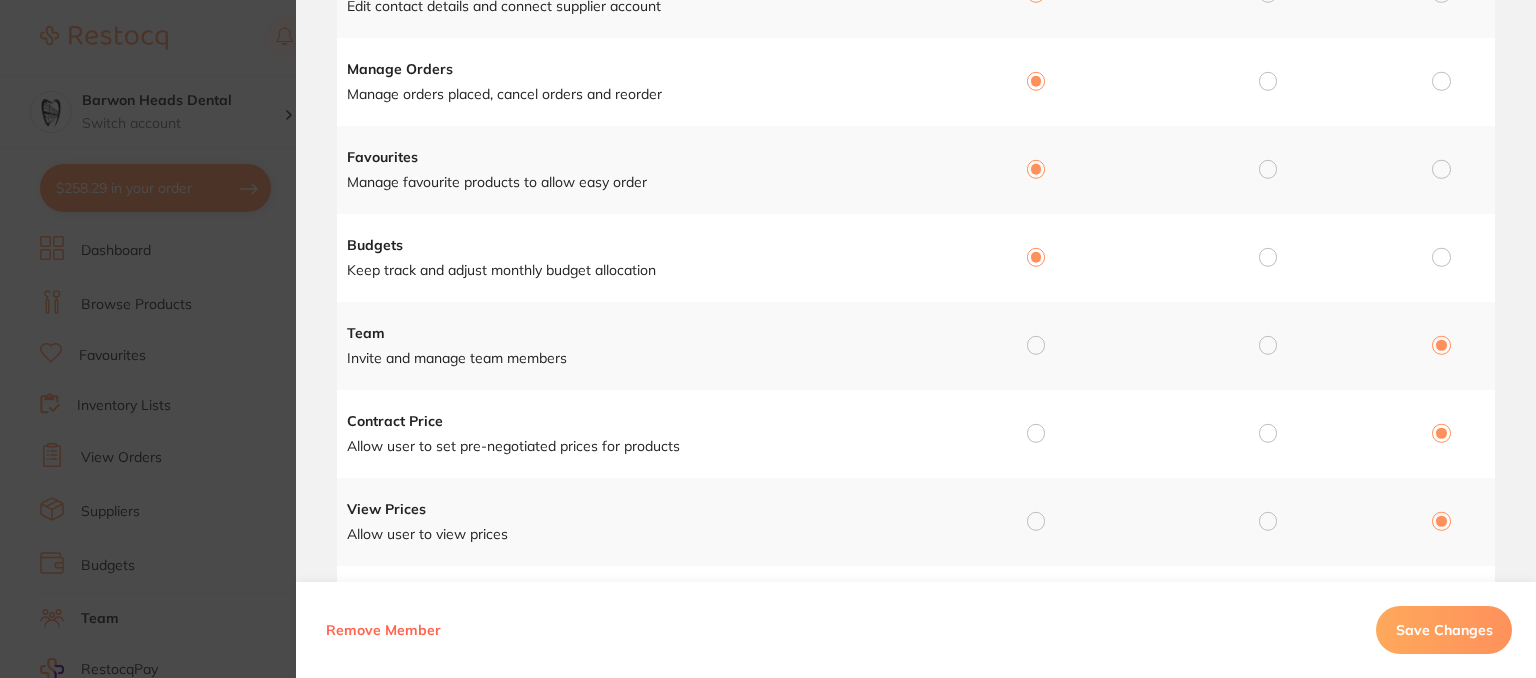 drag, startPoint x: 1036, startPoint y: 346, endPoint x: 1046, endPoint y: 425, distance: 79.630394 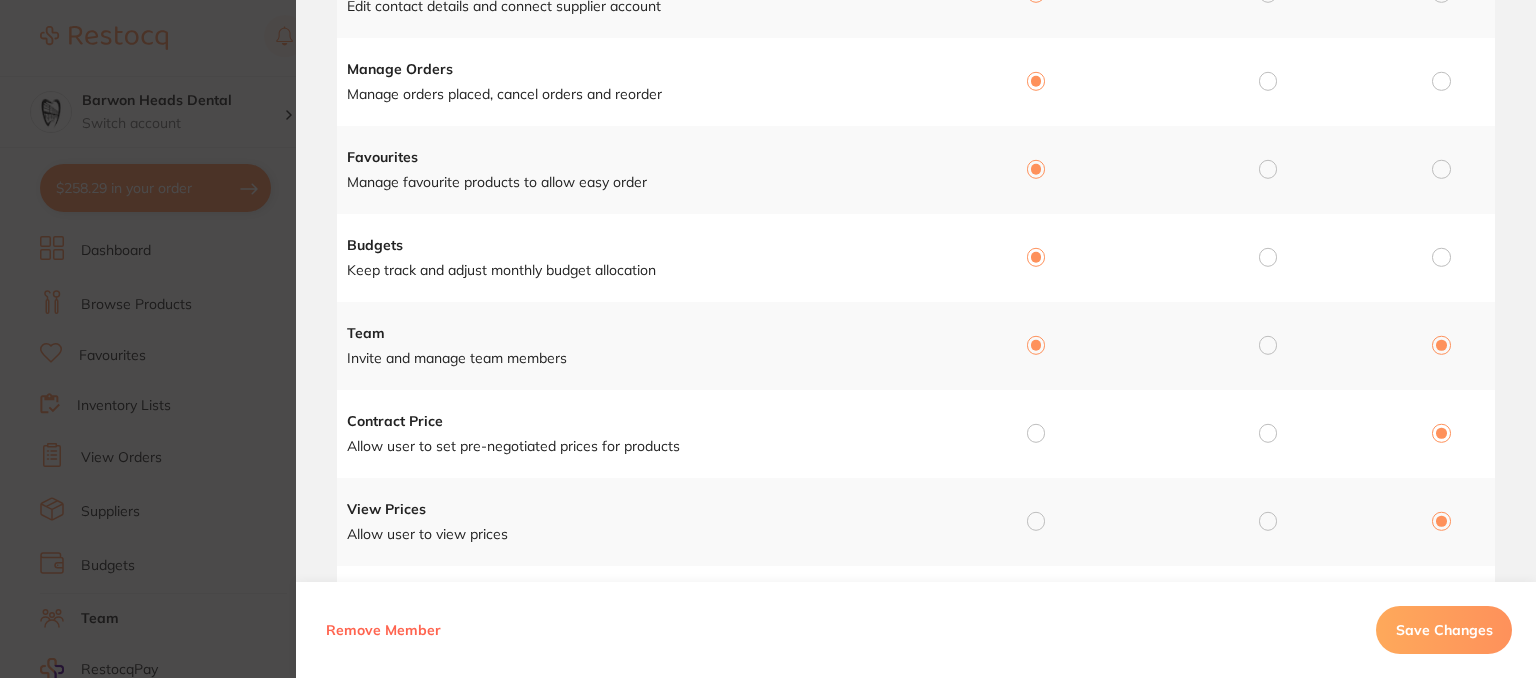 radio on "true" 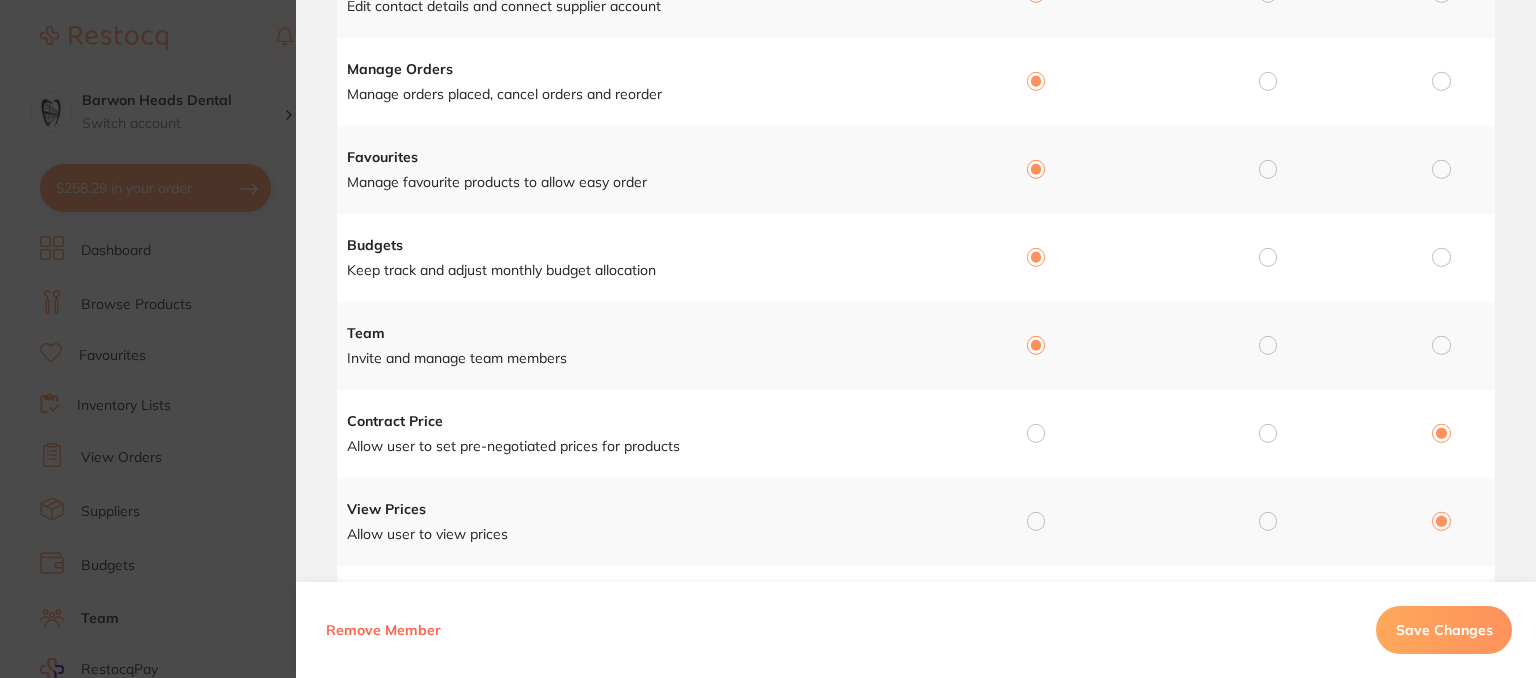drag, startPoint x: 1033, startPoint y: 432, endPoint x: 1032, endPoint y: 509, distance: 77.00649 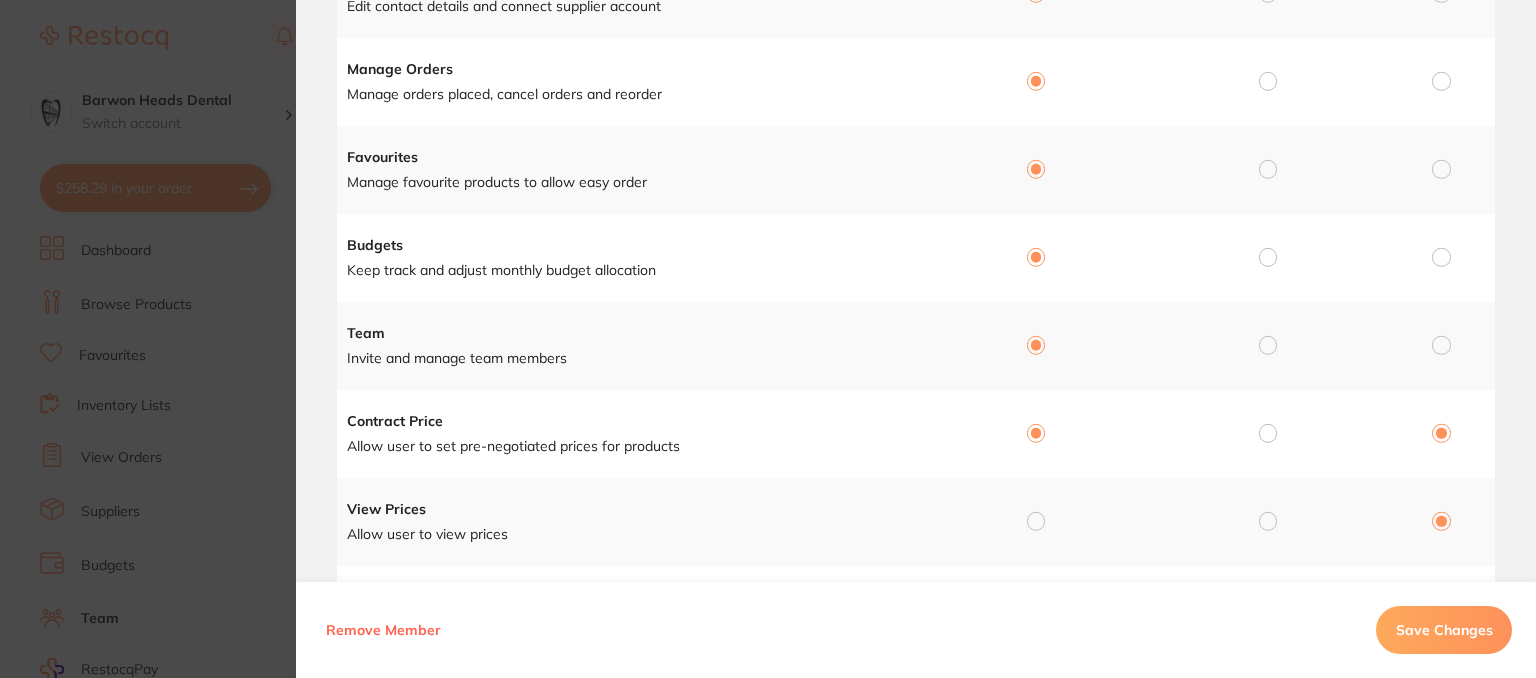 radio on "true" 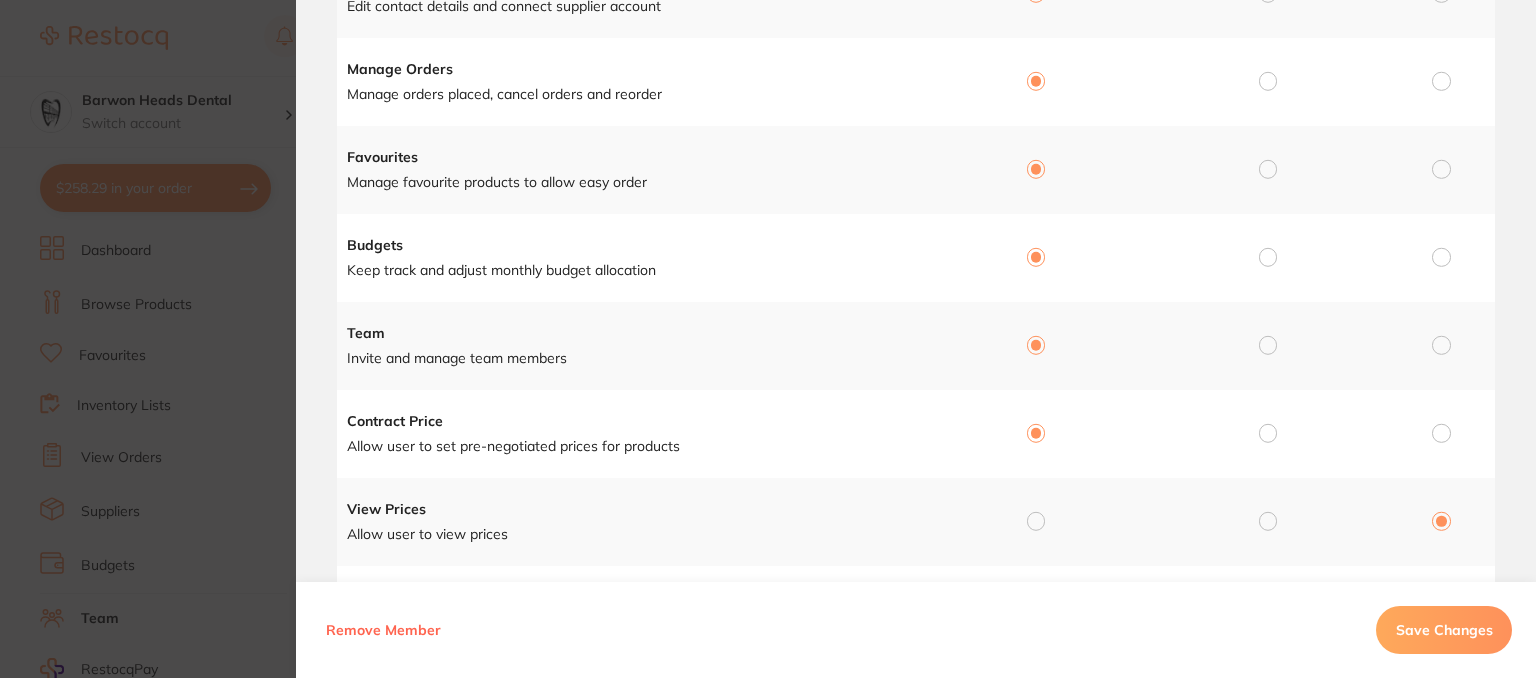 click at bounding box center [1036, 521] 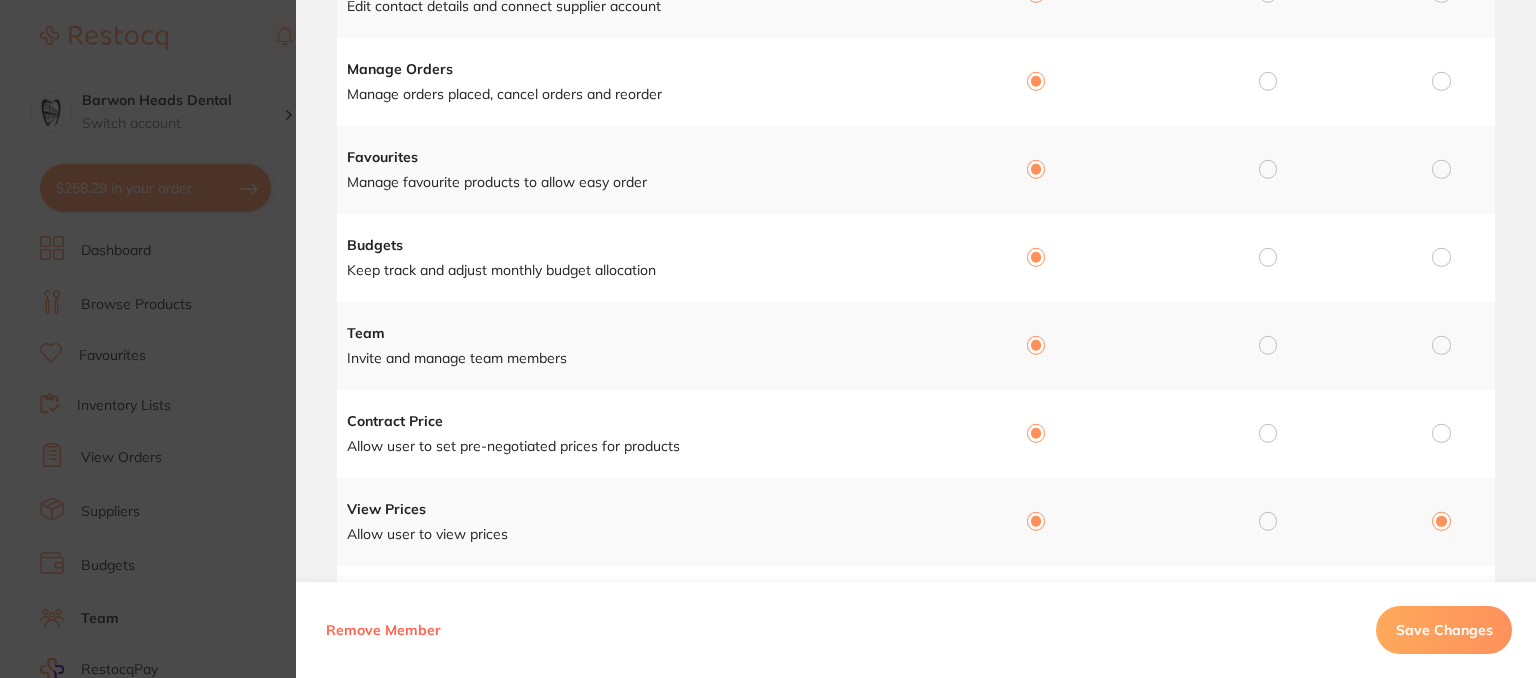 radio on "true" 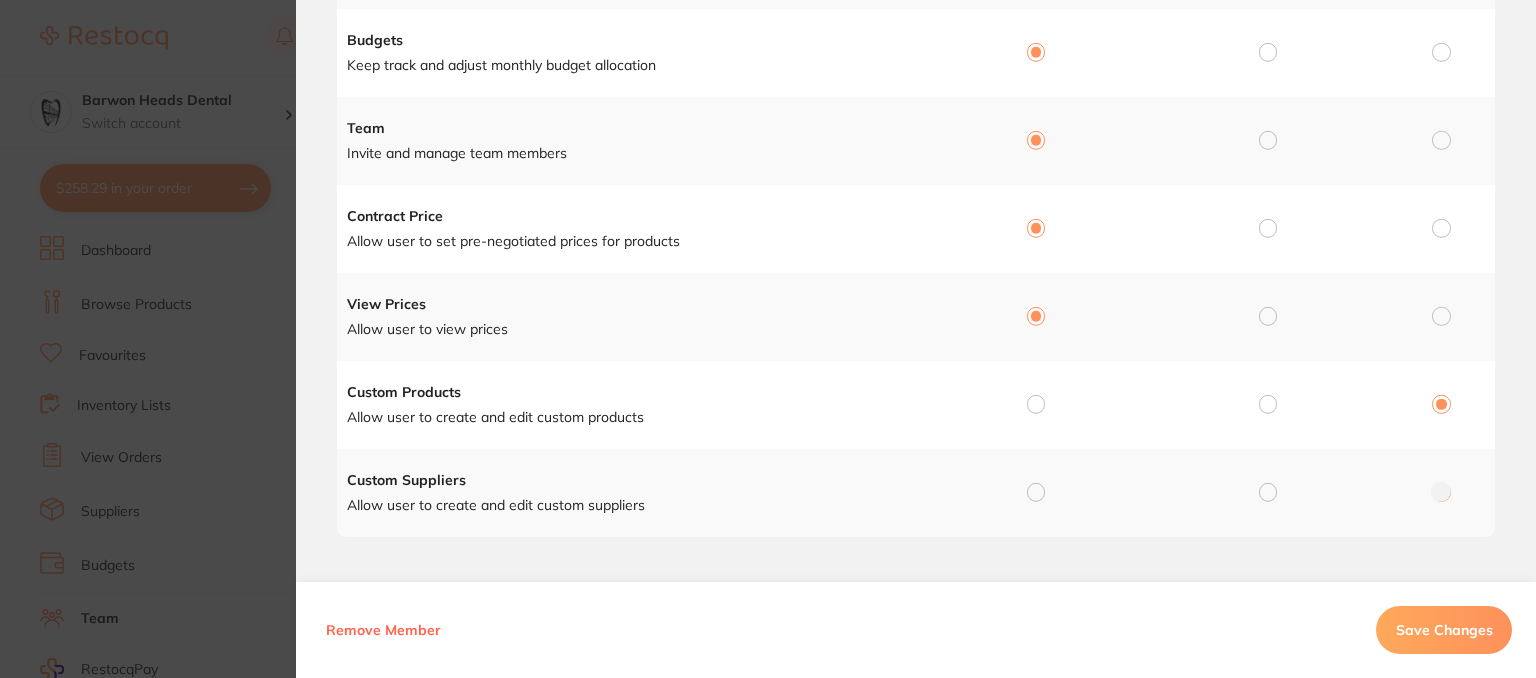 scroll, scrollTop: 614, scrollLeft: 0, axis: vertical 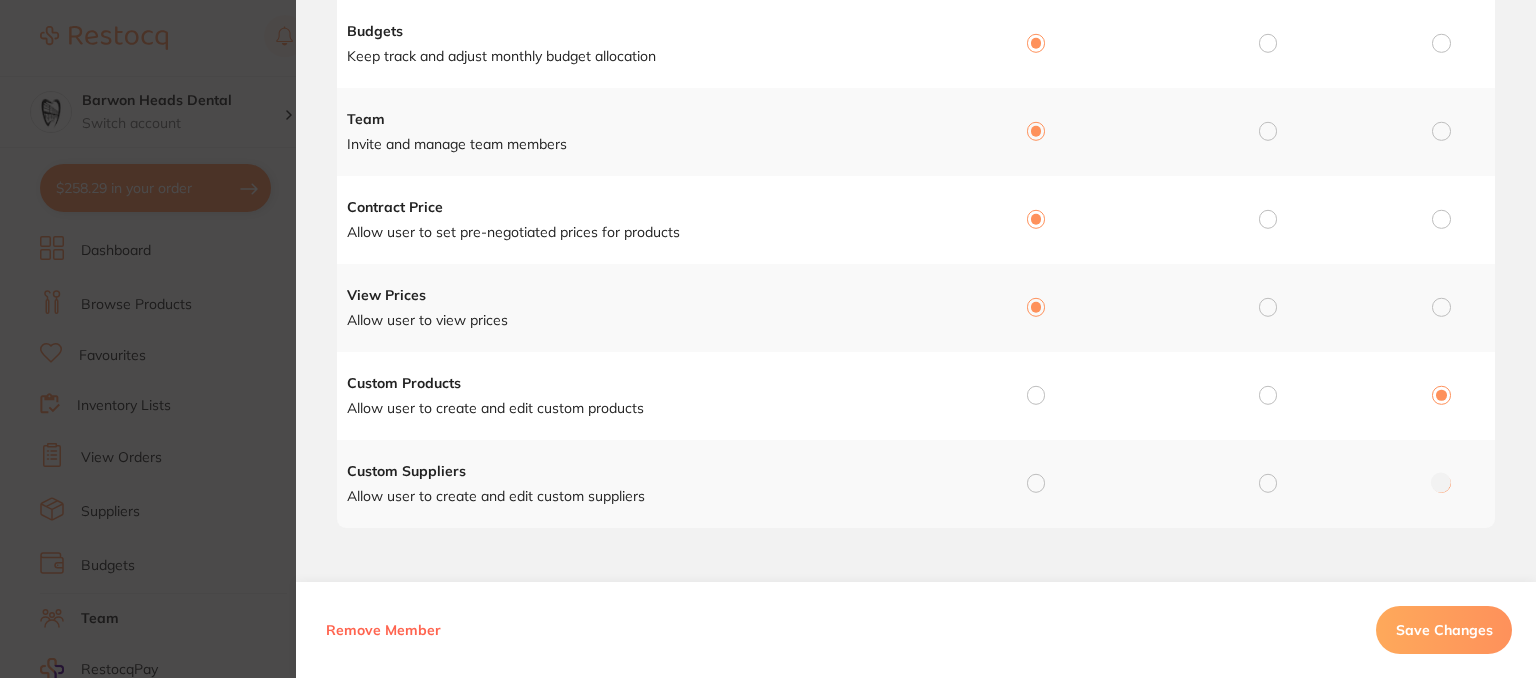 click at bounding box center (1036, 395) 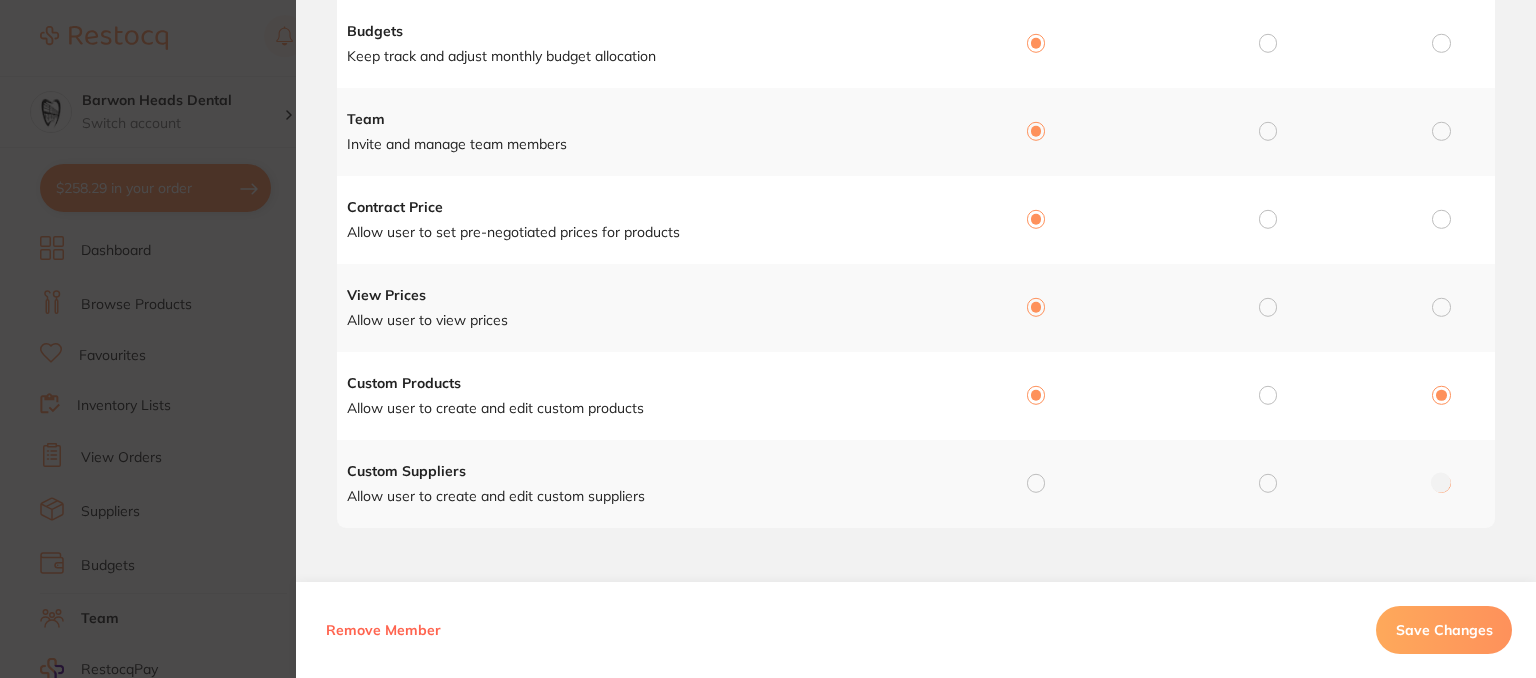 radio on "true" 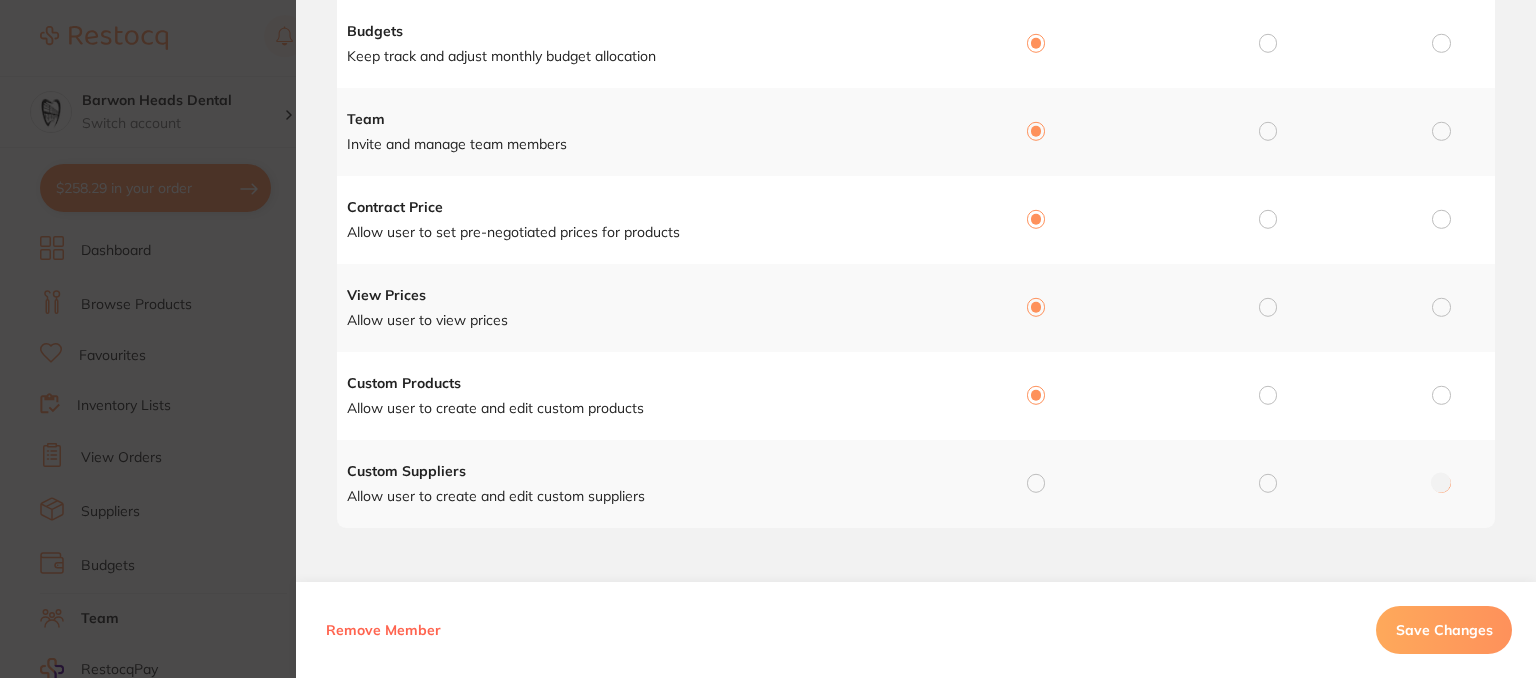 click at bounding box center [1036, 483] 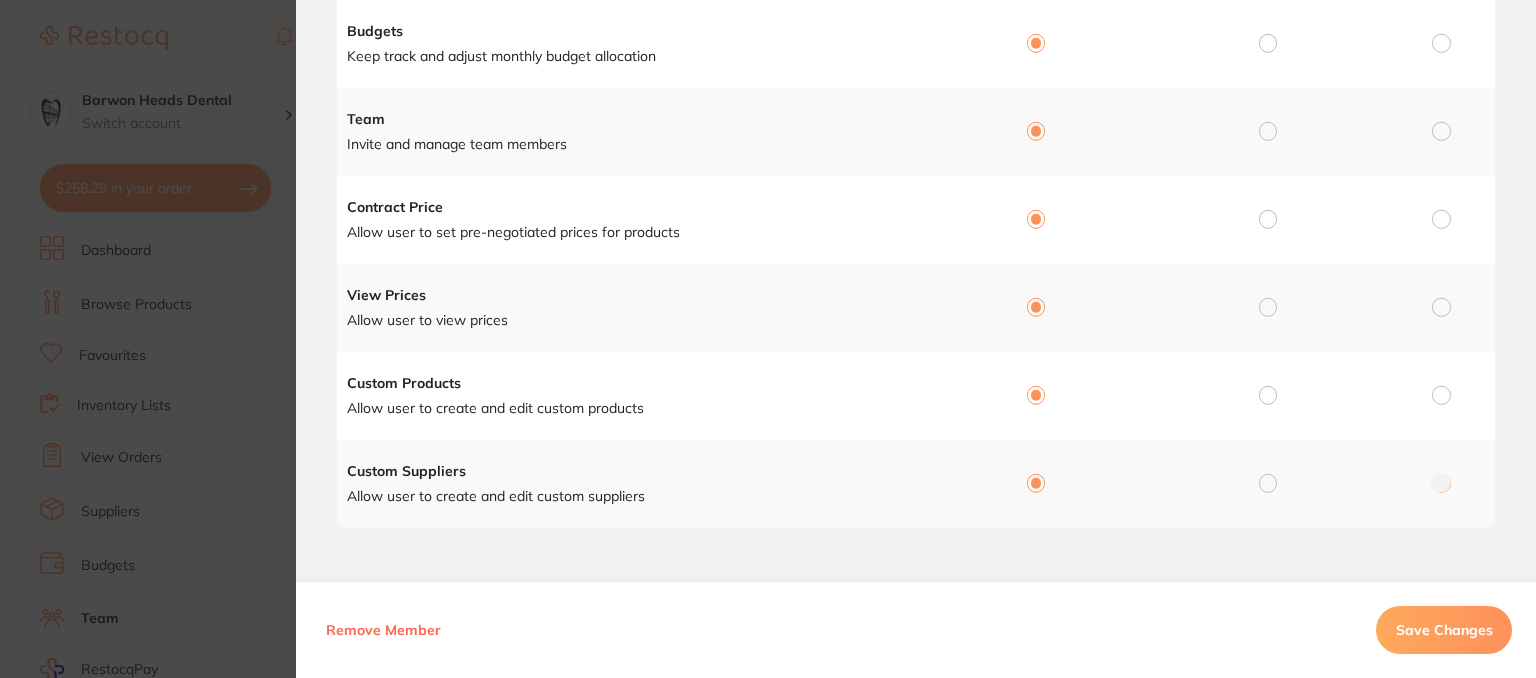 radio on "true" 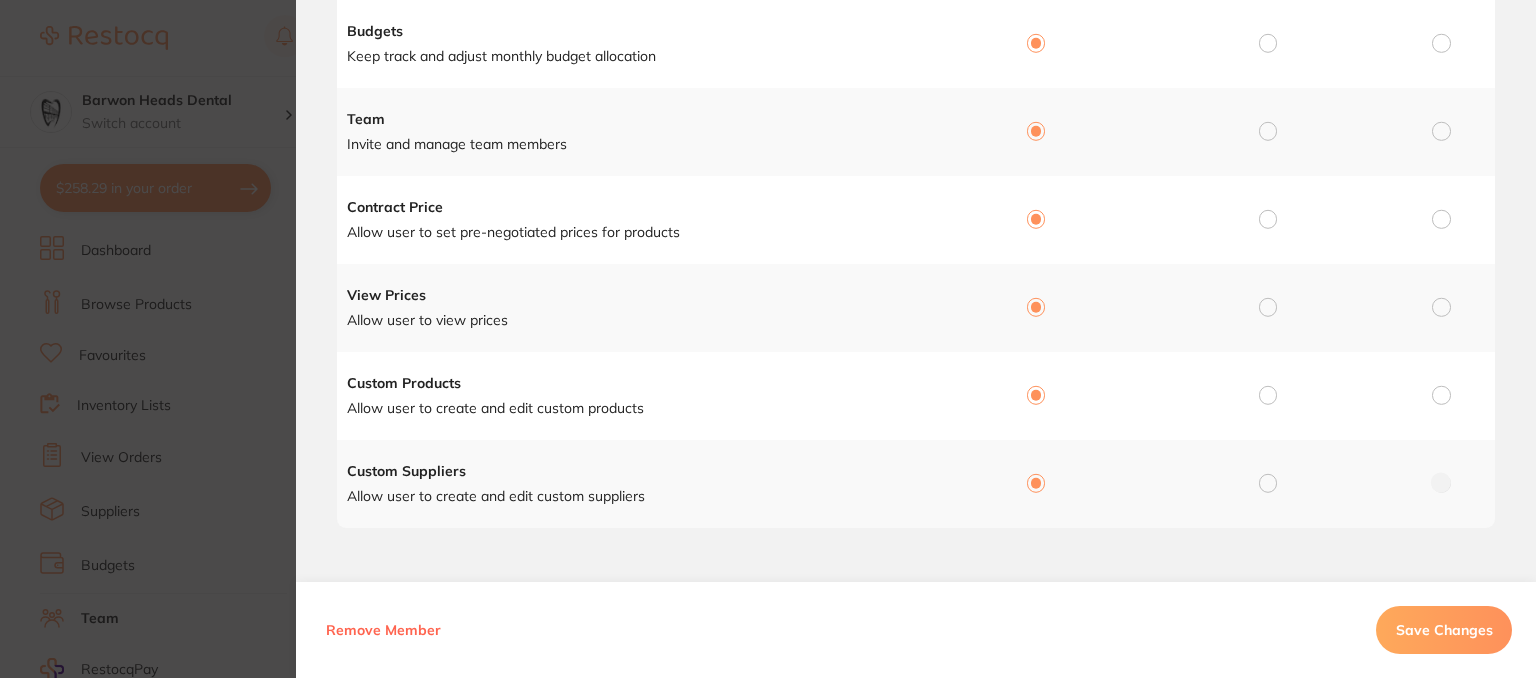 drag, startPoint x: 1427, startPoint y: 633, endPoint x: 1388, endPoint y: 614, distance: 43.382023 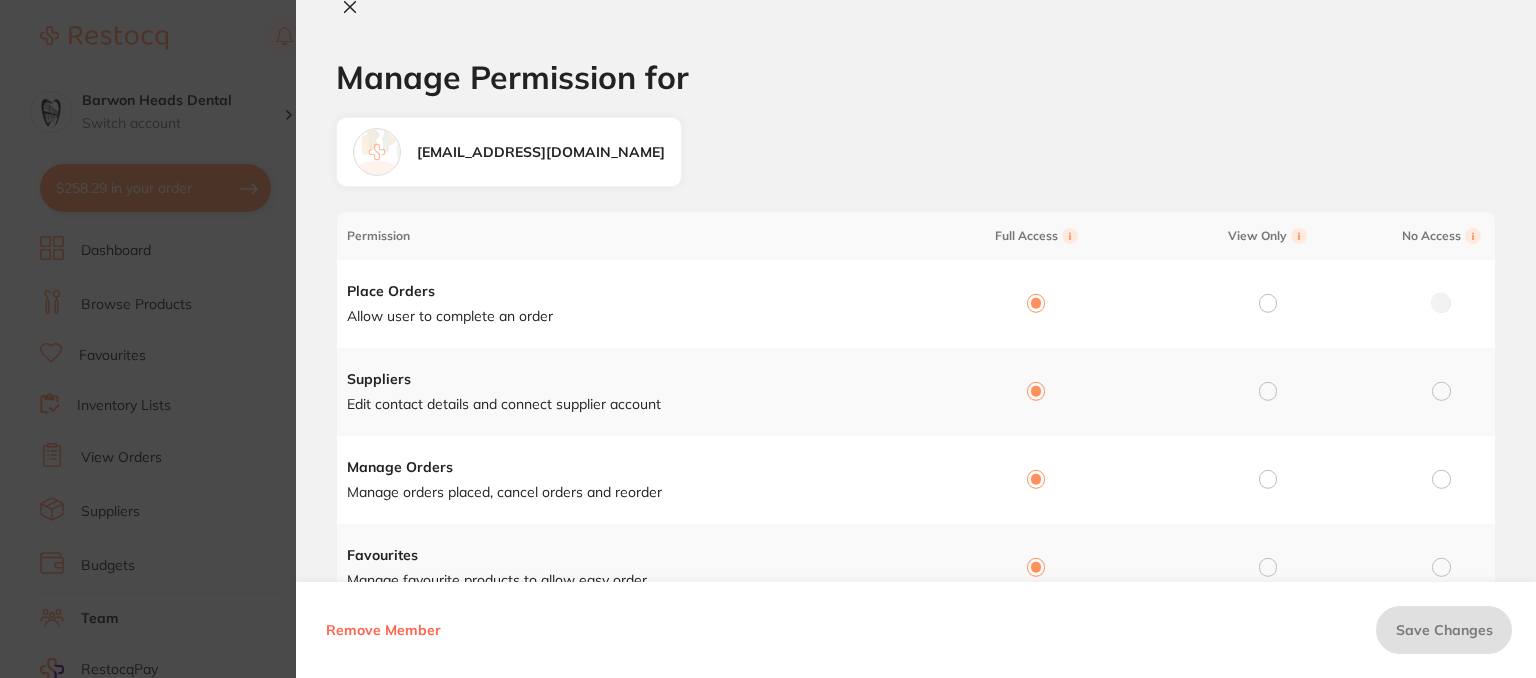scroll, scrollTop: 0, scrollLeft: 0, axis: both 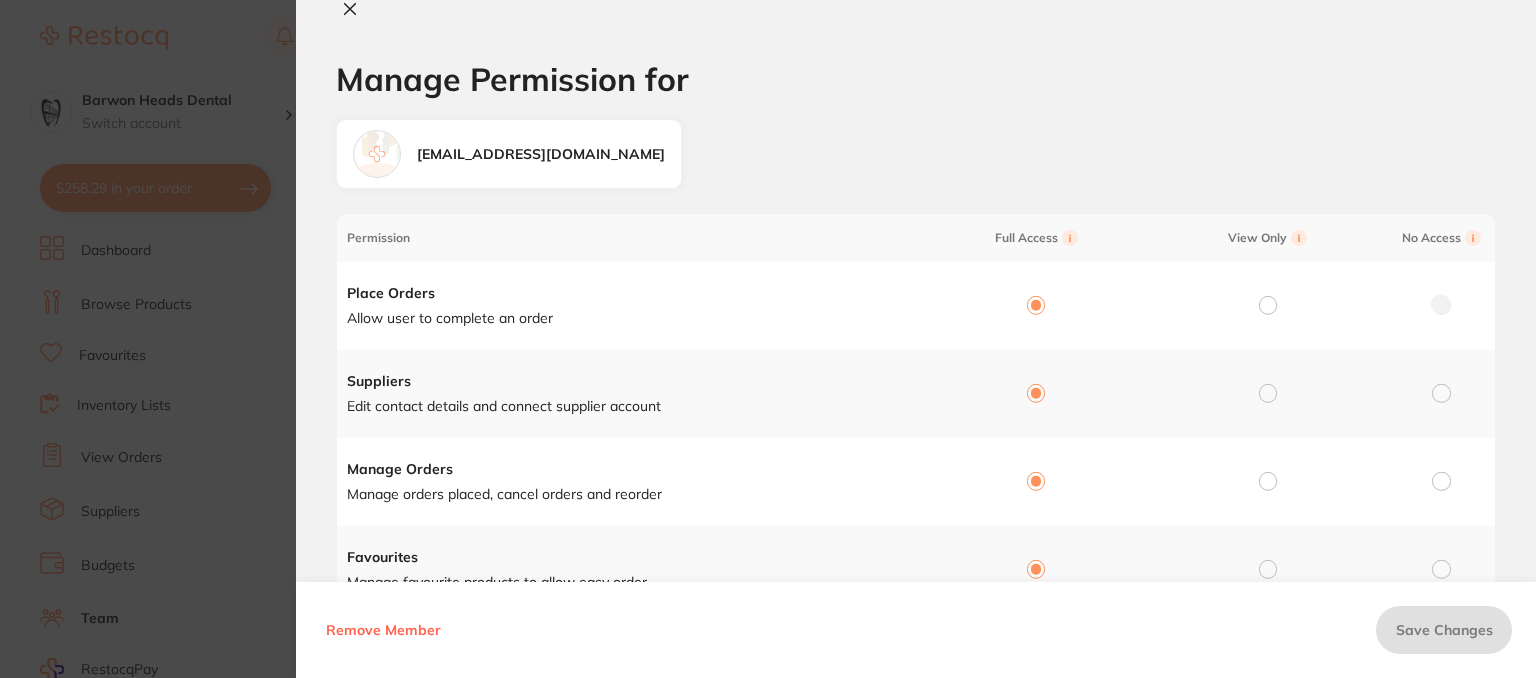 click 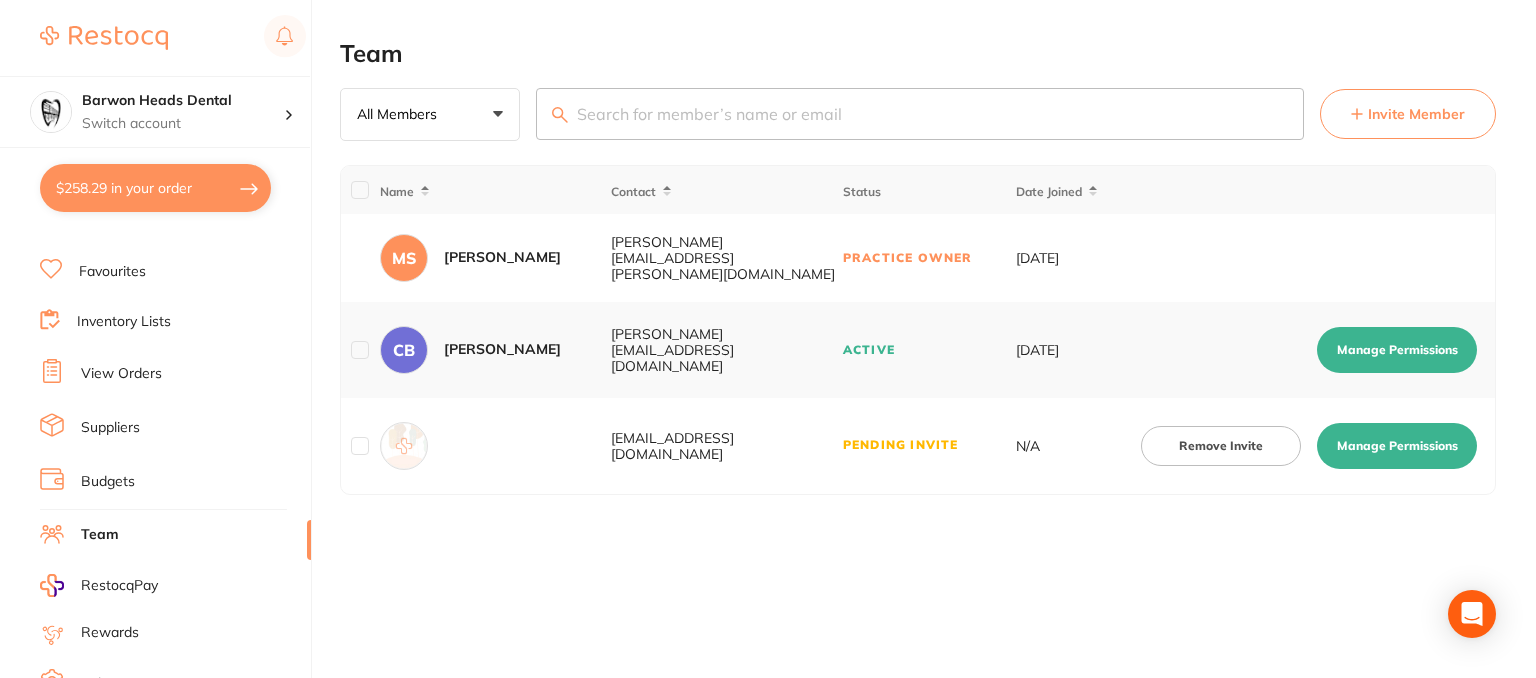 scroll, scrollTop: 253, scrollLeft: 0, axis: vertical 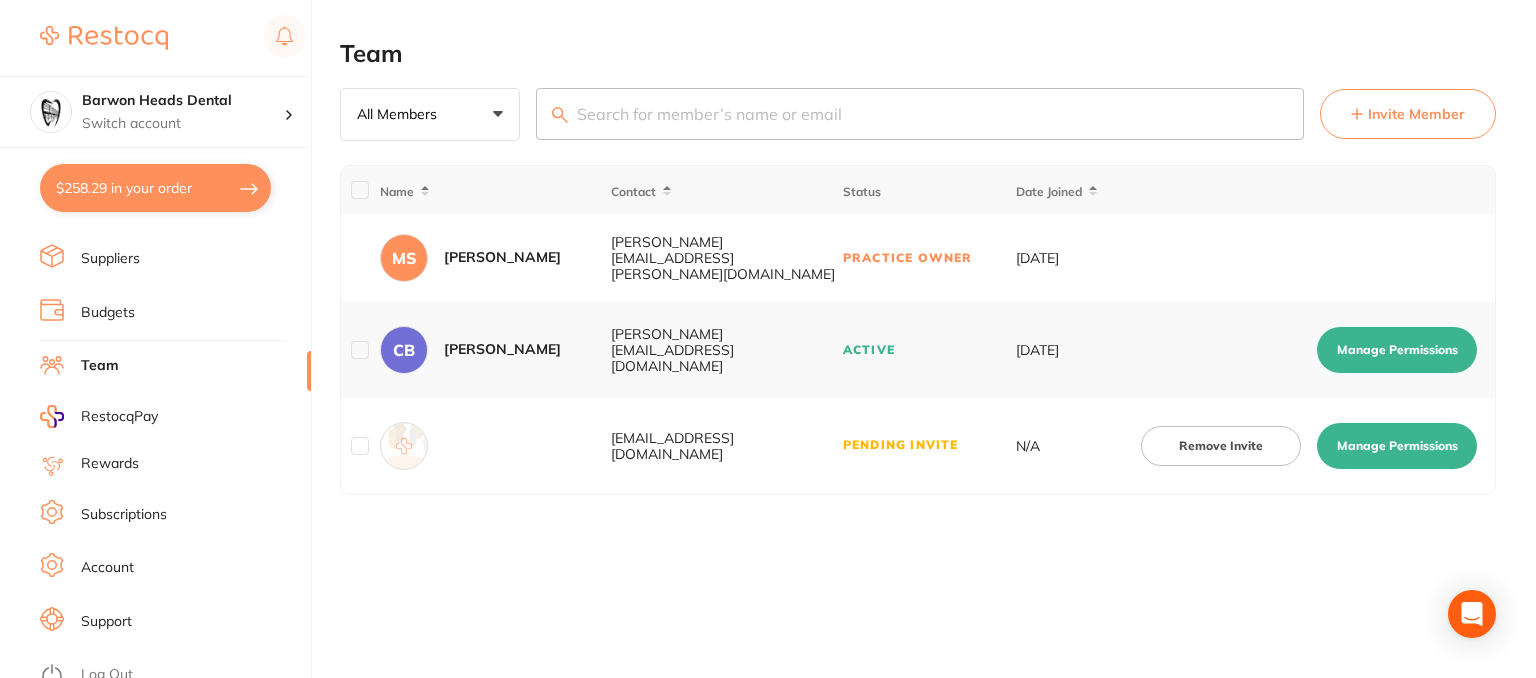click on "Log Out" at bounding box center (107, 675) 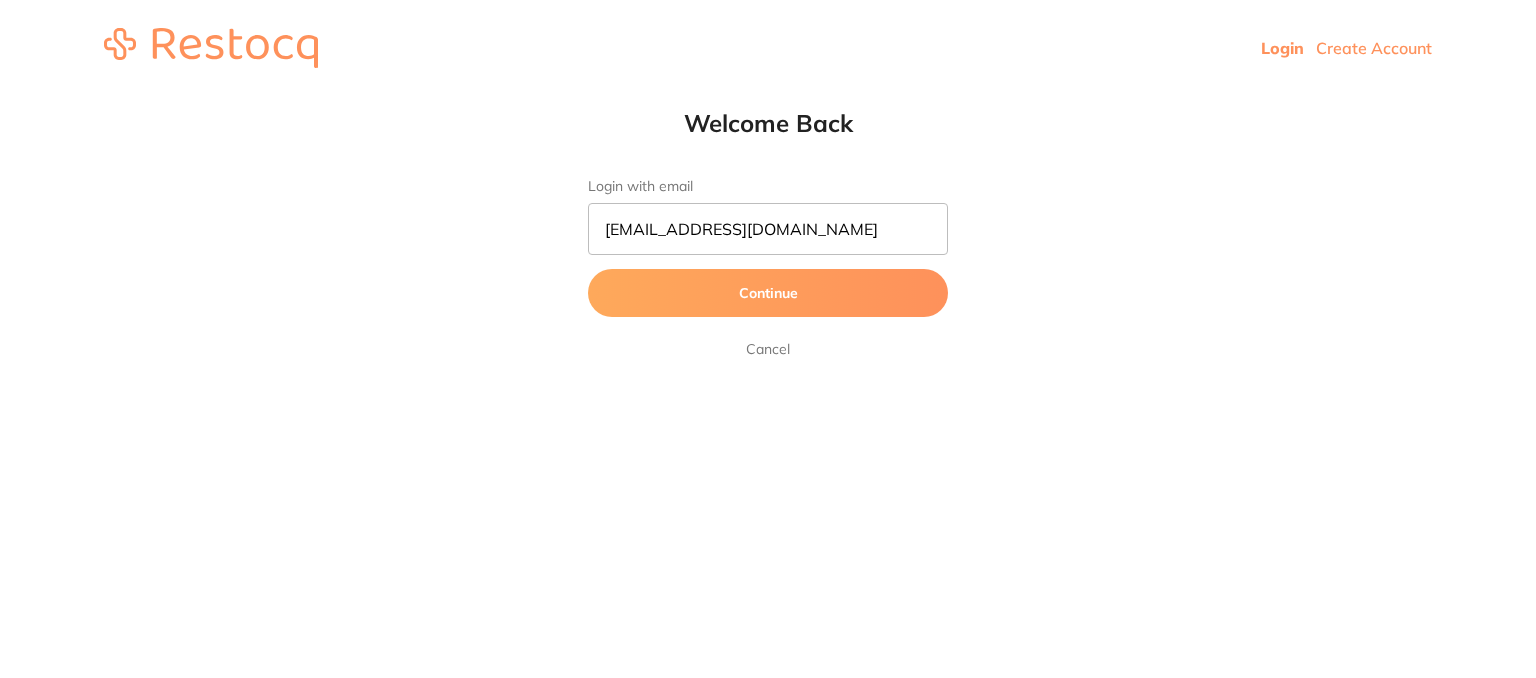 scroll, scrollTop: 0, scrollLeft: 0, axis: both 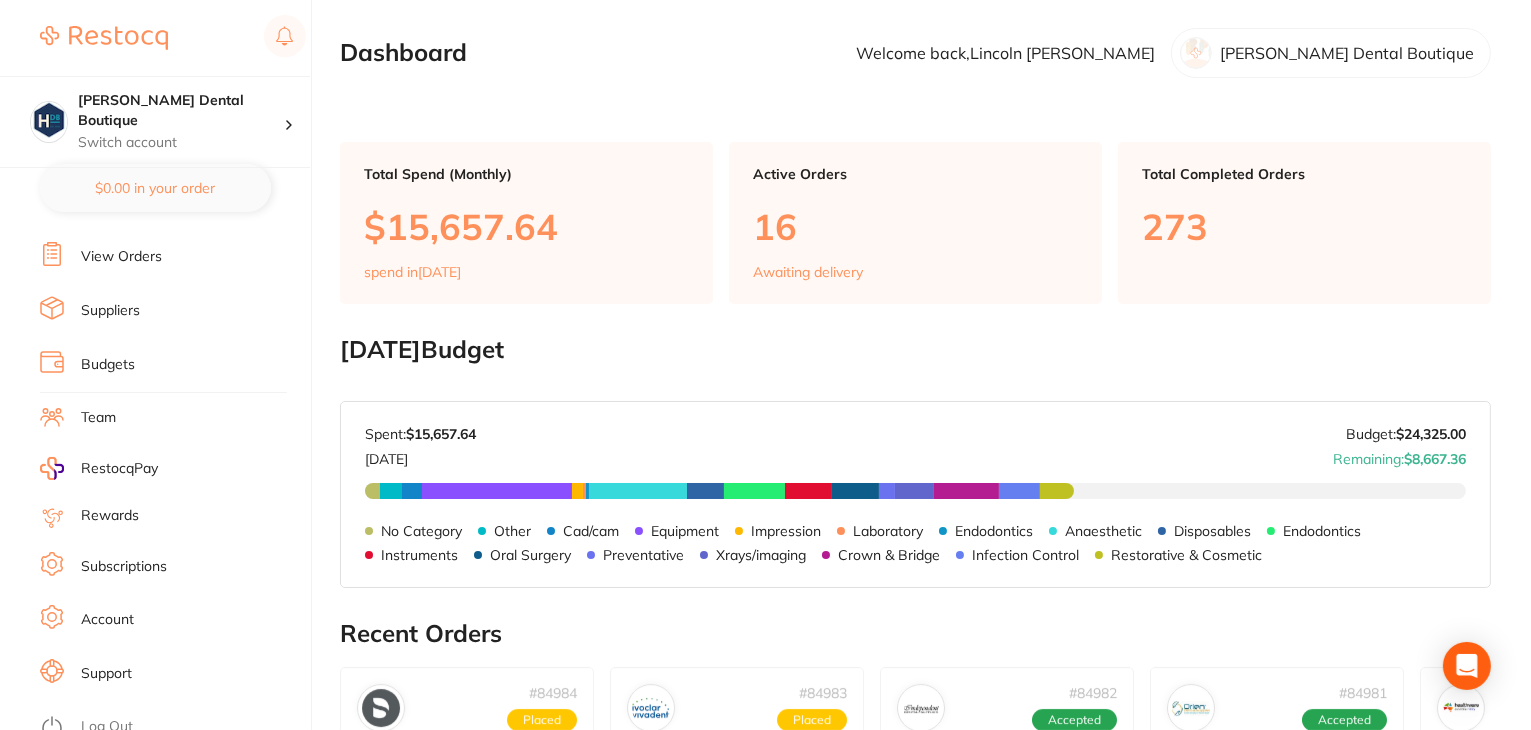 click on "Log Out" at bounding box center (107, 727) 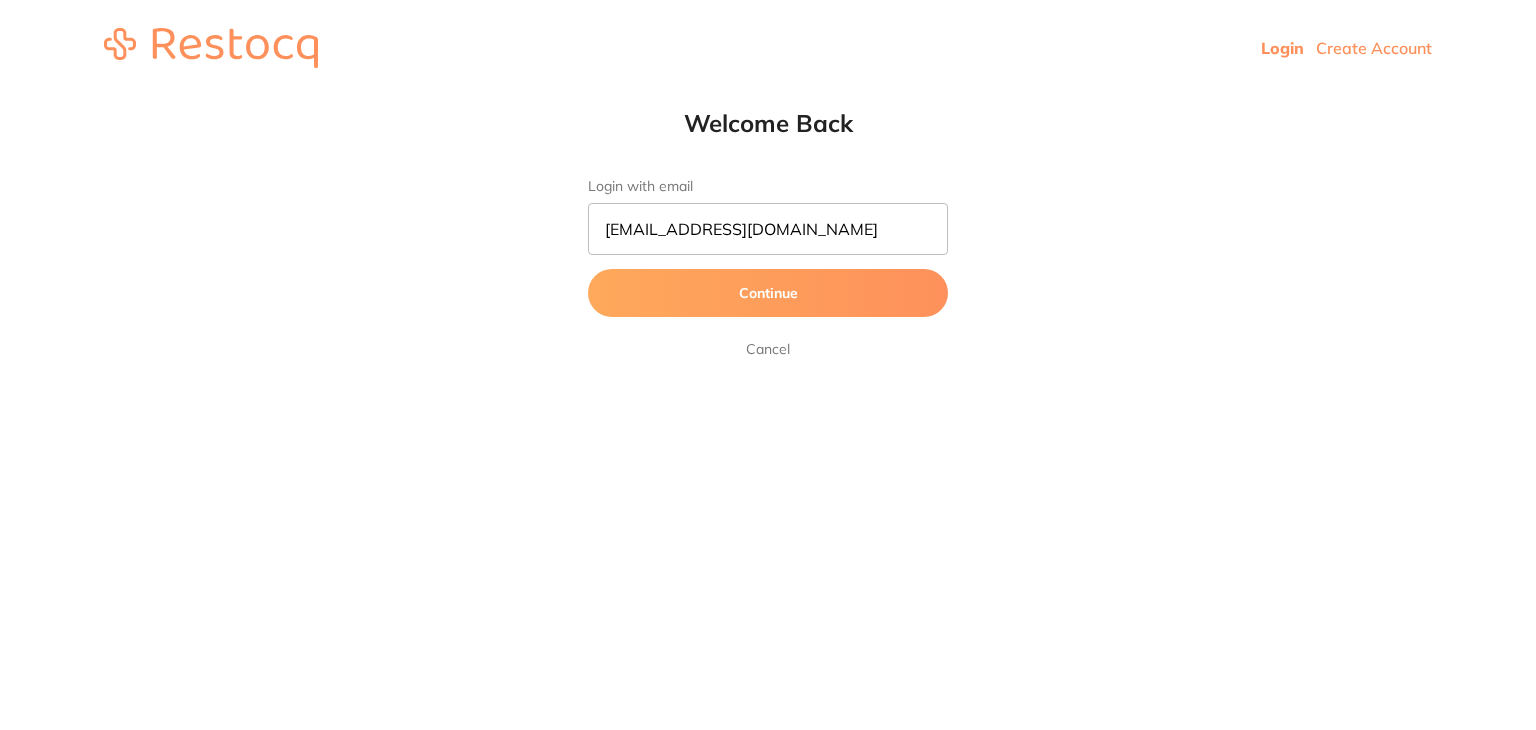 scroll, scrollTop: 0, scrollLeft: 0, axis: both 